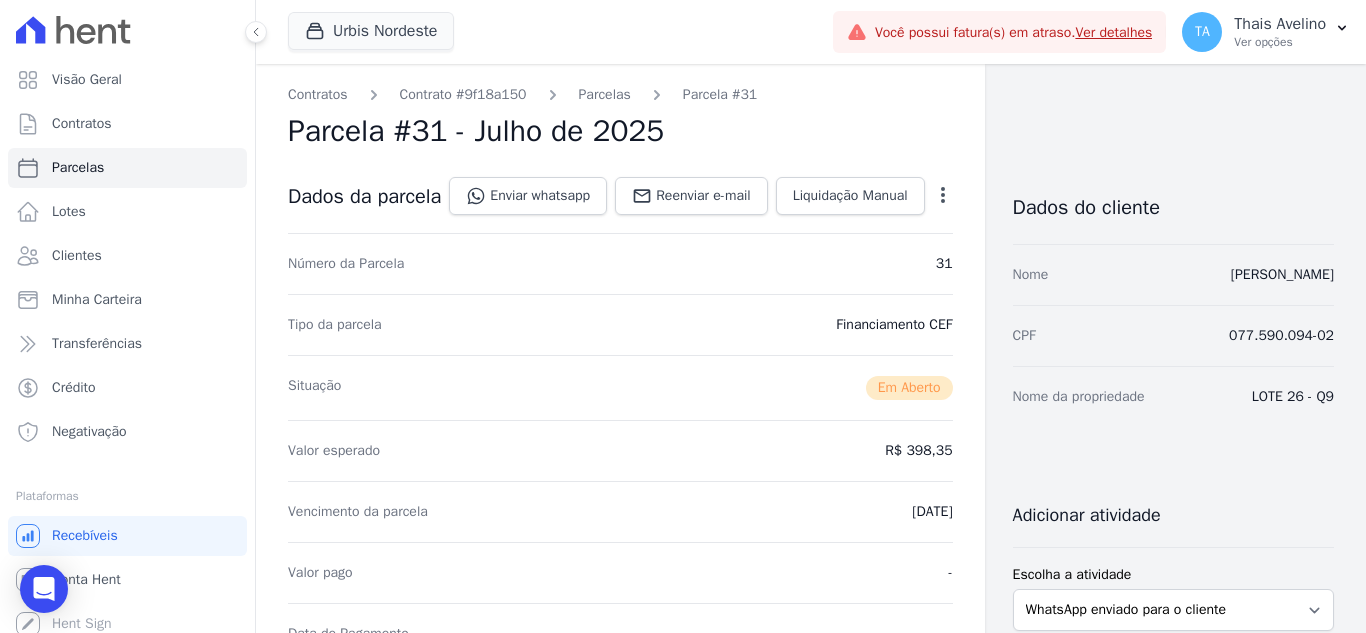 scroll, scrollTop: 0, scrollLeft: 0, axis: both 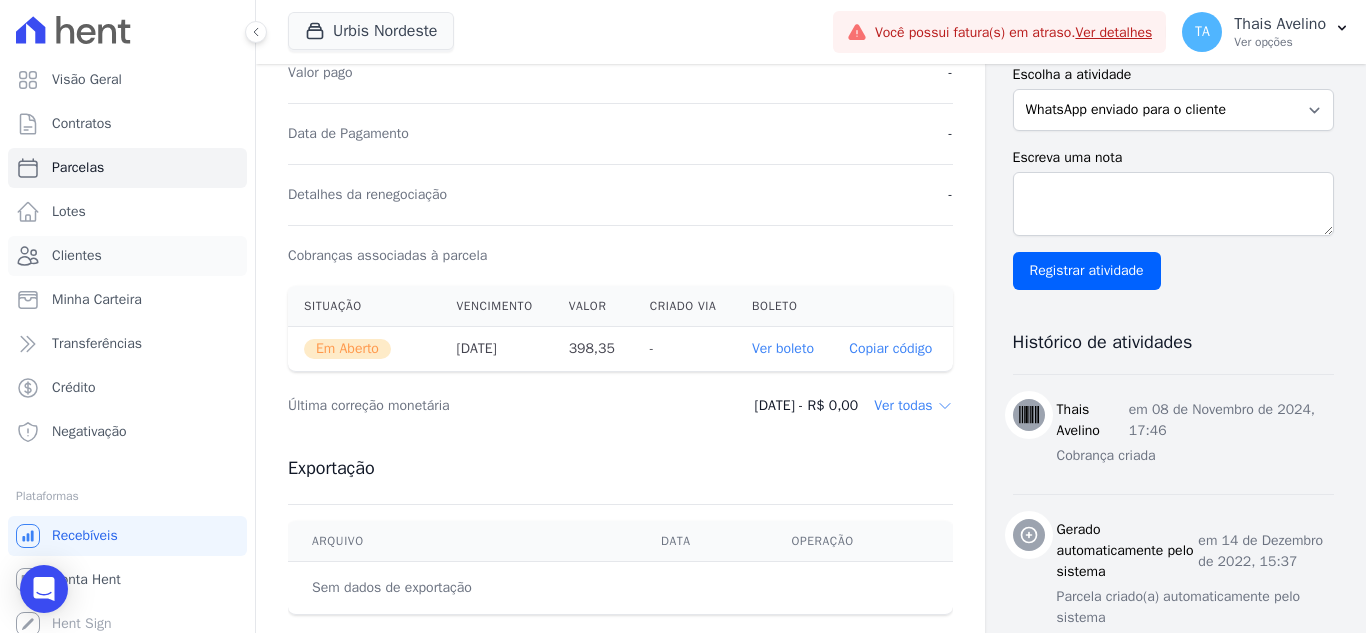 click on "Clientes" at bounding box center (77, 256) 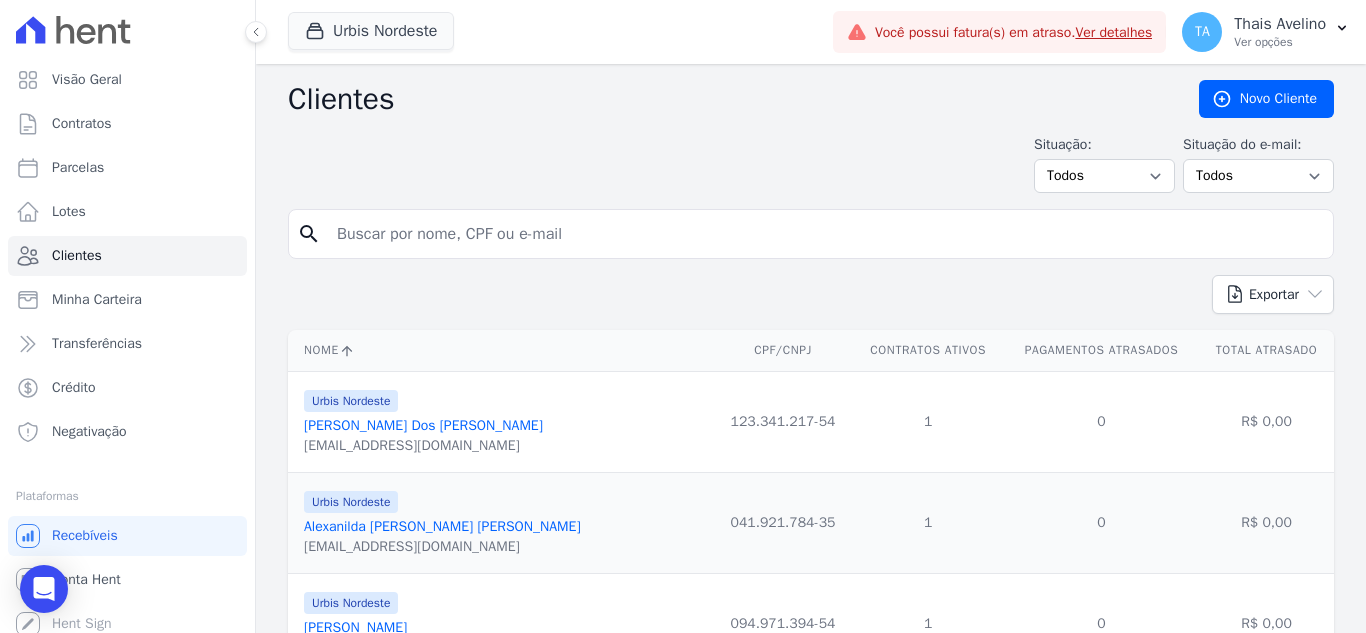 click at bounding box center (825, 234) 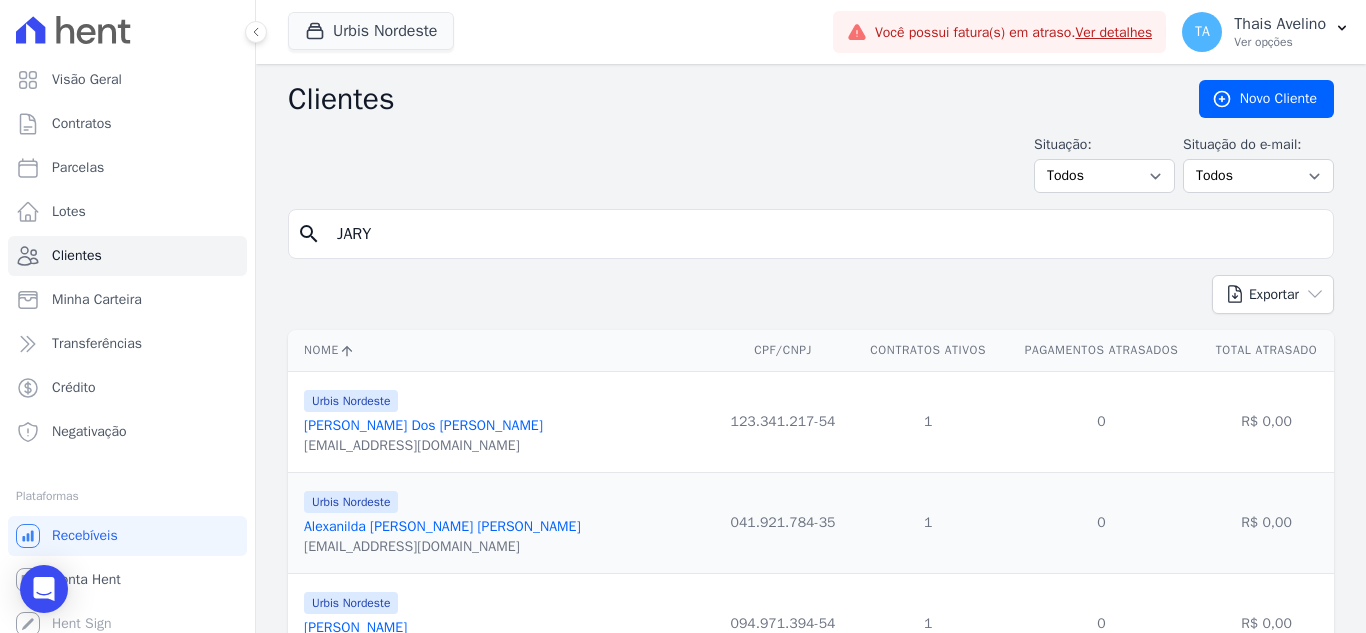 type on "jarycia" 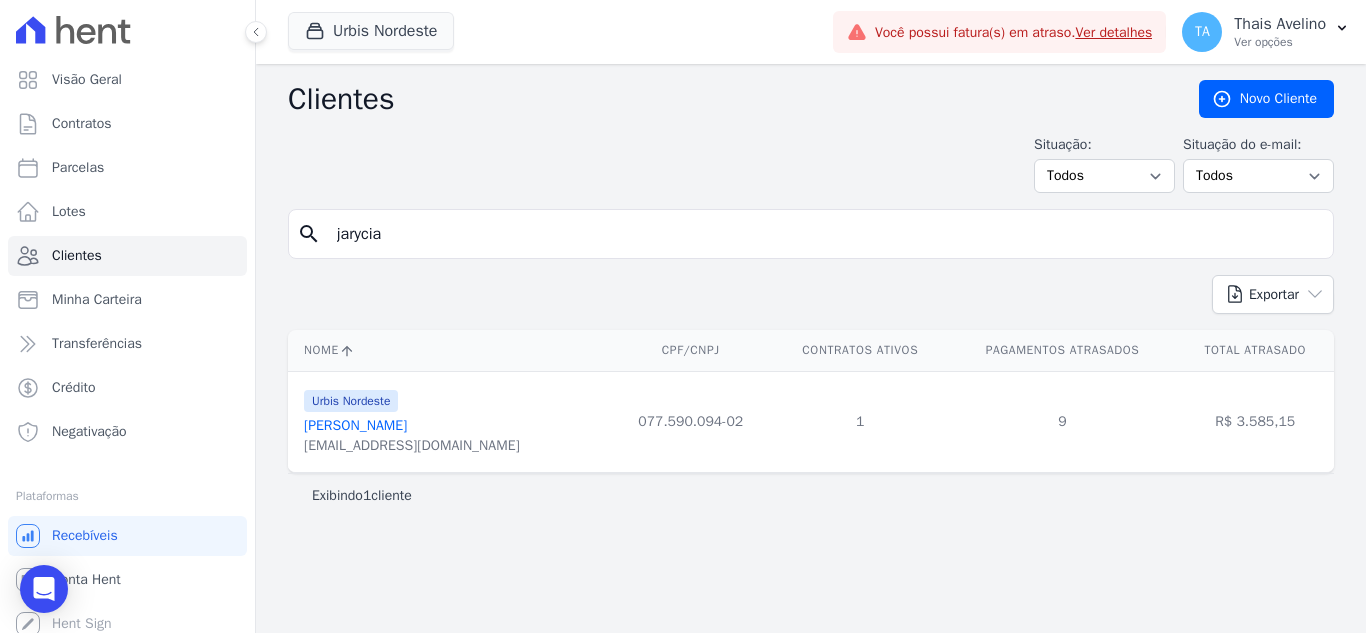 click on "Exibindo  1  cliente" at bounding box center [811, 496] 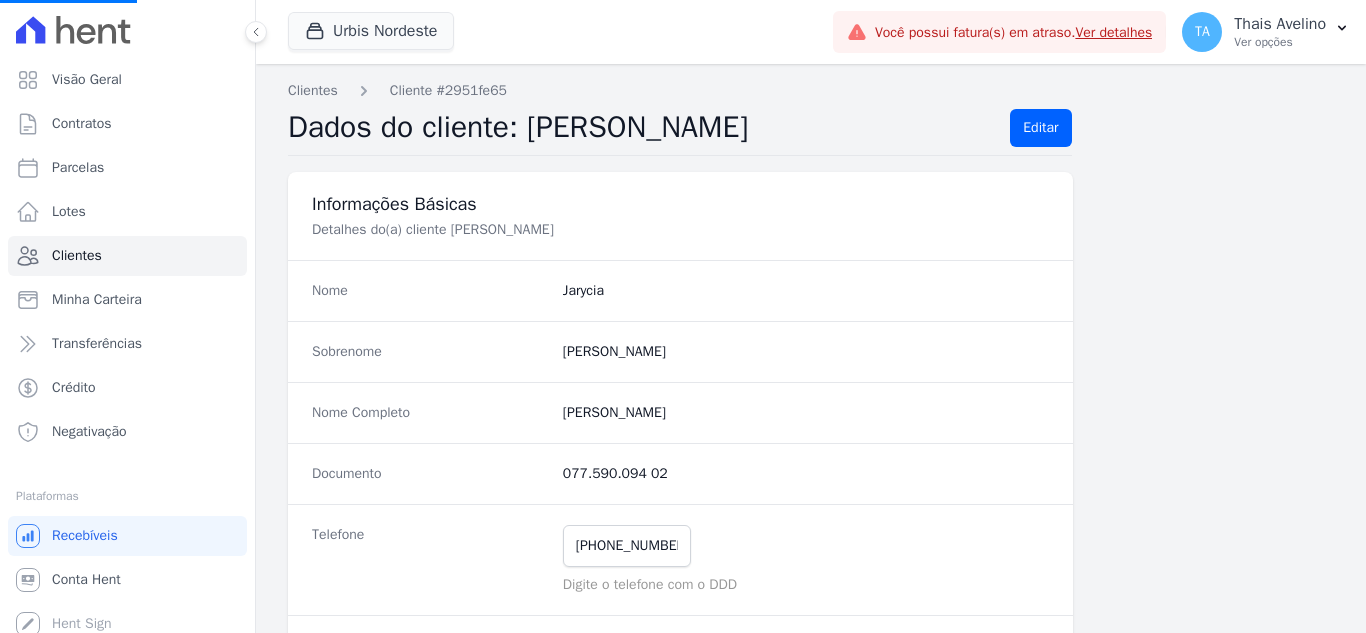 scroll, scrollTop: 500, scrollLeft: 0, axis: vertical 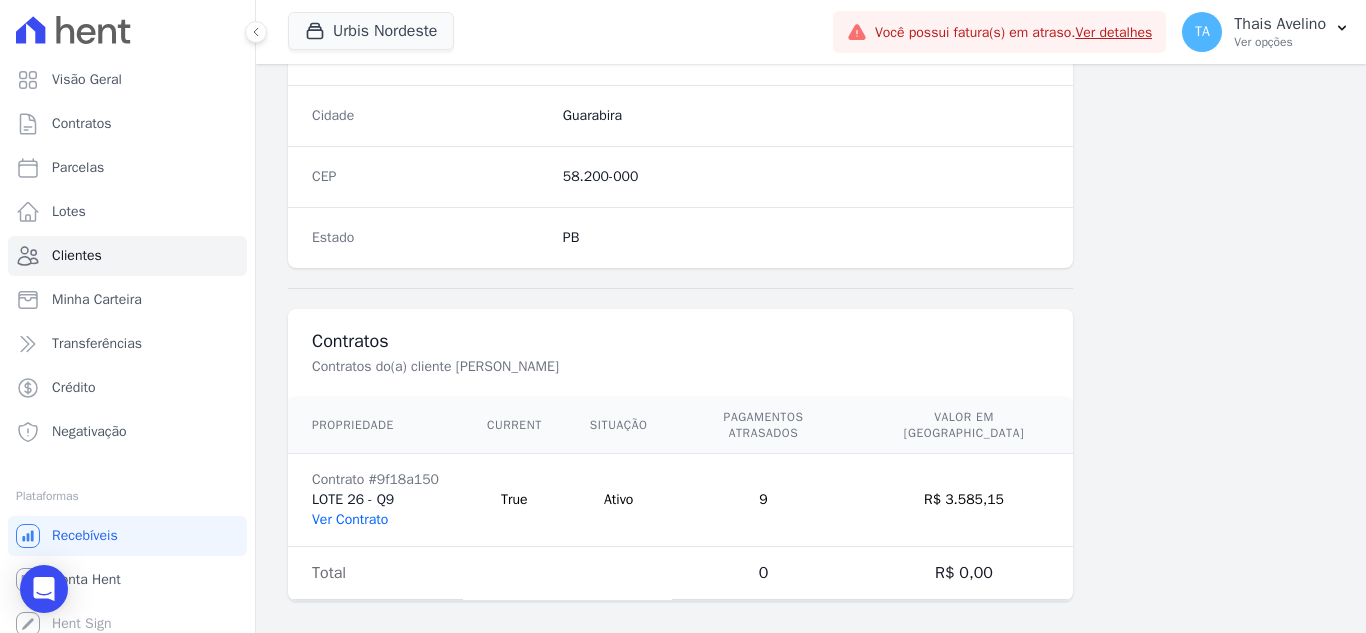 click on "Ver Contrato" at bounding box center [350, 519] 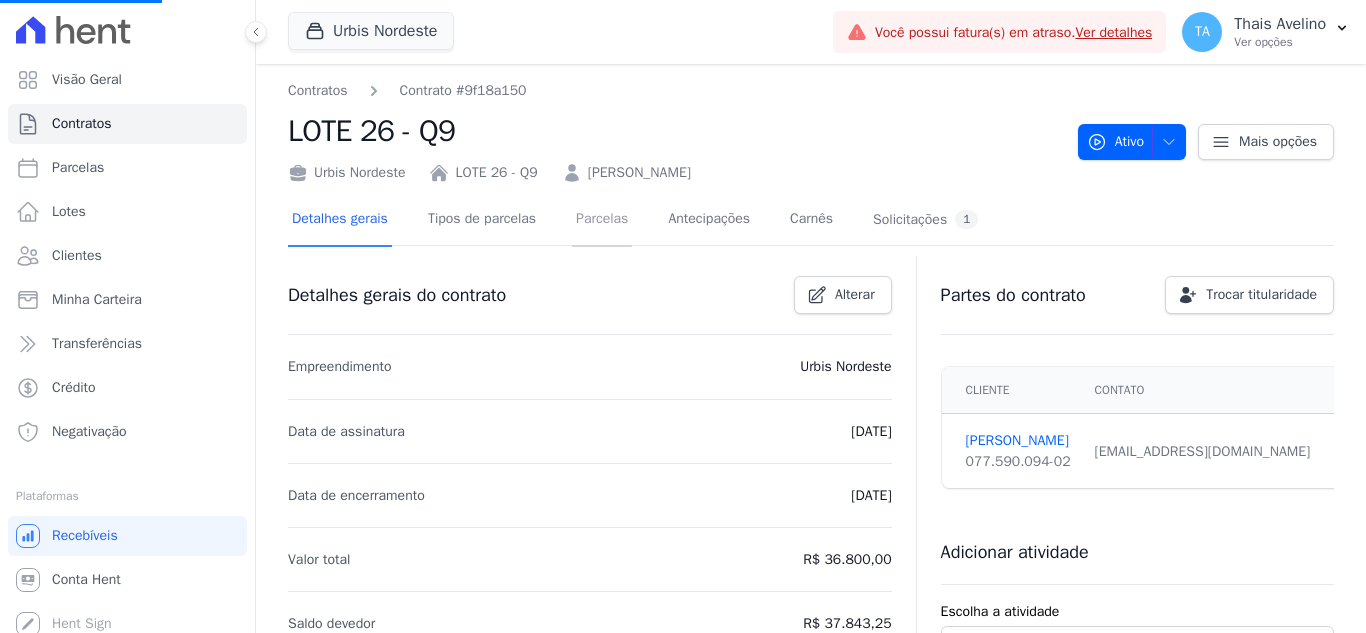 click on "Parcelas" at bounding box center [602, 220] 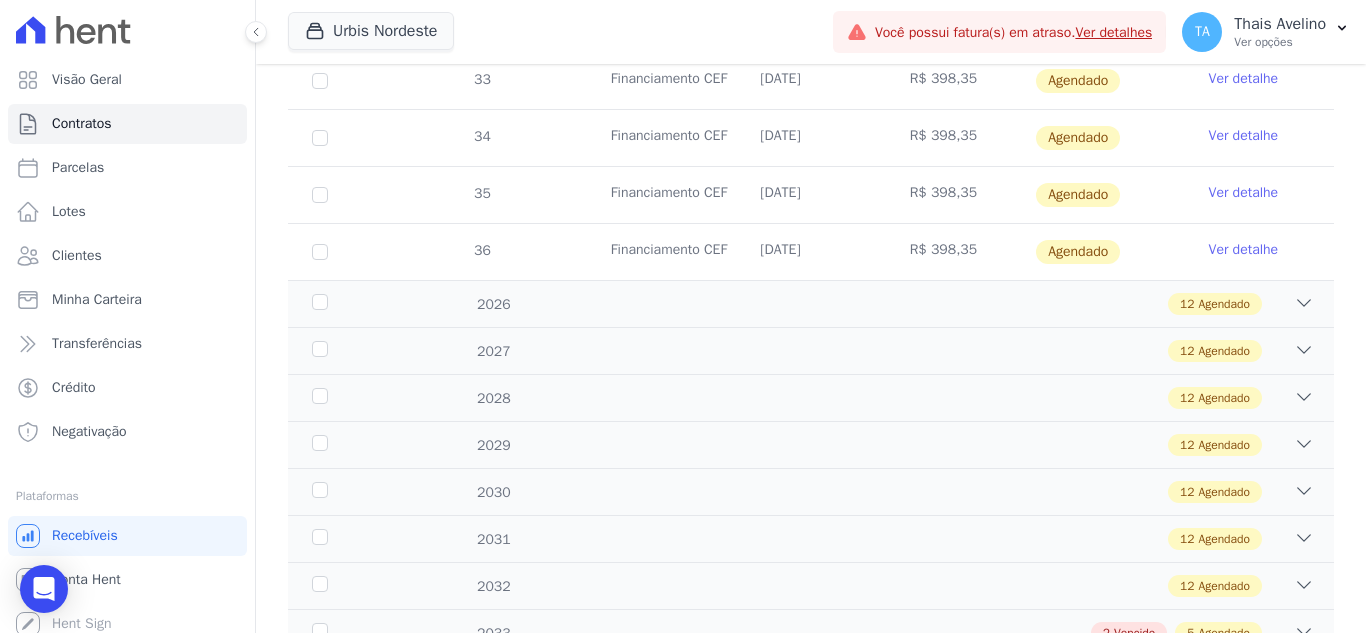 scroll, scrollTop: 1193, scrollLeft: 0, axis: vertical 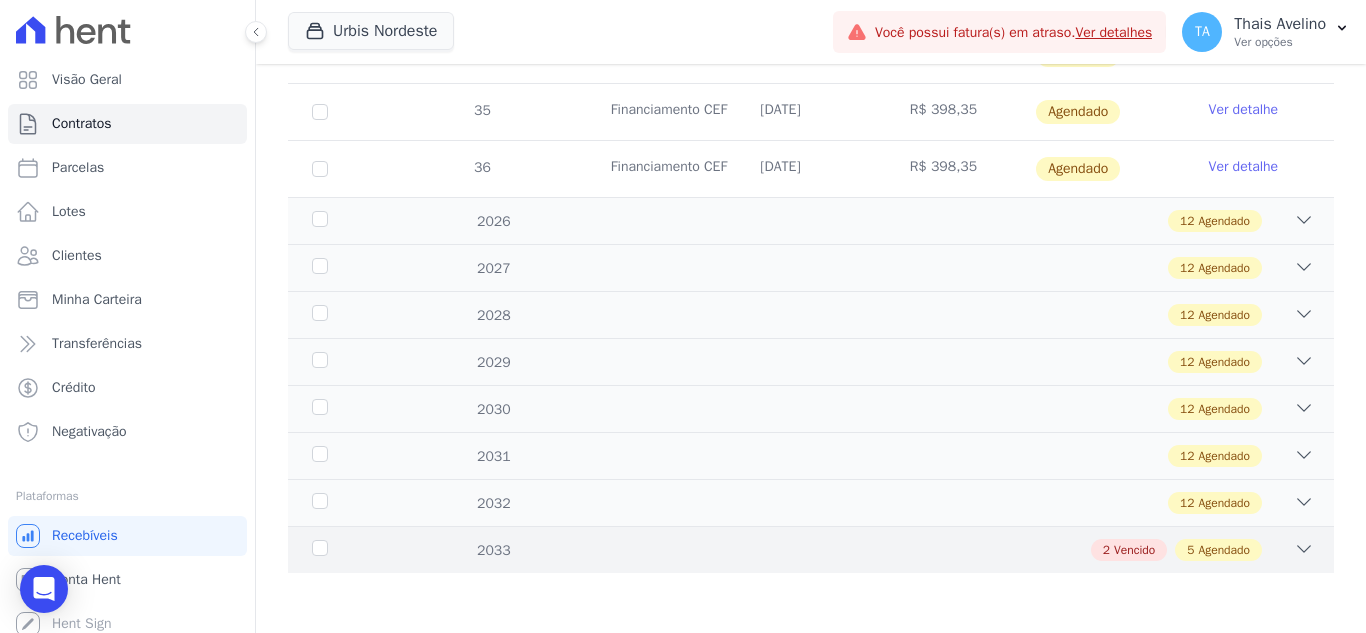 click on "2
Vencido
5
Agendado" at bounding box center (862, 550) 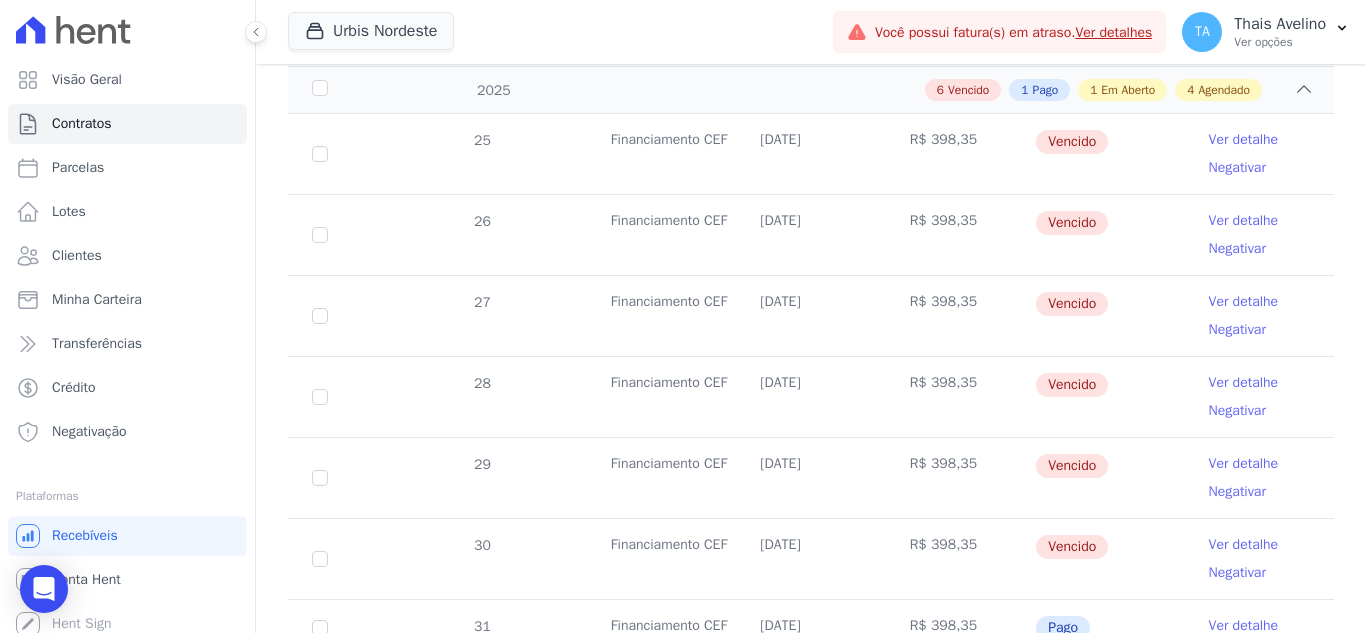 scroll, scrollTop: 392, scrollLeft: 0, axis: vertical 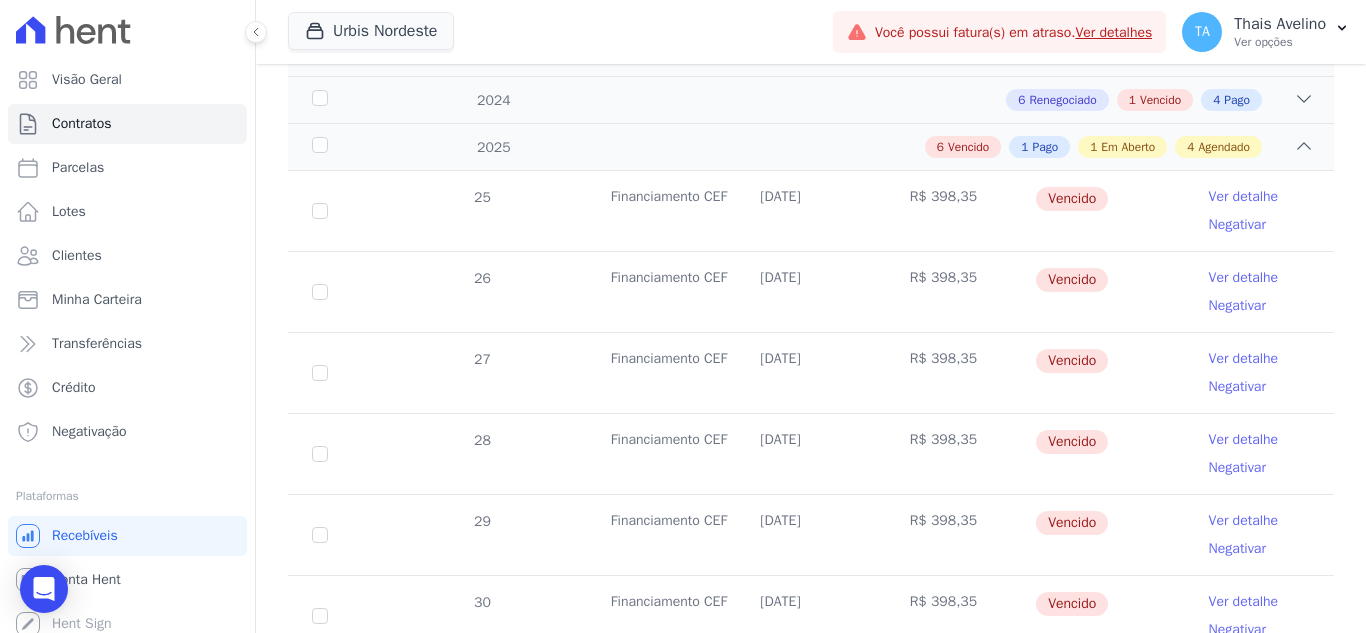 click on "Ver detalhe" at bounding box center [1244, 278] 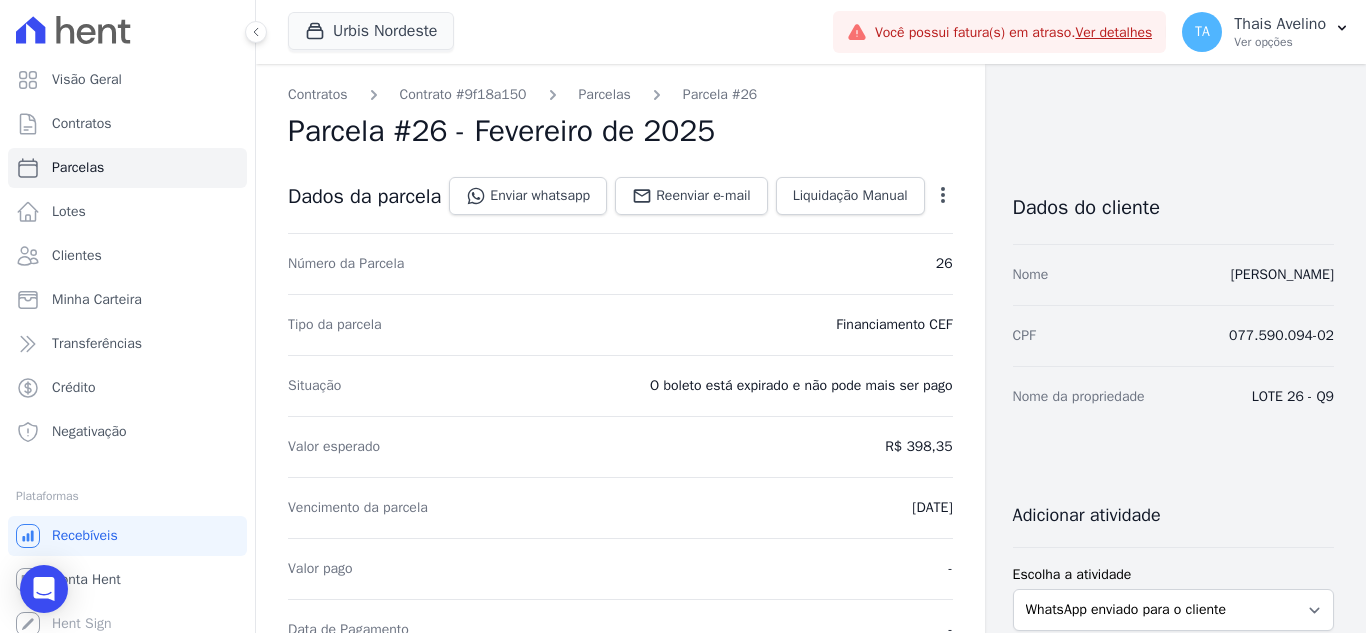 click 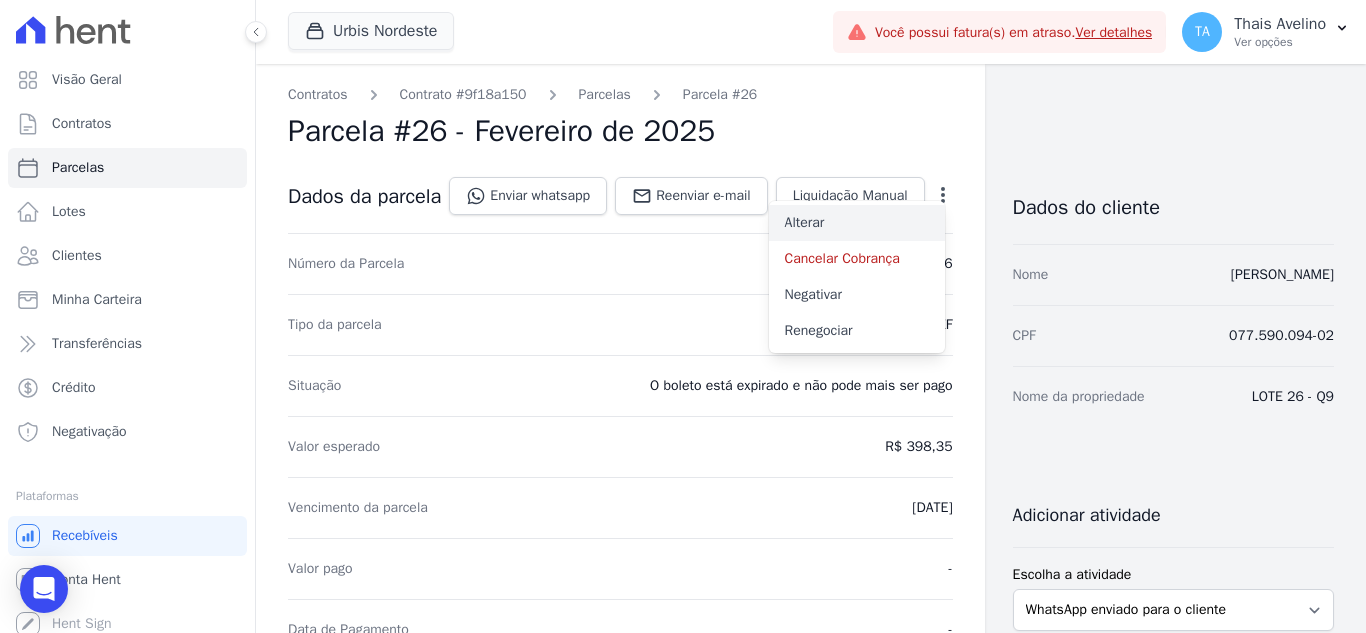 click on "Alterar" at bounding box center [857, 223] 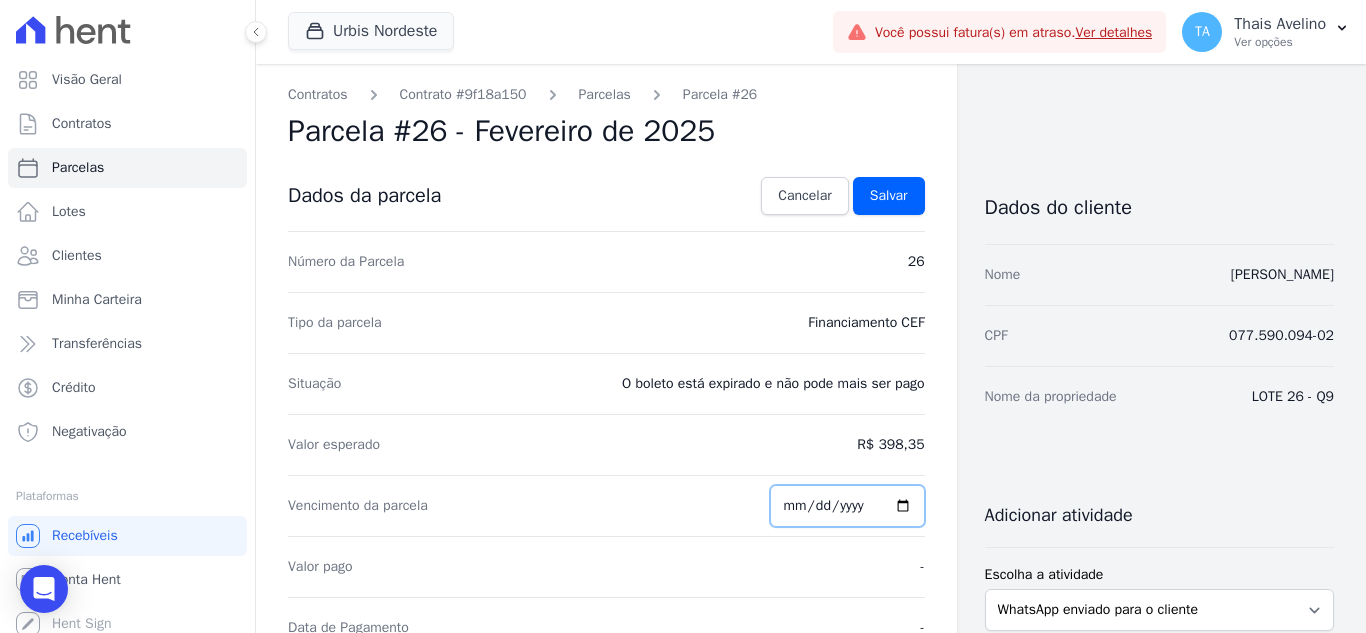 click on "2025-02-25" at bounding box center (847, 506) 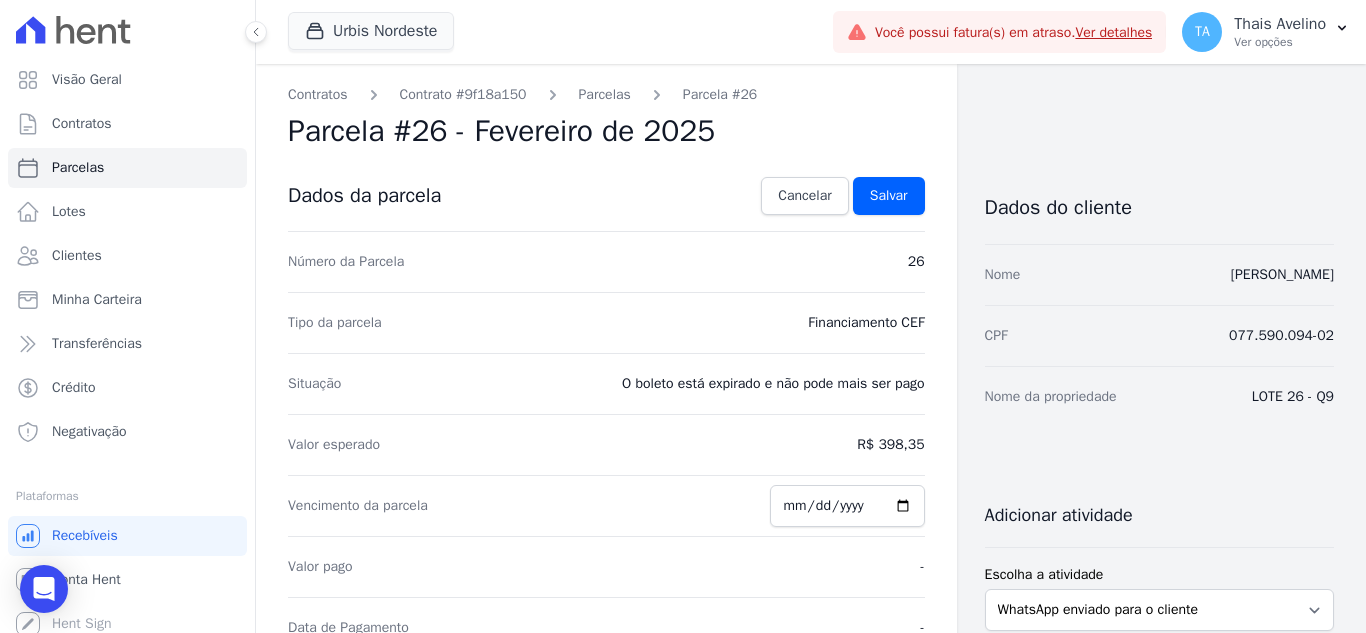 click on "Parcelas" at bounding box center [587, 94] 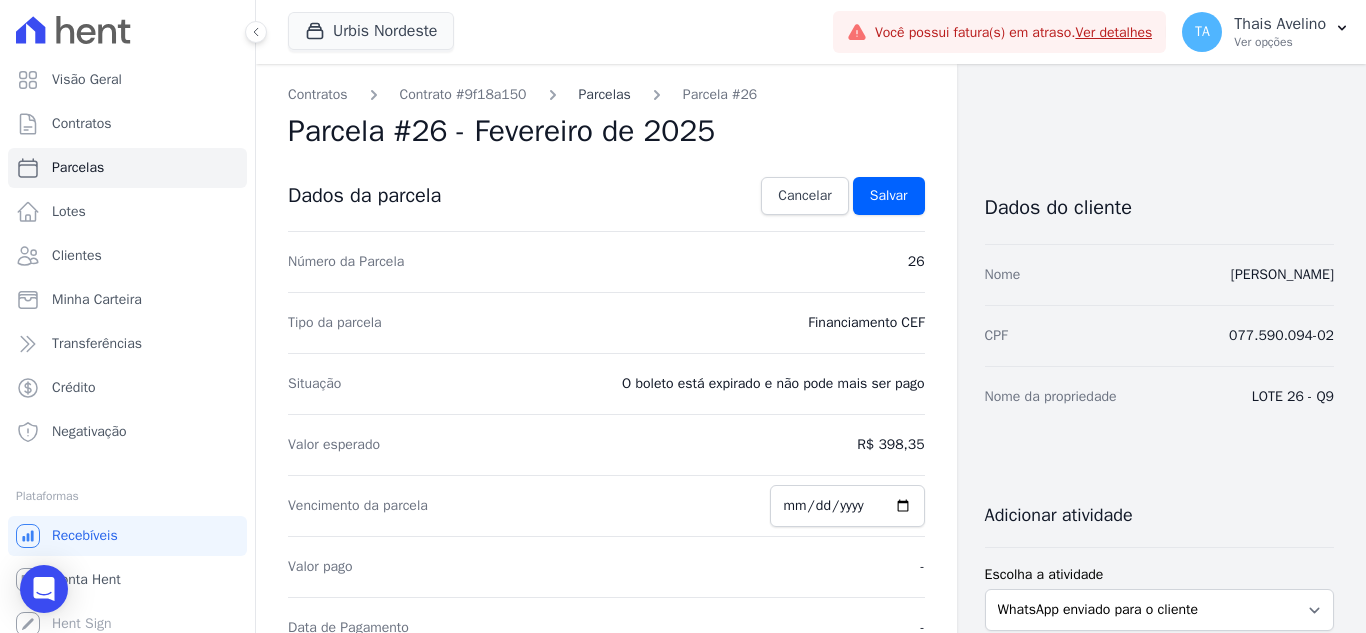 click on "Parcelas" at bounding box center (605, 94) 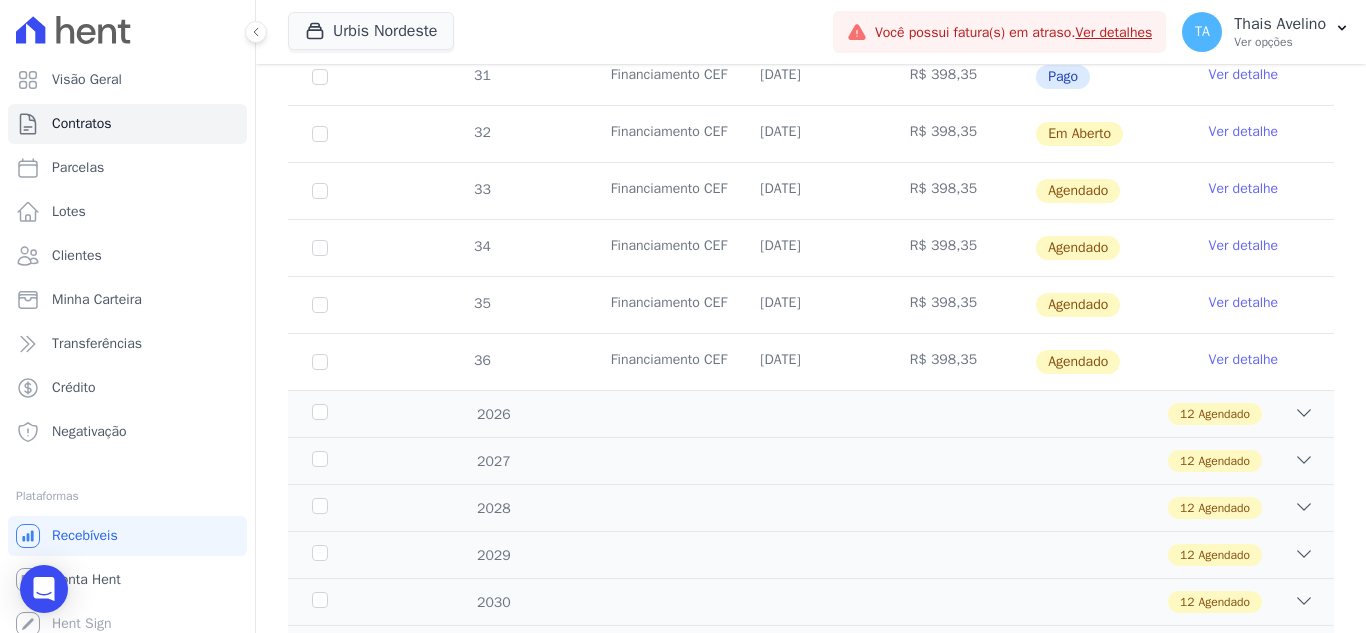 scroll, scrollTop: 1193, scrollLeft: 0, axis: vertical 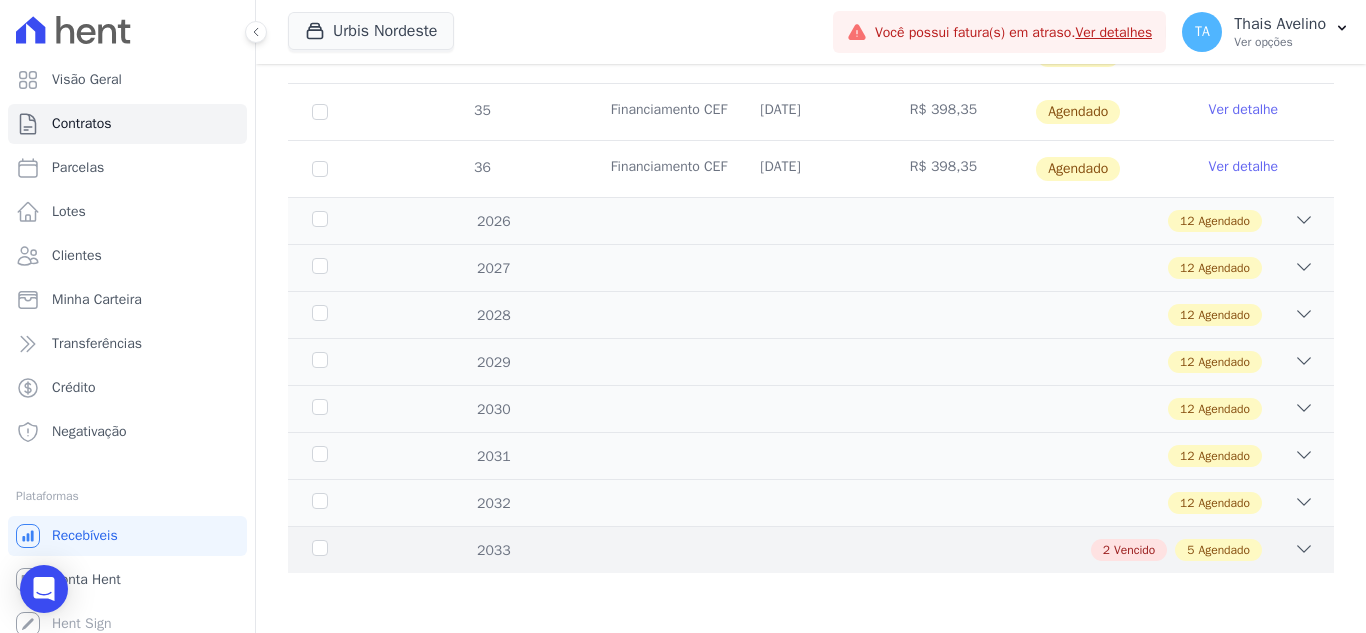 click on "2
Vencido
5
Agendado" at bounding box center [862, 550] 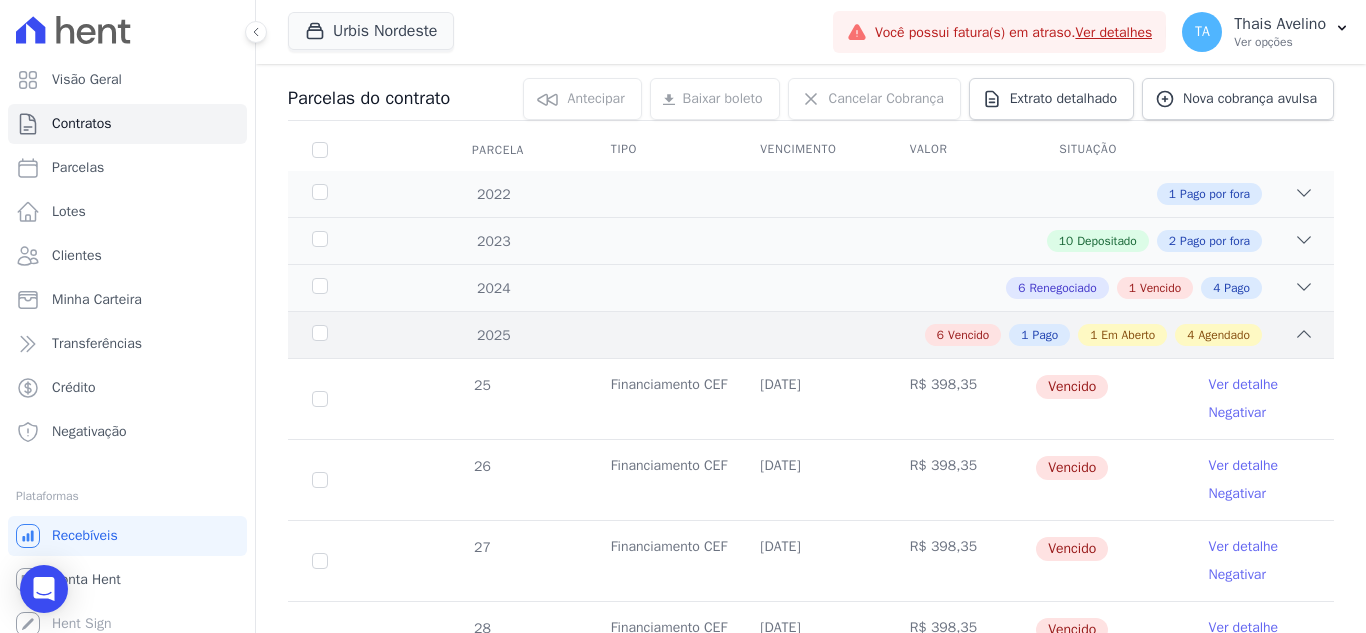 scroll, scrollTop: 192, scrollLeft: 0, axis: vertical 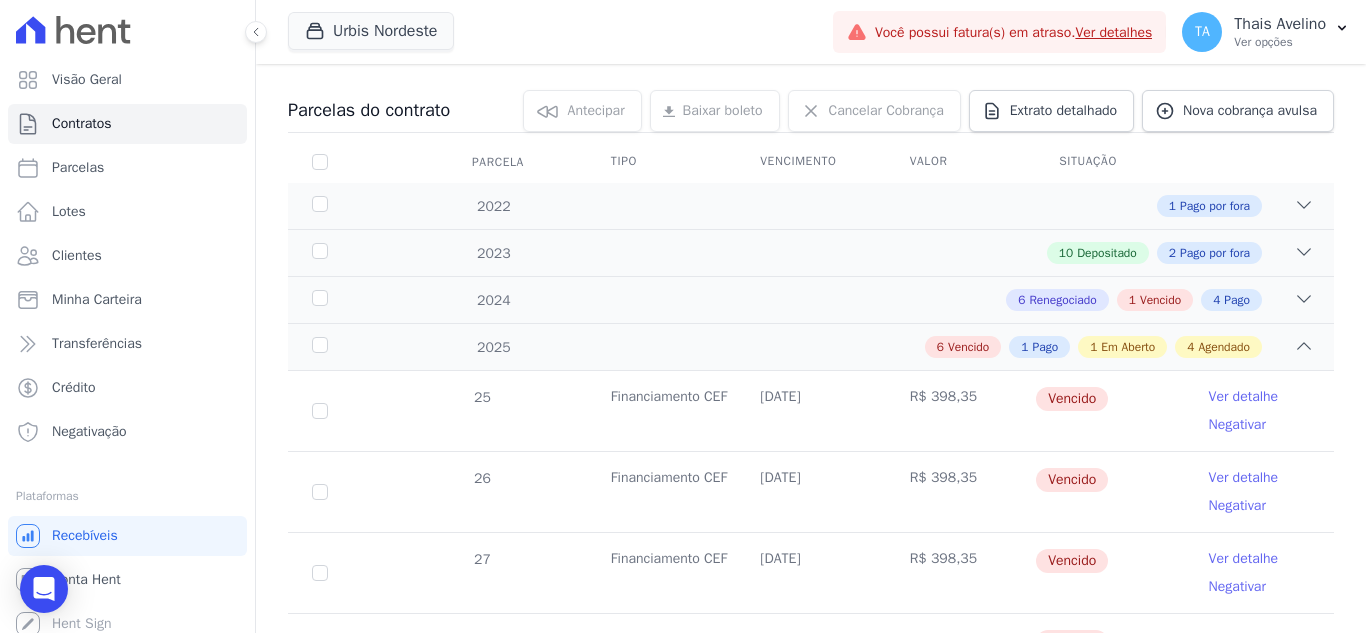 click on "Ver detalhe" at bounding box center (1244, 397) 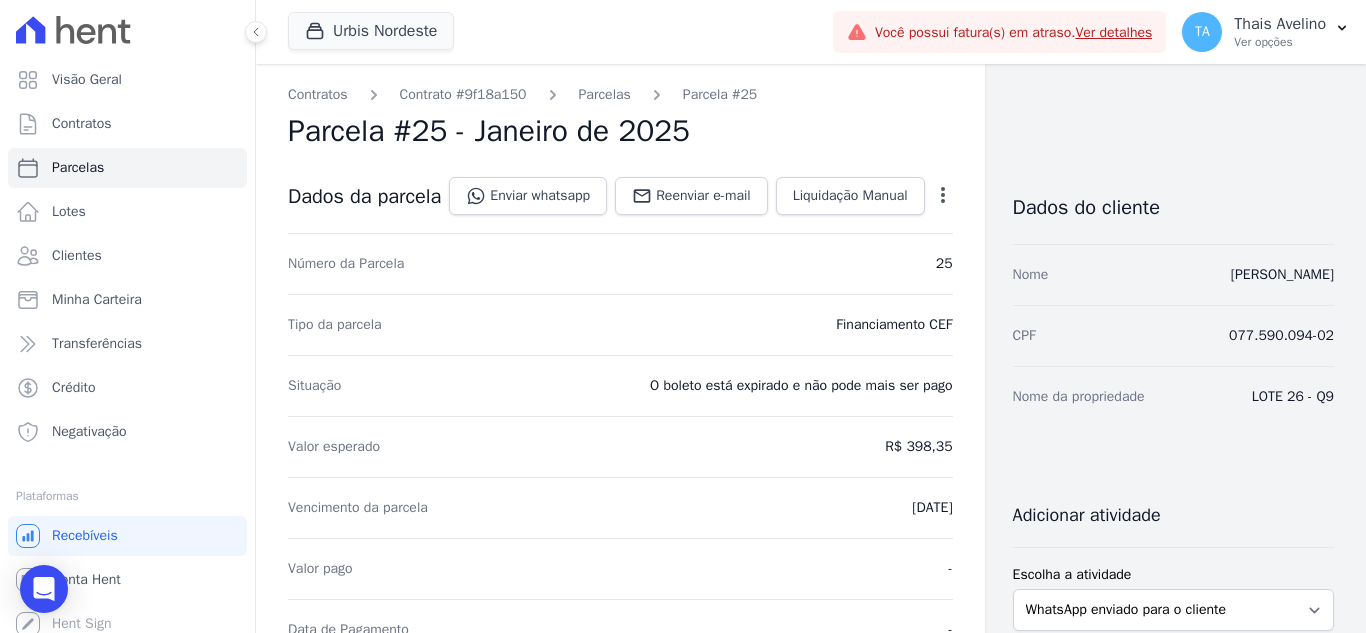 click 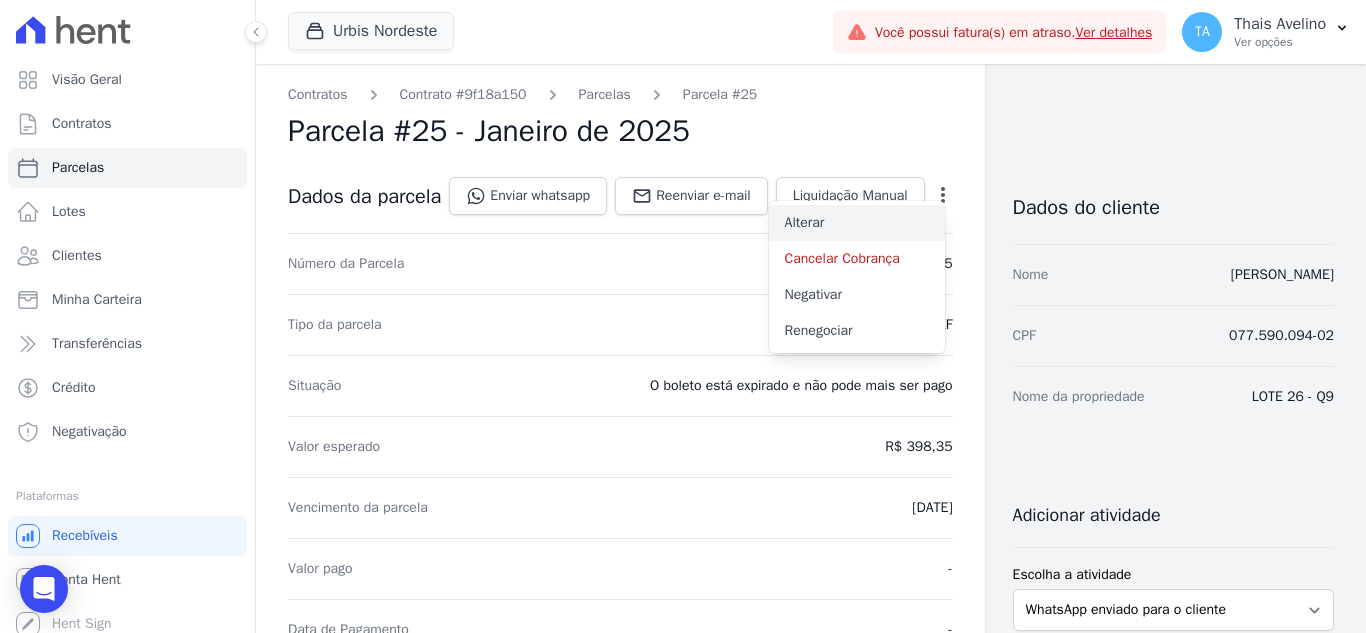 click on "Alterar" at bounding box center (857, 223) 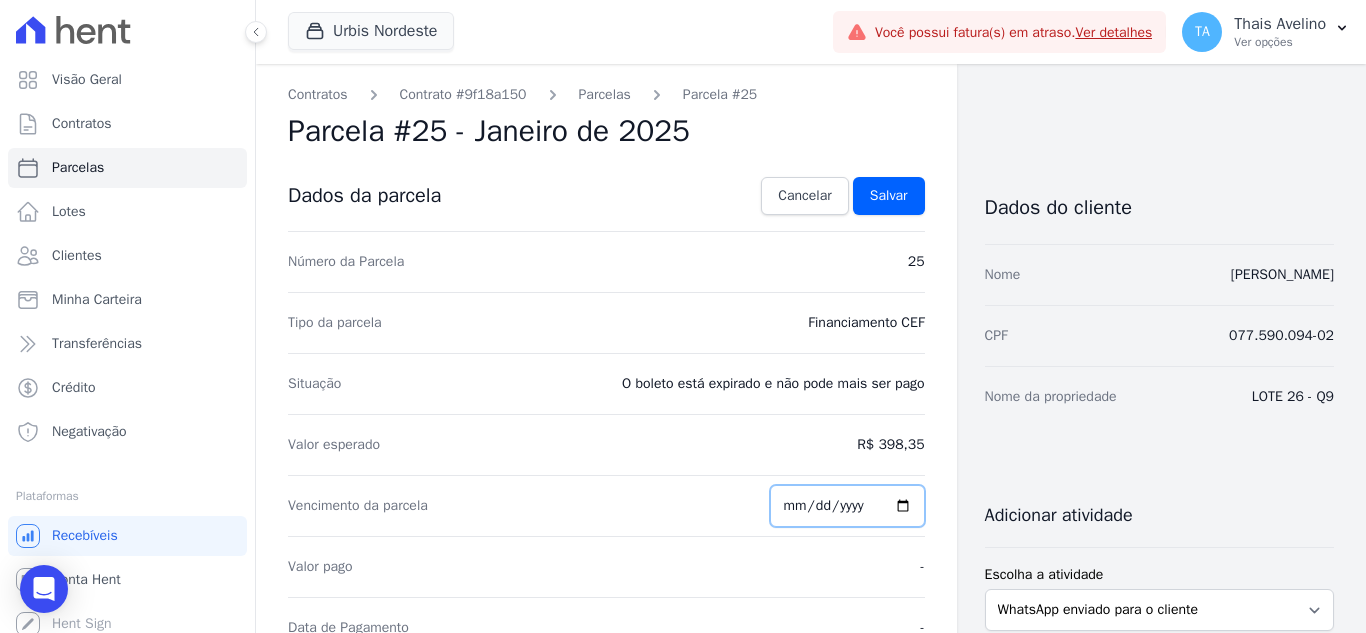 click on "[DATE]" at bounding box center [847, 506] 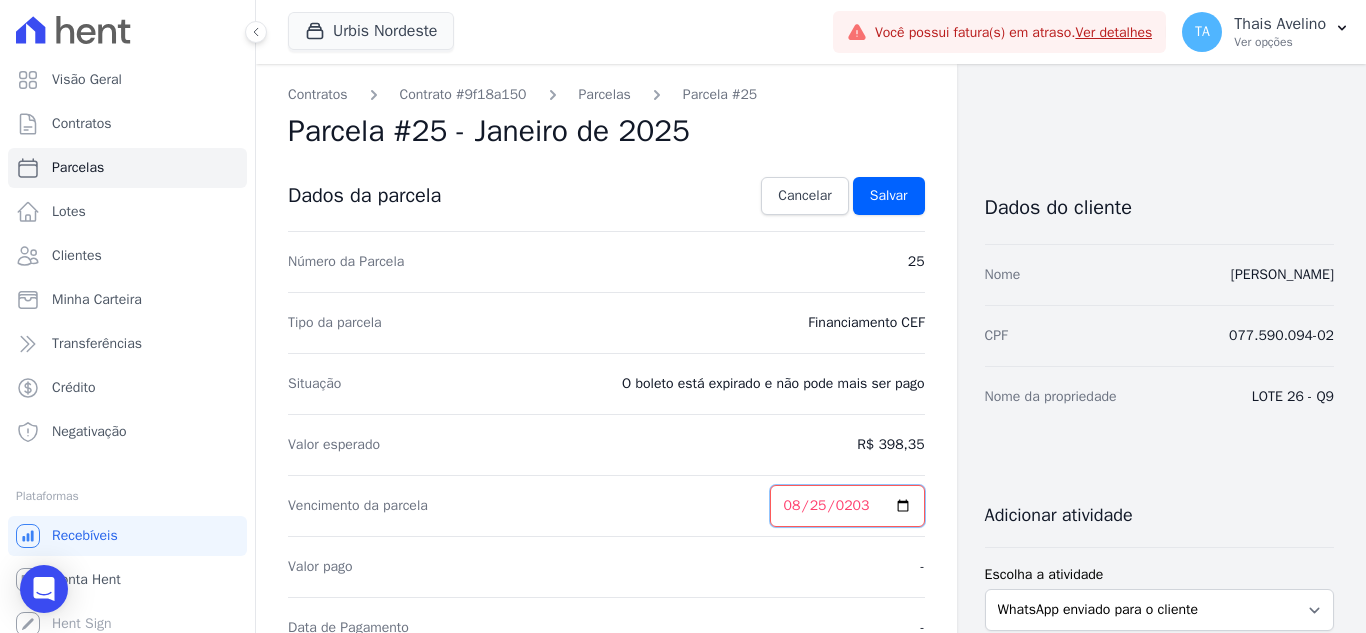 type on "2033-08-25" 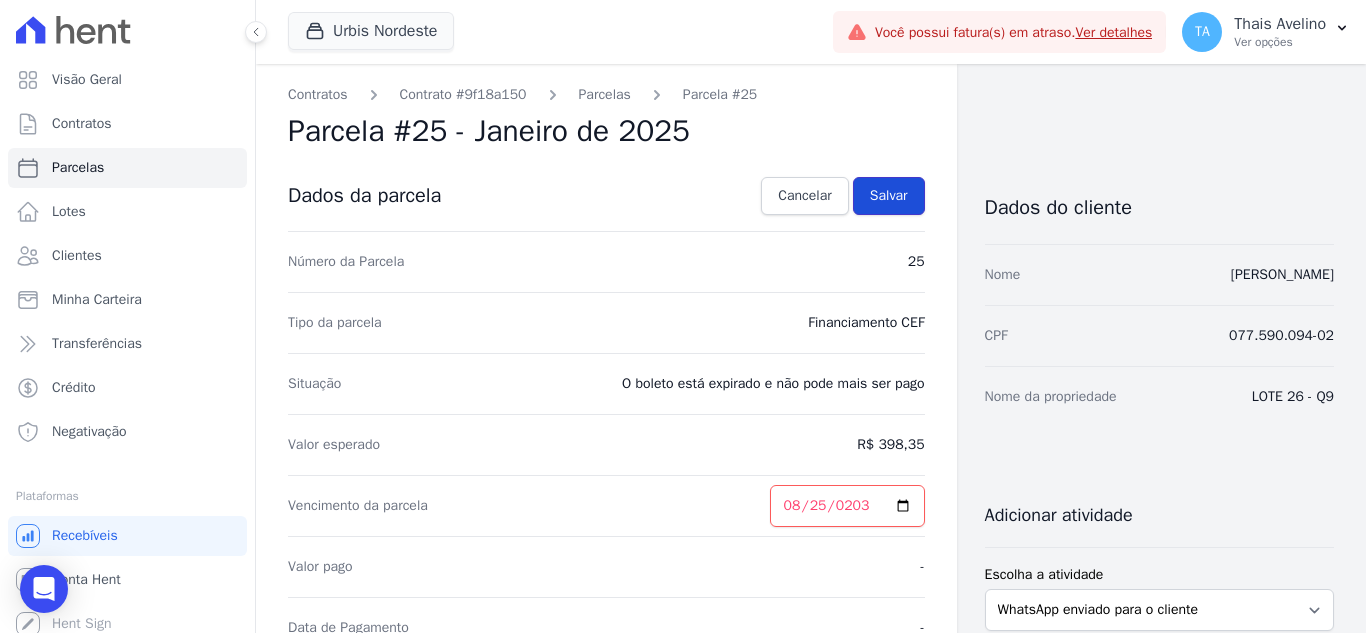 click on "Salvar" at bounding box center (889, 196) 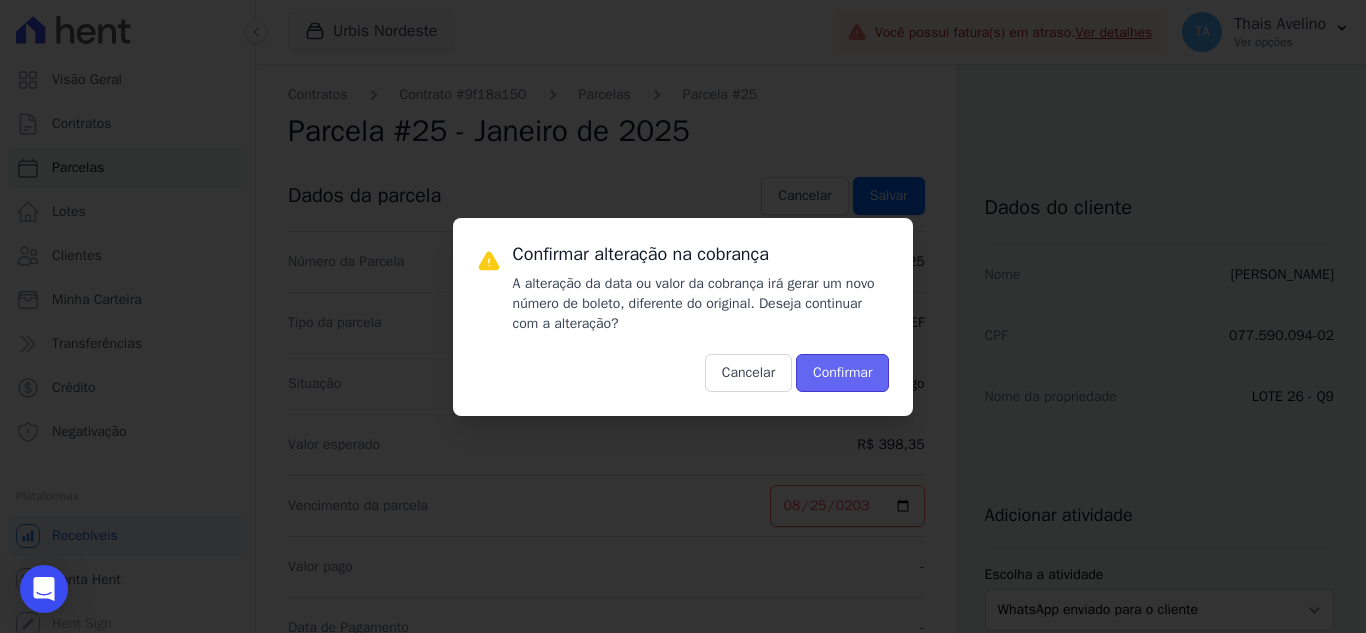click on "Confirmar" at bounding box center [842, 373] 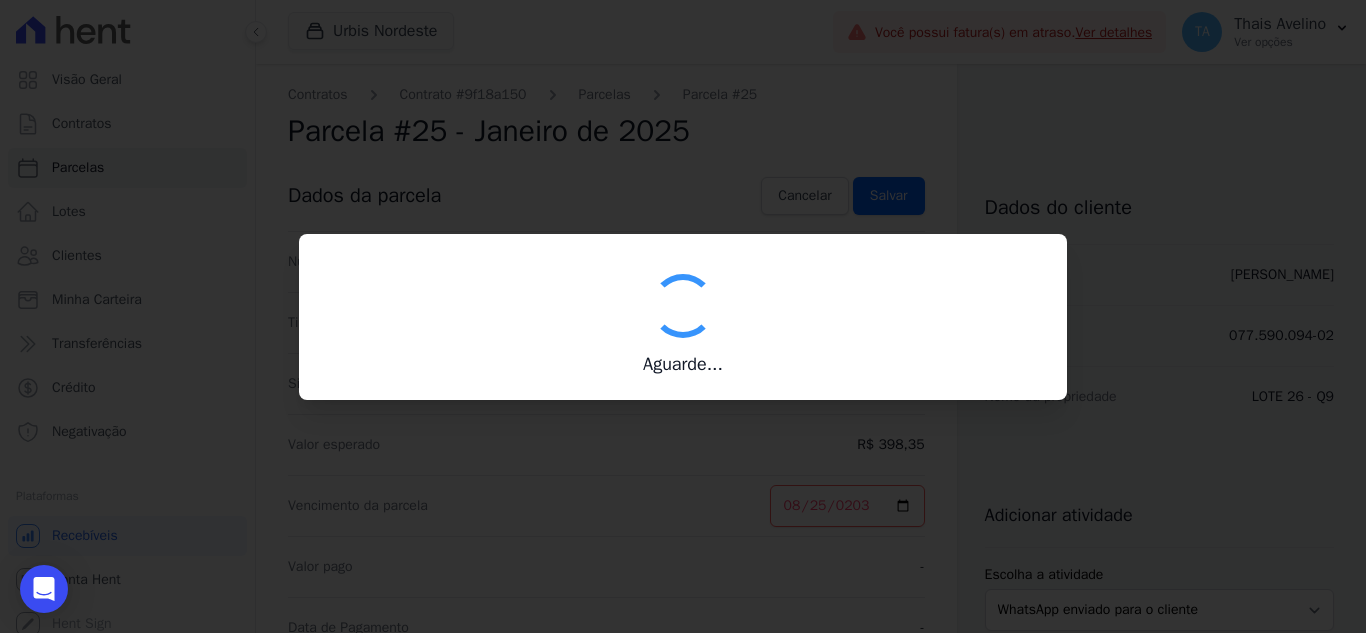 type on "00190000090335103300000630689172341060000039835" 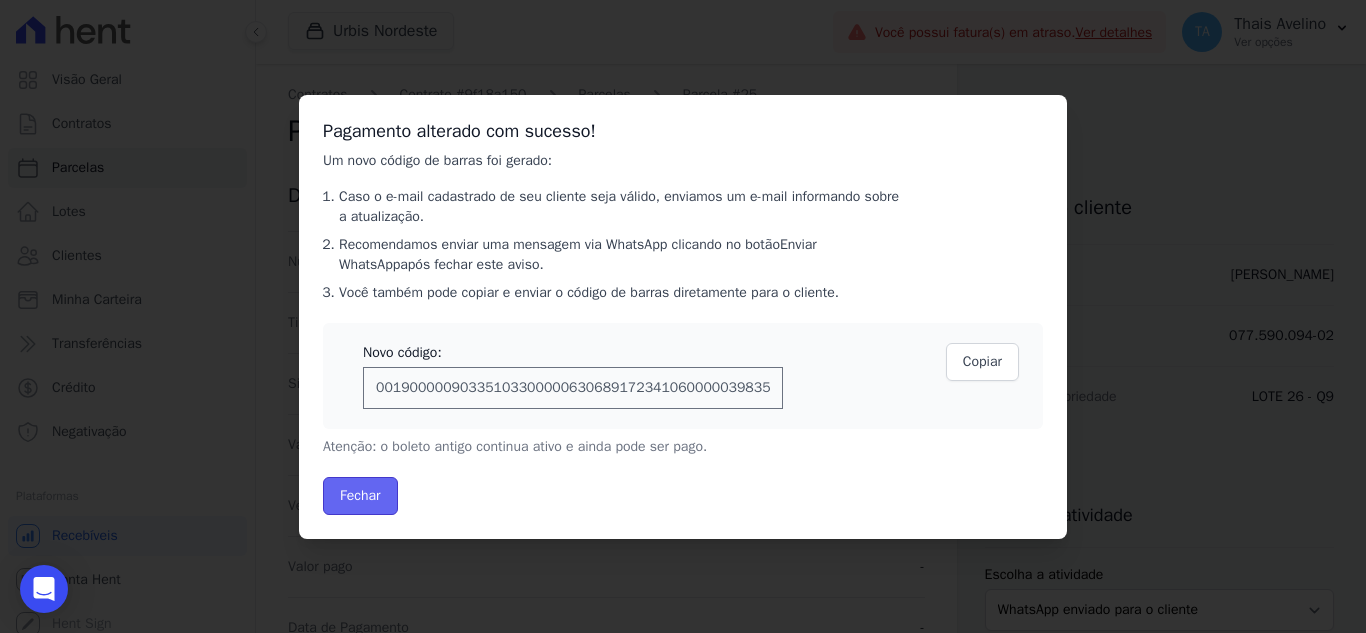 click on "Fechar" at bounding box center (360, 496) 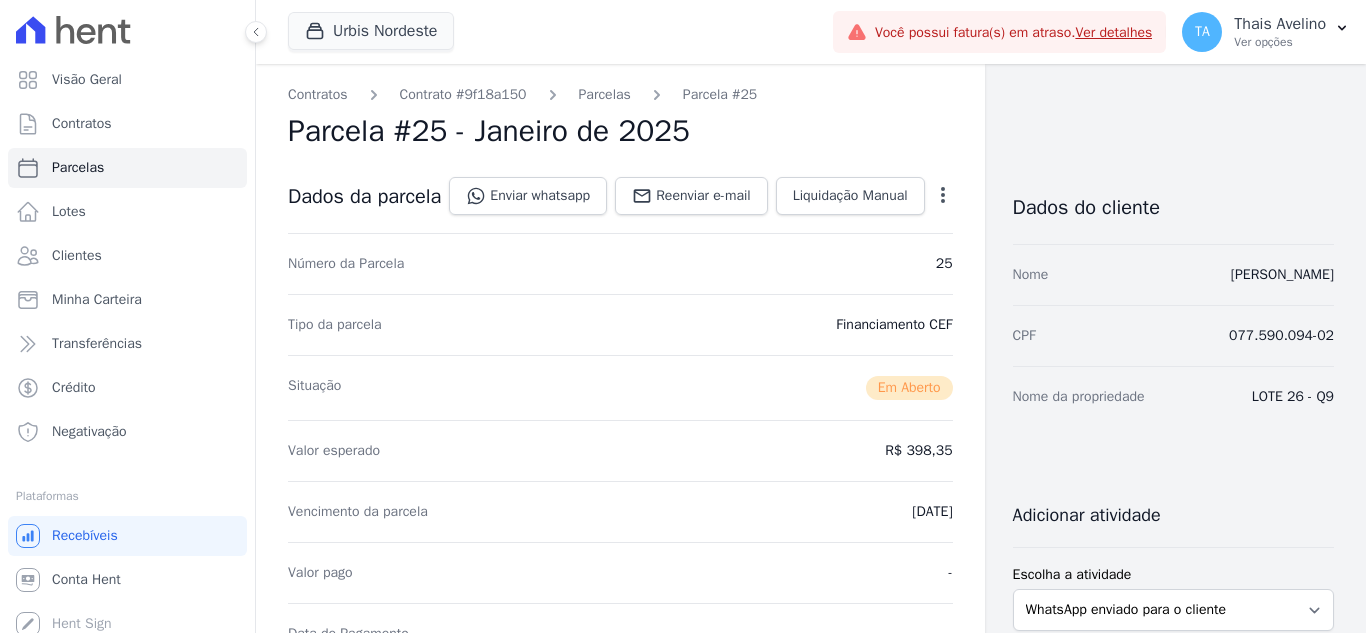 scroll, scrollTop: 0, scrollLeft: 0, axis: both 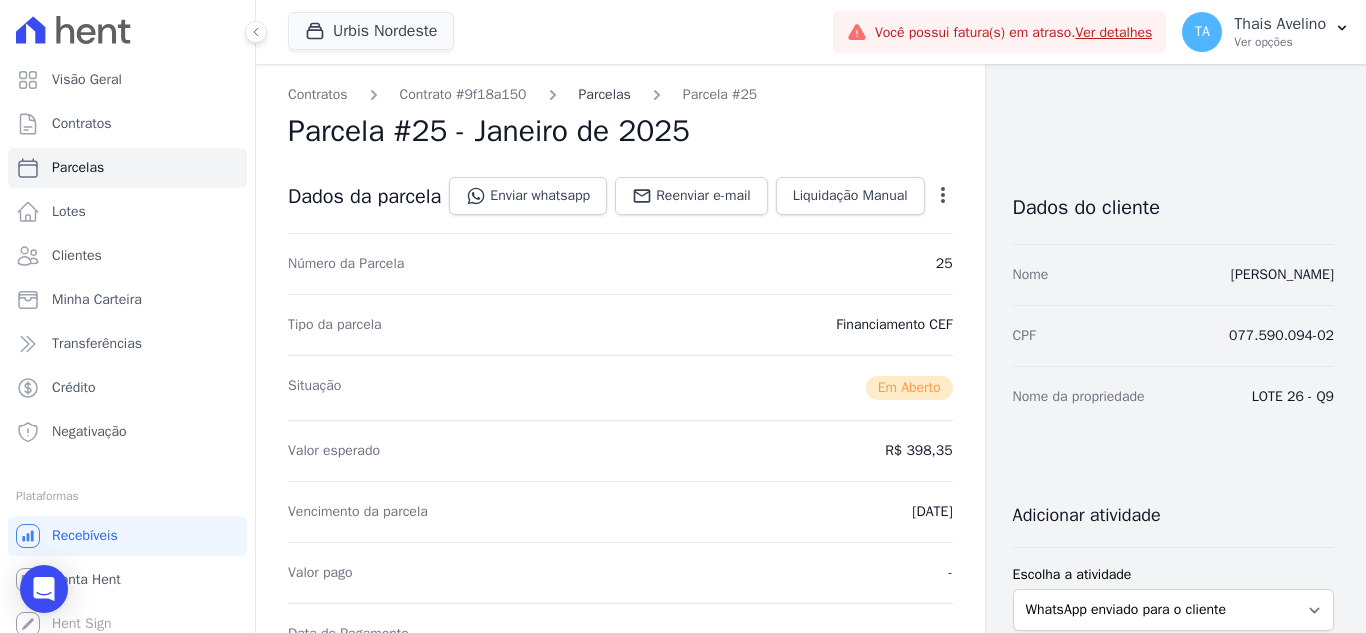 click on "Parcelas" at bounding box center (605, 94) 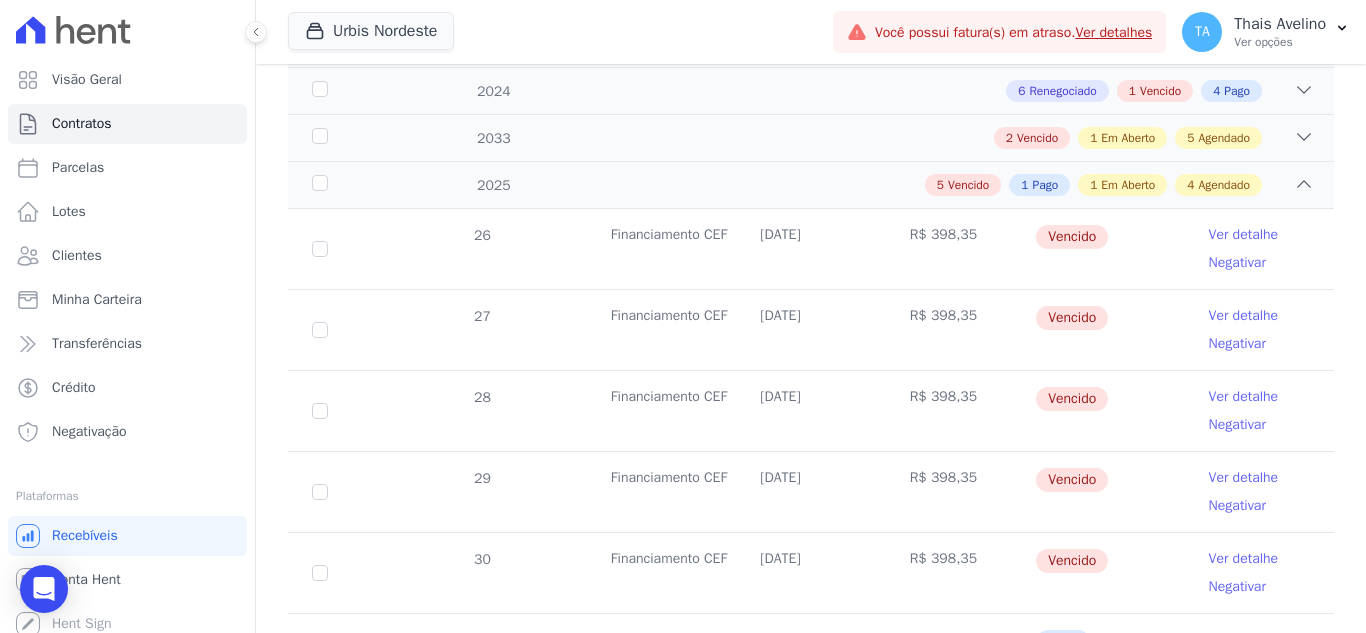 scroll, scrollTop: 400, scrollLeft: 0, axis: vertical 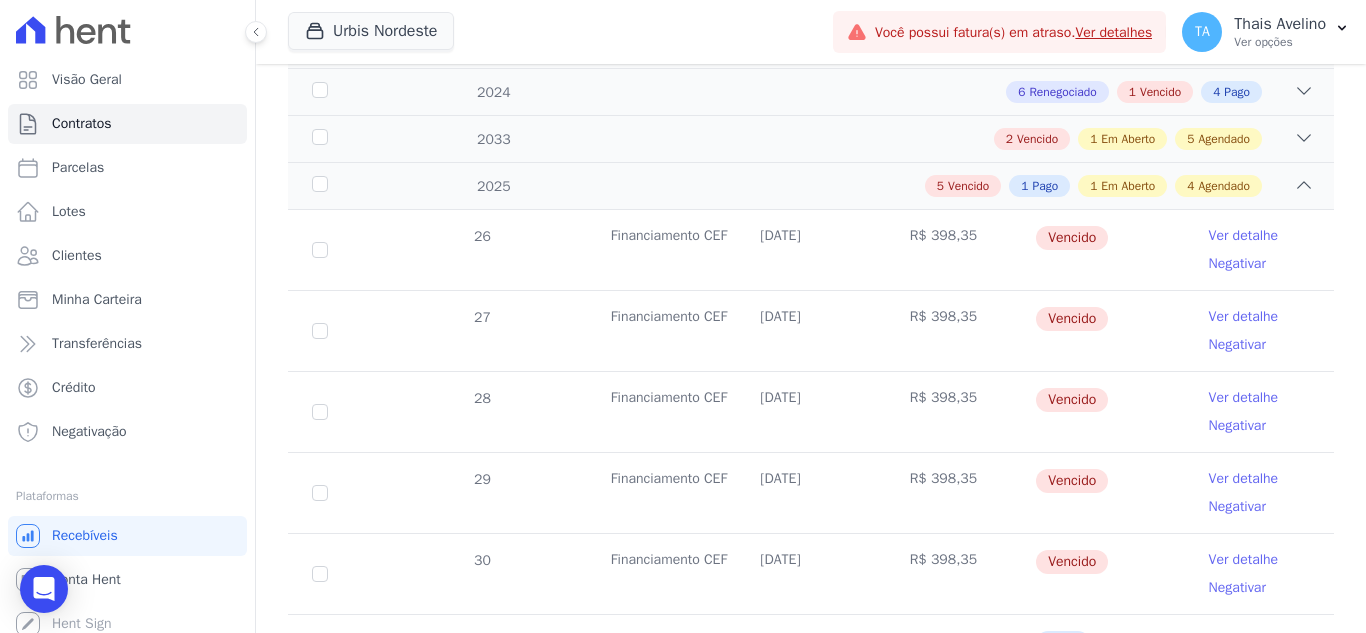 click on "Ver detalhe" at bounding box center [1244, 236] 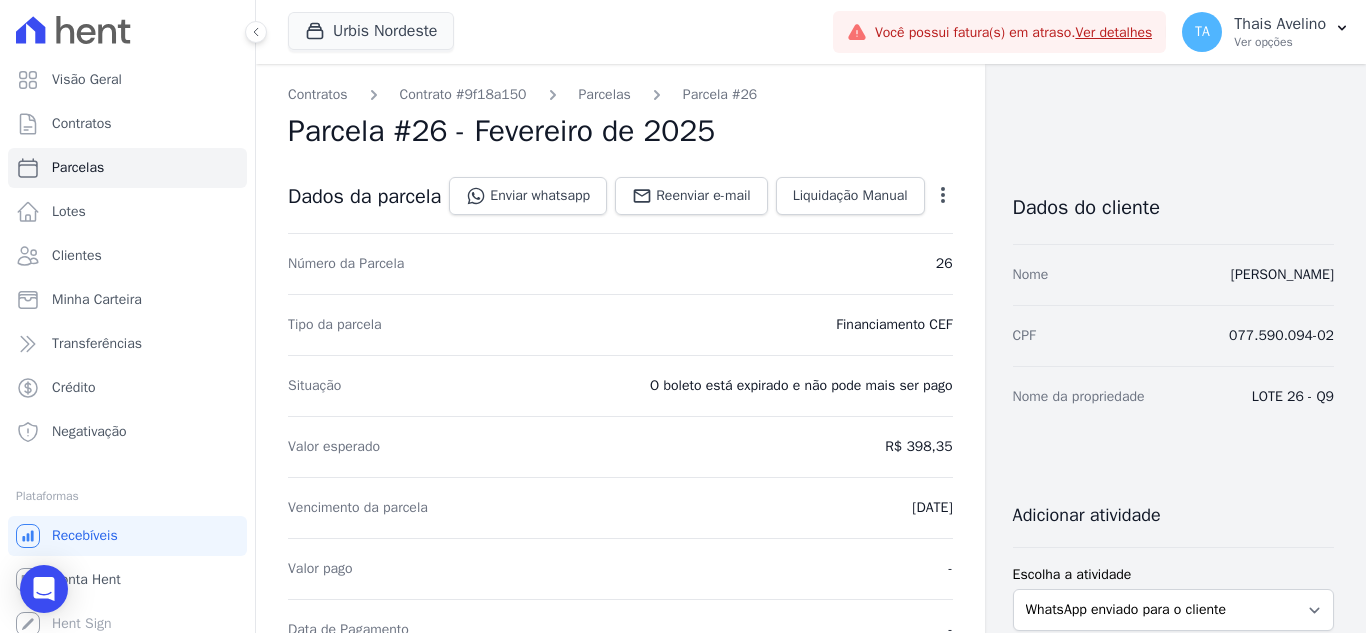 click 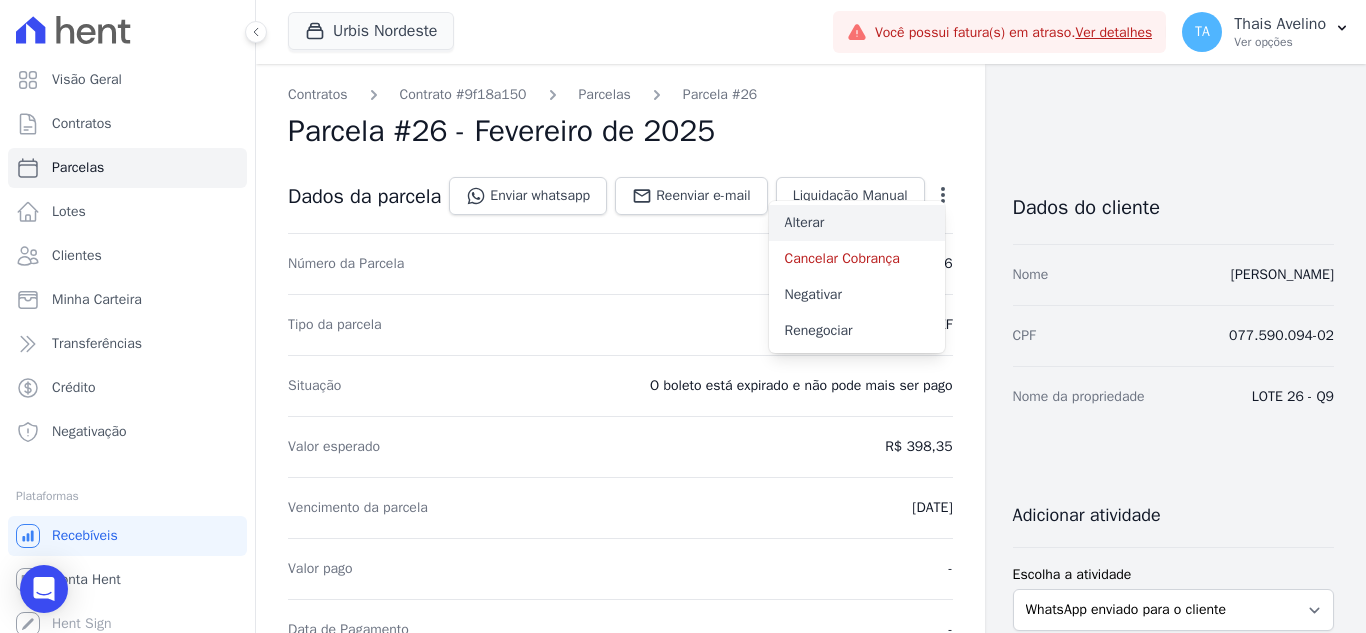 click on "Alterar" at bounding box center (857, 223) 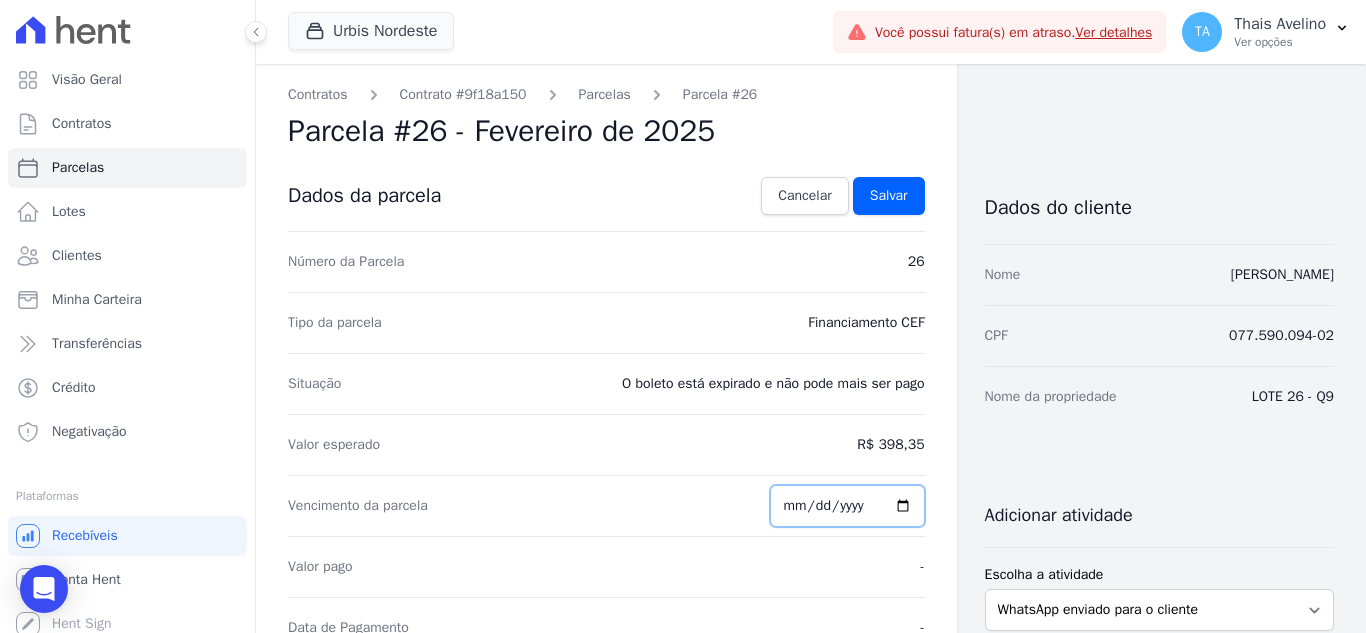 click on "2025-02-25" at bounding box center (847, 506) 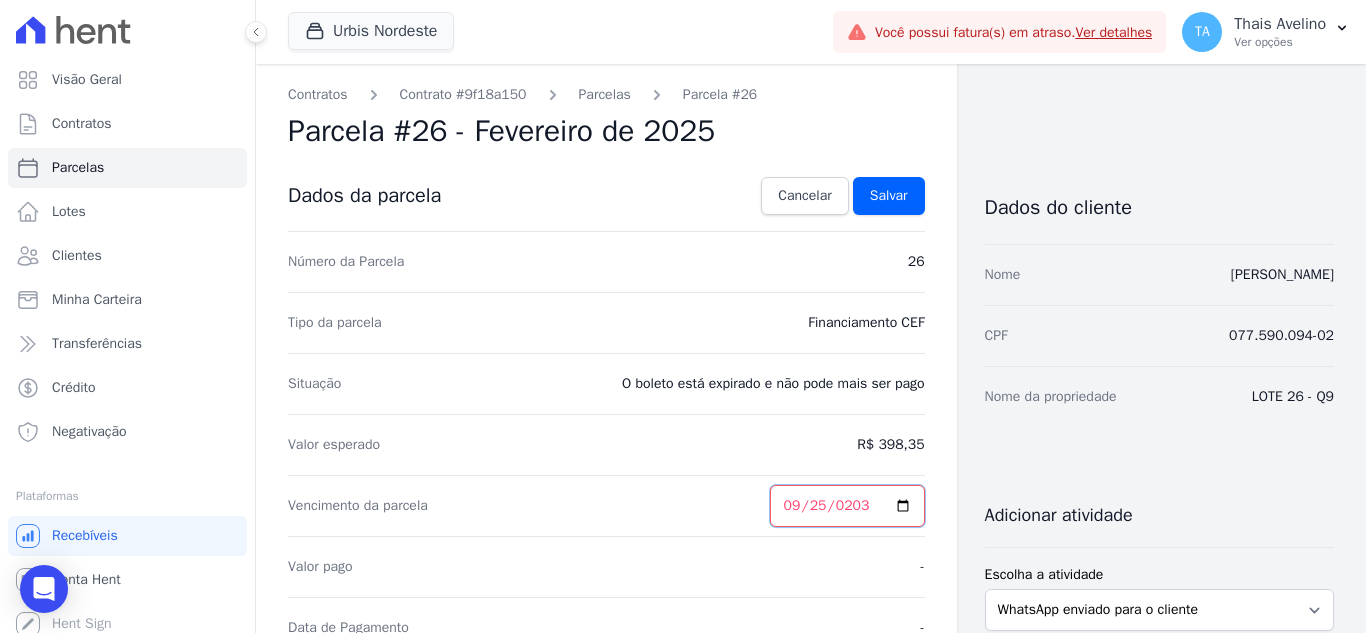 type on "2033-09-25" 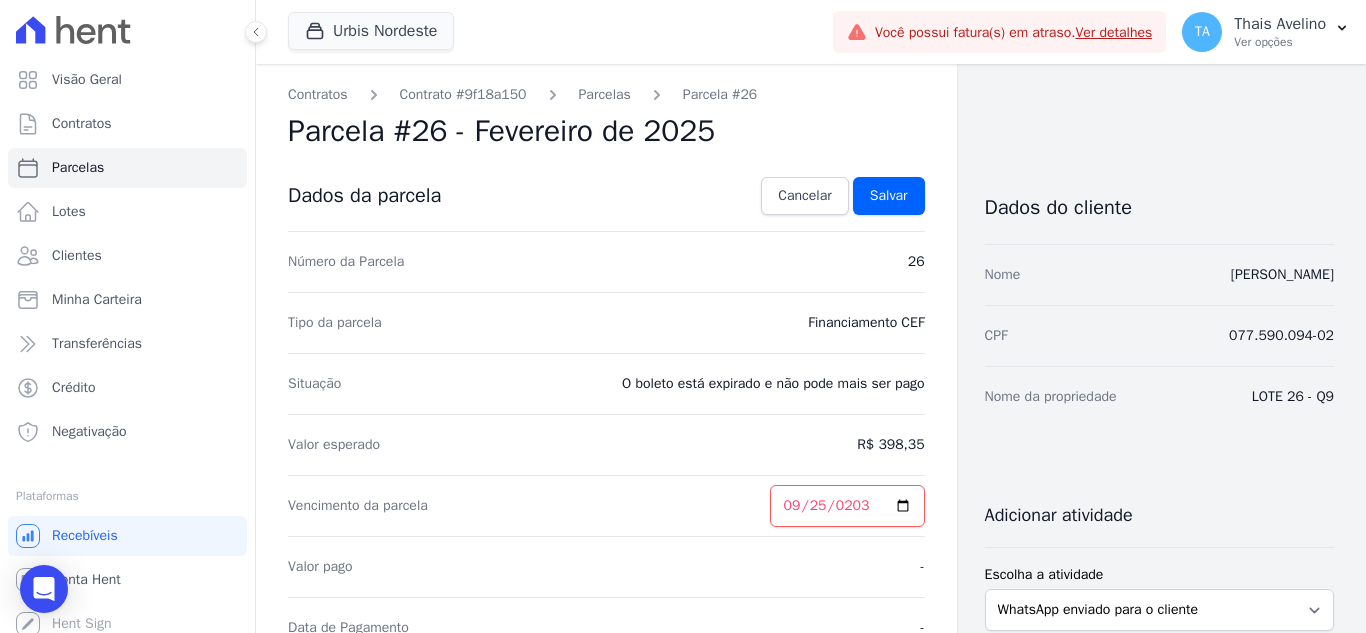 click on "Contratos
Contrato
#9f18a150
Parcelas
Parcela
#26
Parcela #26 - Fevereiro de 2025
Confirmar alteração na cobrança
A alteração da data ou valor da cobrança irá gerar um novo número de boleto, diferente do original. Deseja continuar com a alteração?
Cancelar
Confirmar
Aguarde..." at bounding box center [606, 766] 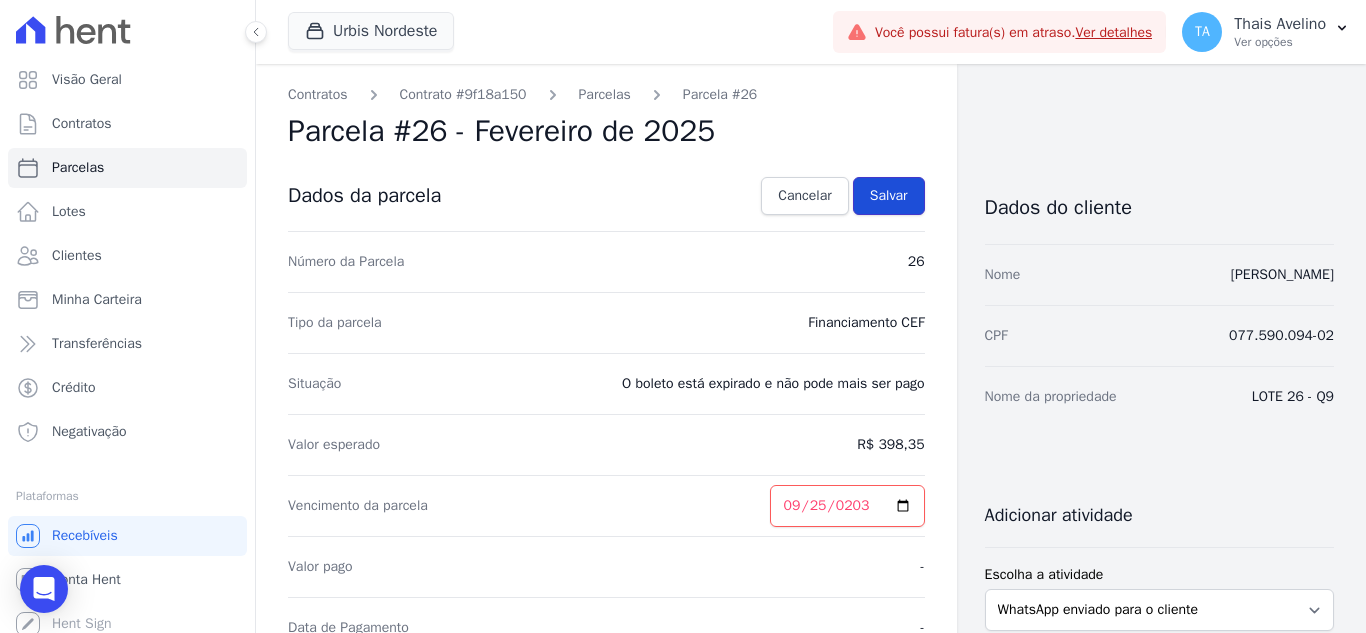 click on "Salvar" at bounding box center (889, 196) 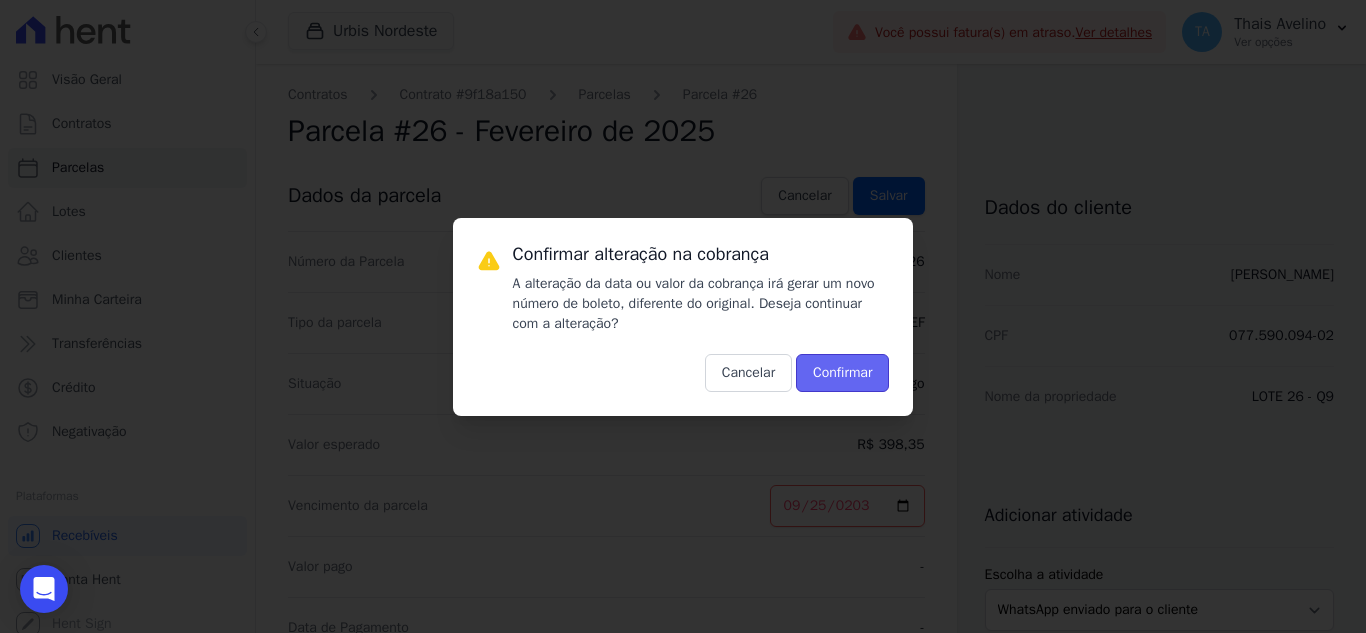 click on "Confirmar" at bounding box center (842, 373) 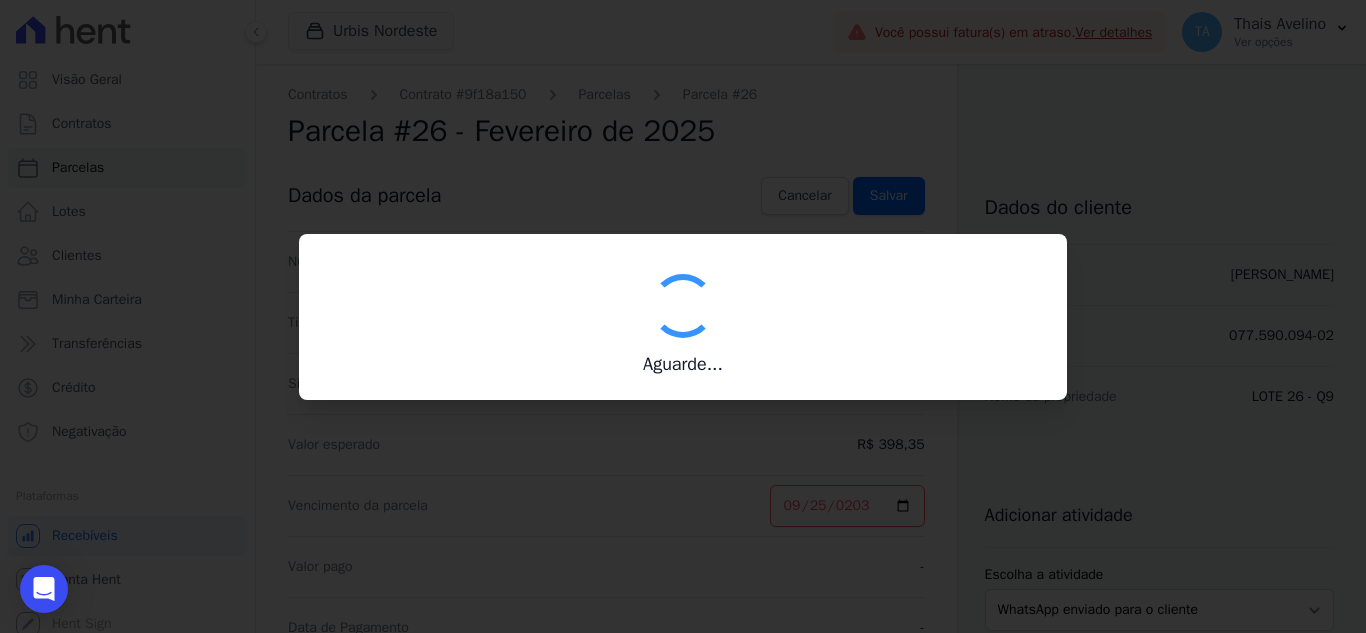 type on "00190000090335103300000630690170141370000039835" 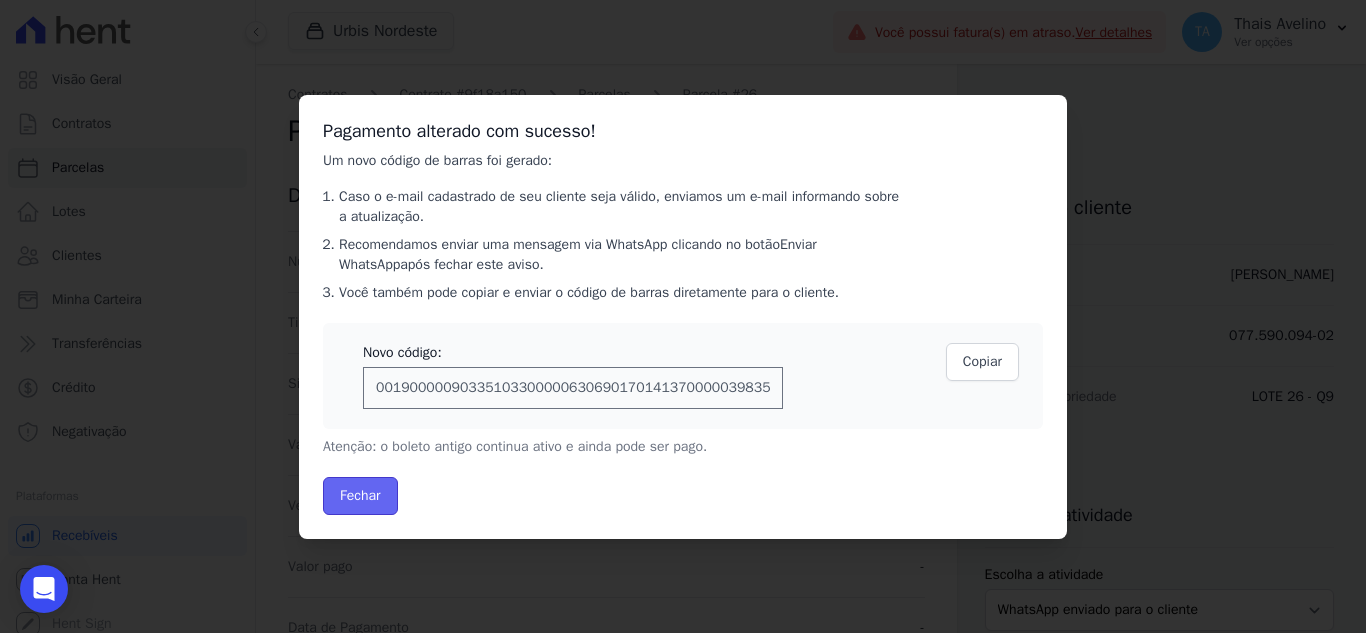 click on "Fechar" at bounding box center [360, 496] 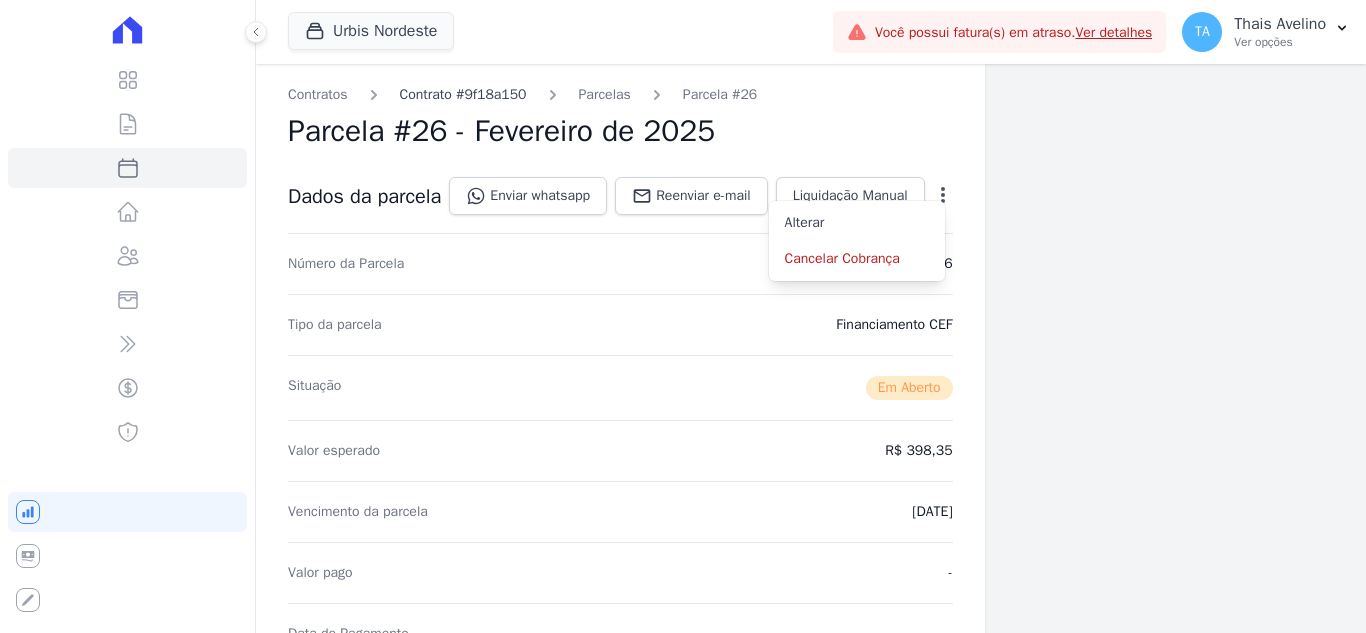 scroll, scrollTop: 0, scrollLeft: 0, axis: both 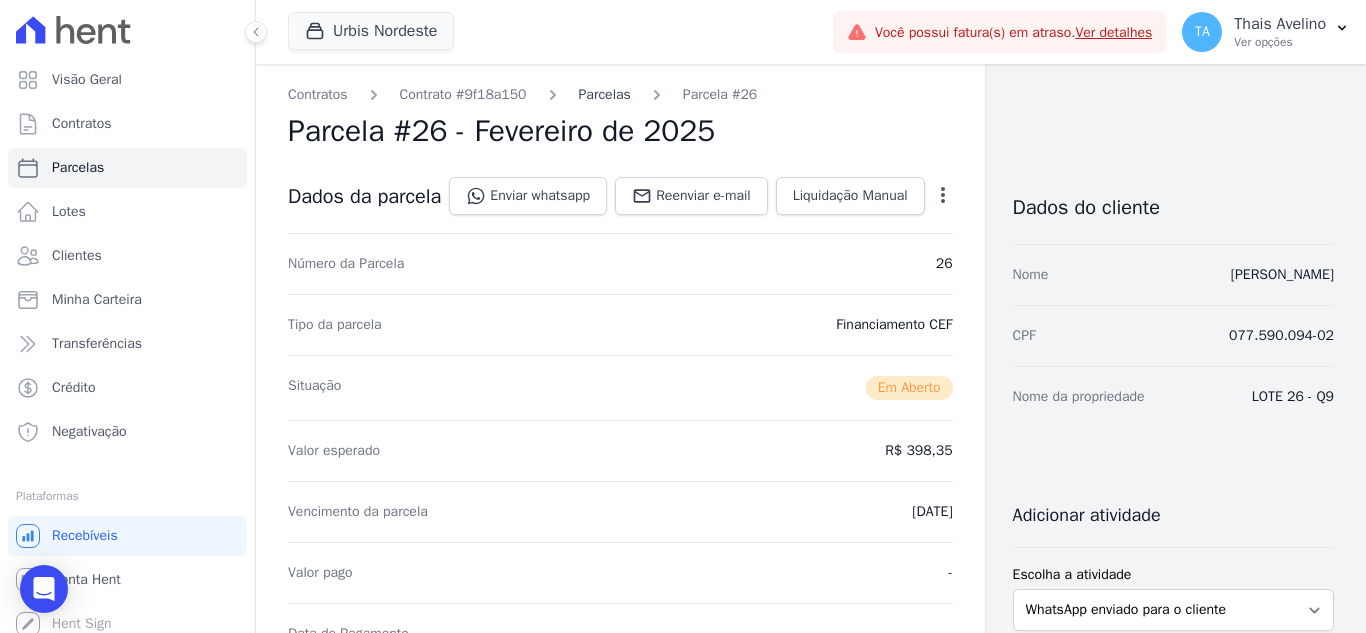 click on "Parcelas" at bounding box center [605, 94] 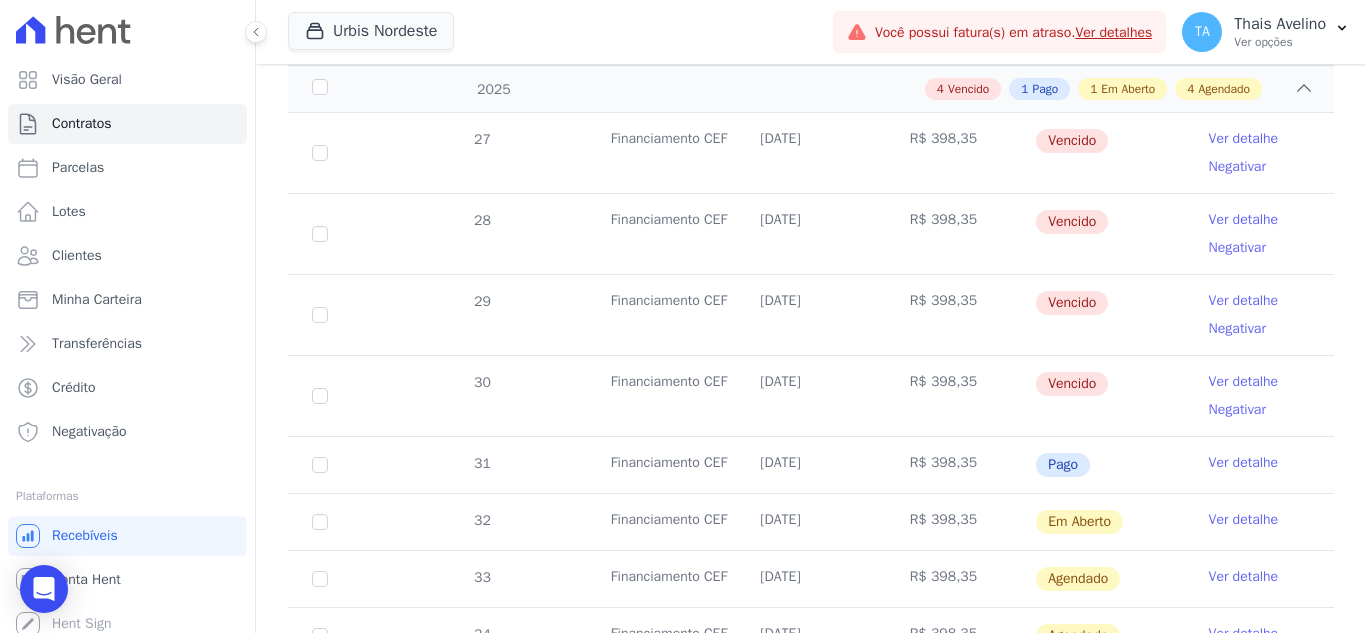 scroll, scrollTop: 500, scrollLeft: 0, axis: vertical 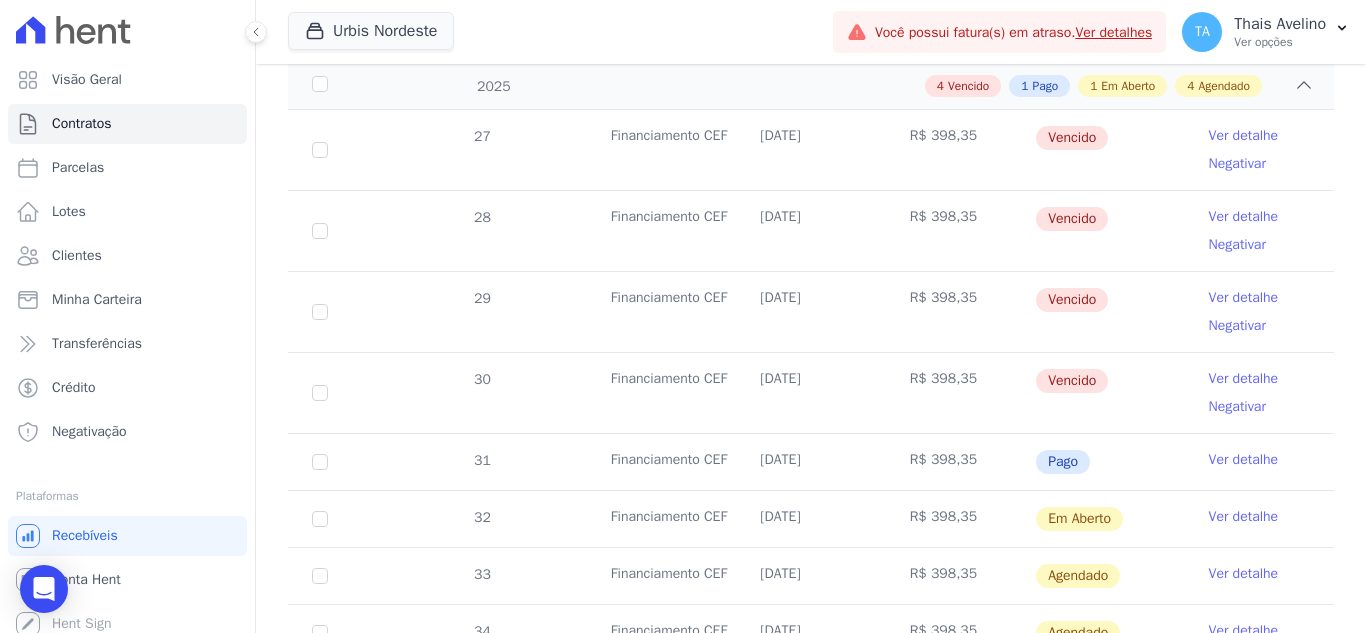 click on "Ver detalhe" at bounding box center [1244, 136] 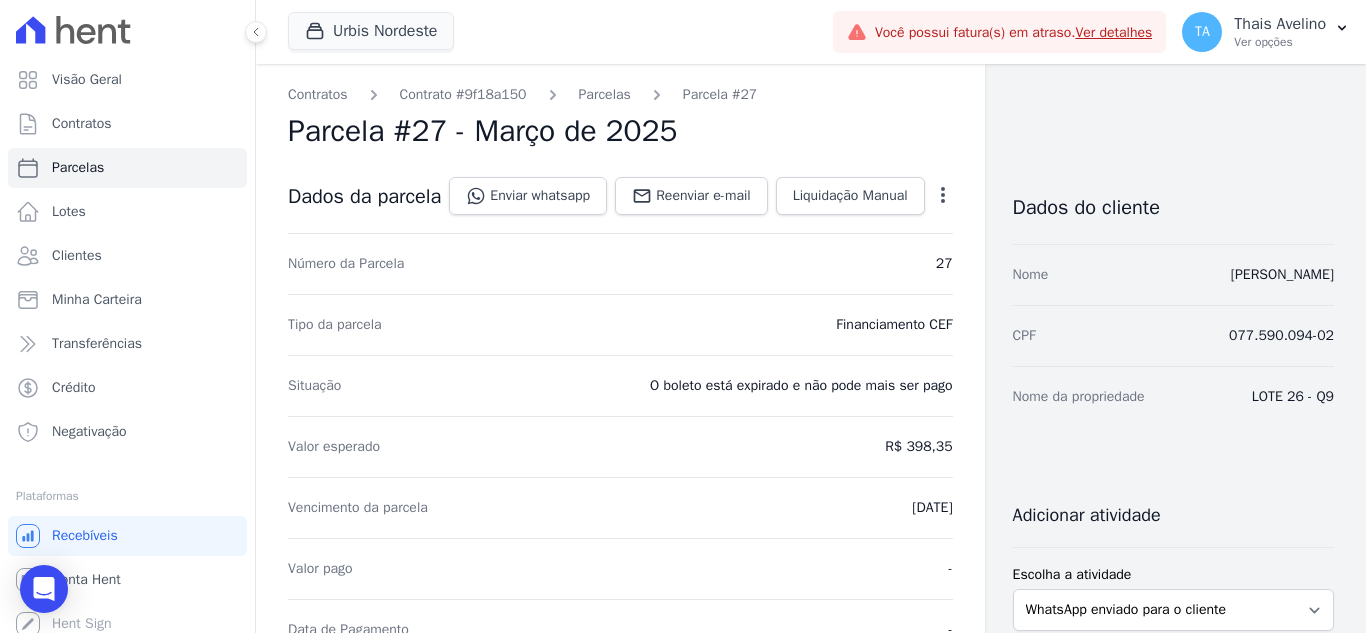 click 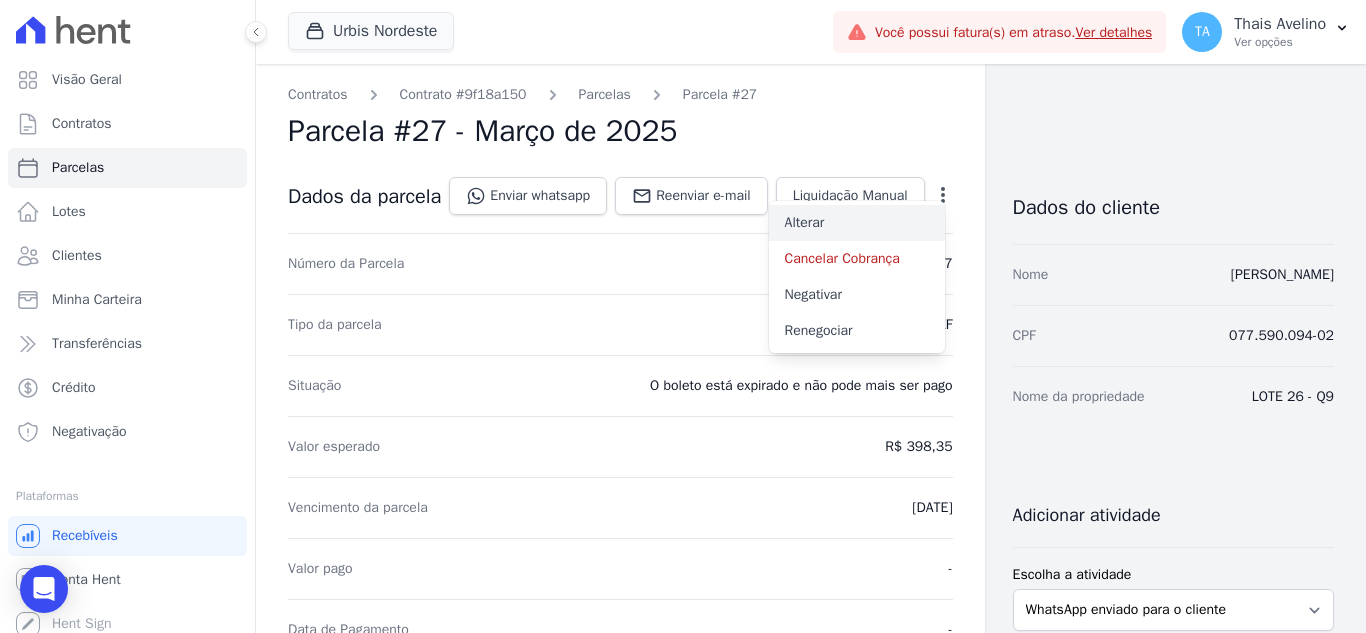 click on "Alterar" at bounding box center [857, 223] 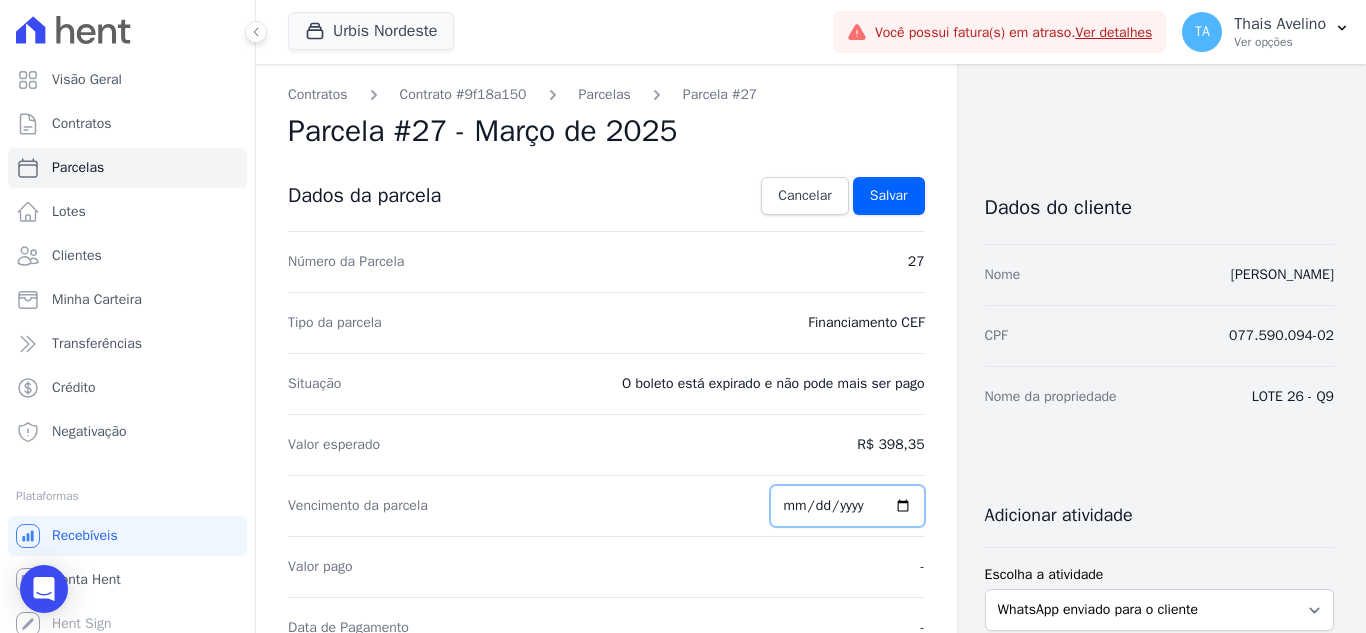 click on "2025-03-25" at bounding box center (847, 506) 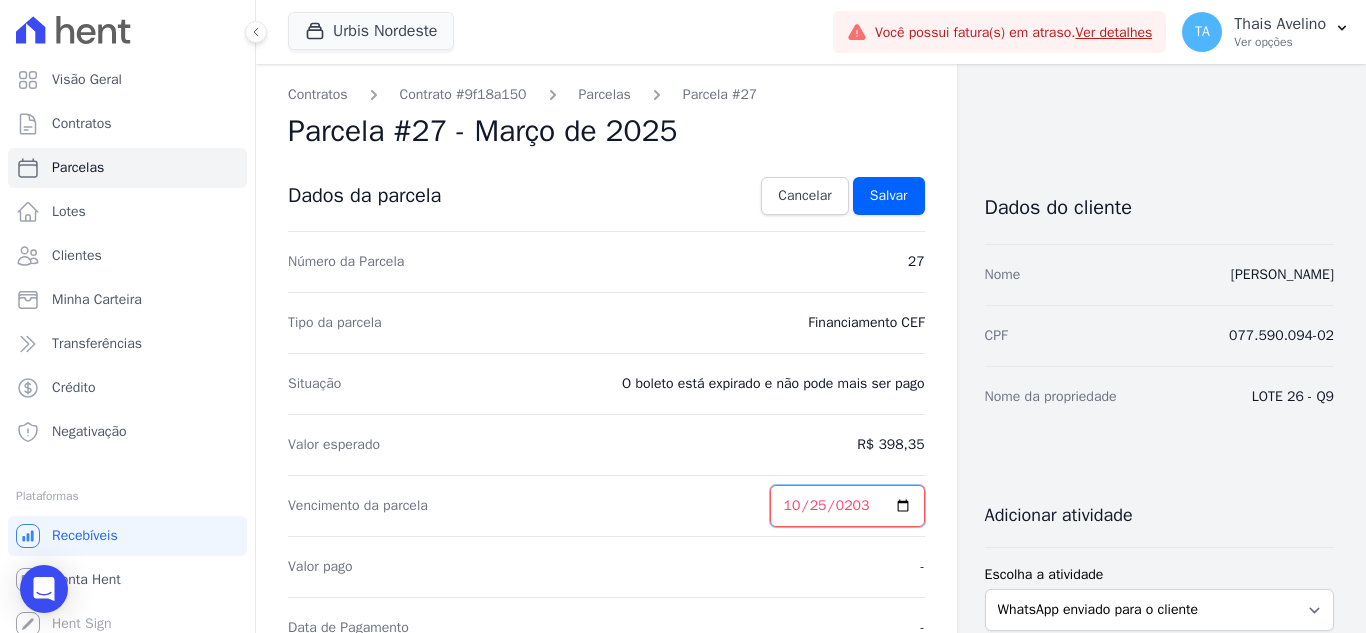 type on "2033-10-25" 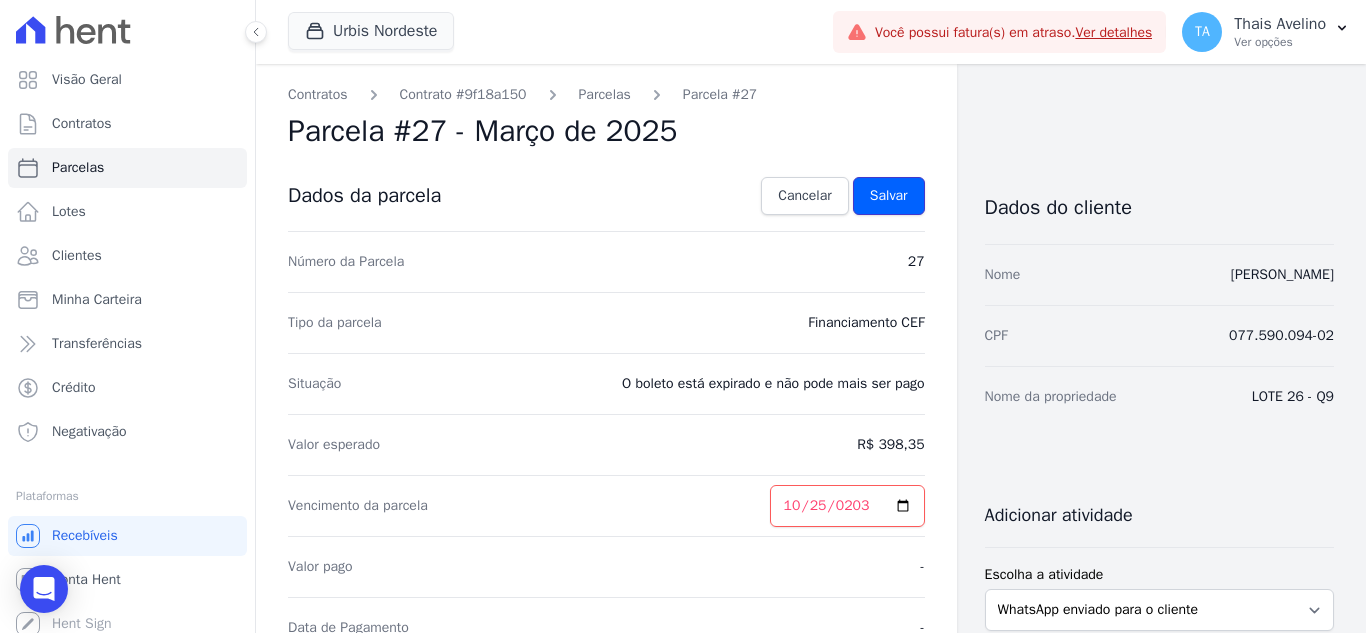 drag, startPoint x: 869, startPoint y: 194, endPoint x: 879, endPoint y: 216, distance: 24.166092 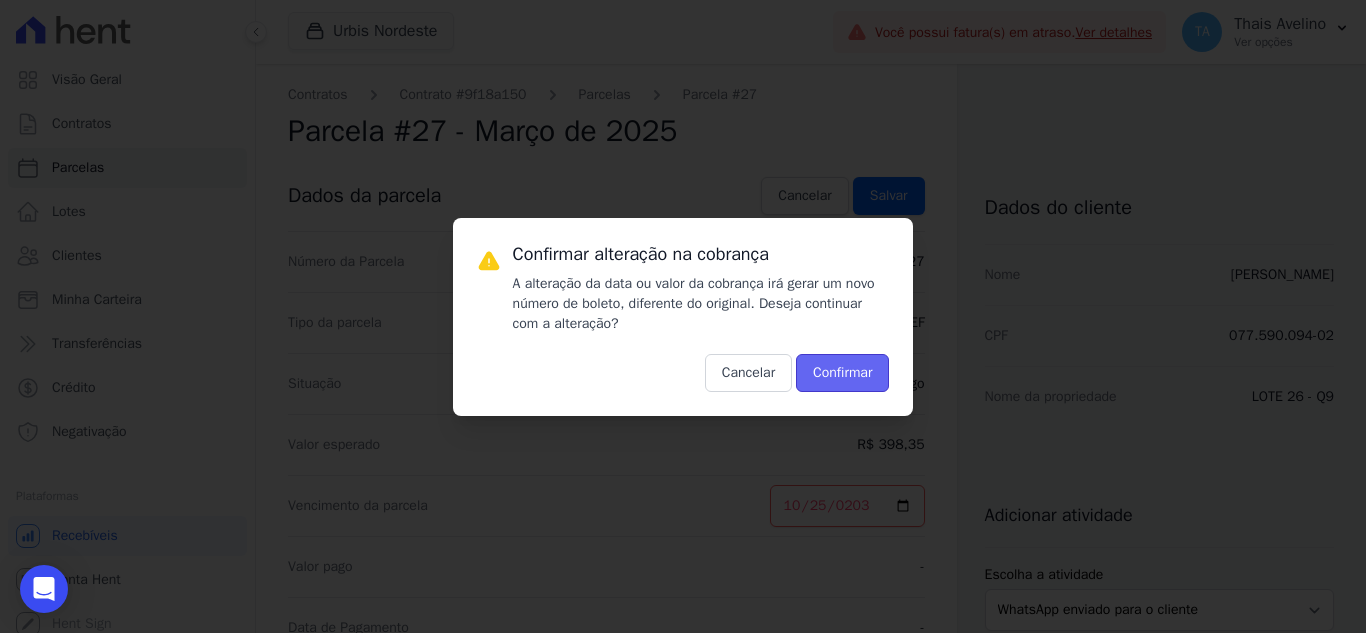 click on "Confirmar" at bounding box center (842, 373) 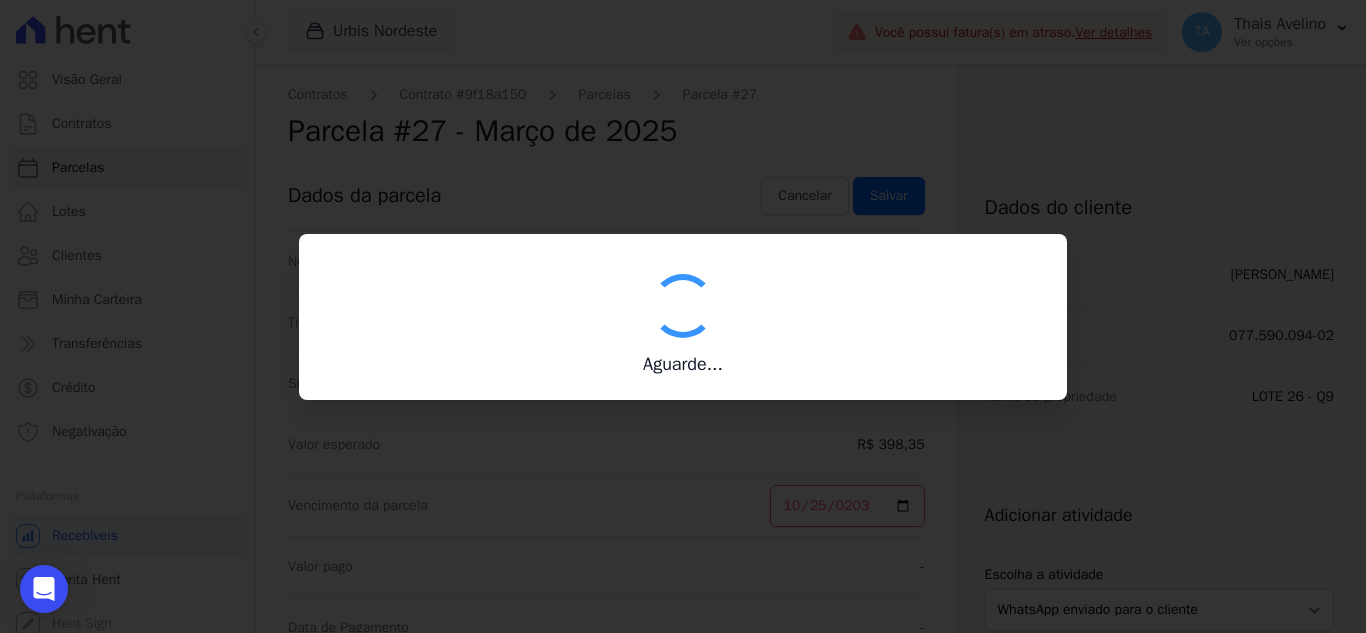 type on "00190000090335103300000630691178141670000039835" 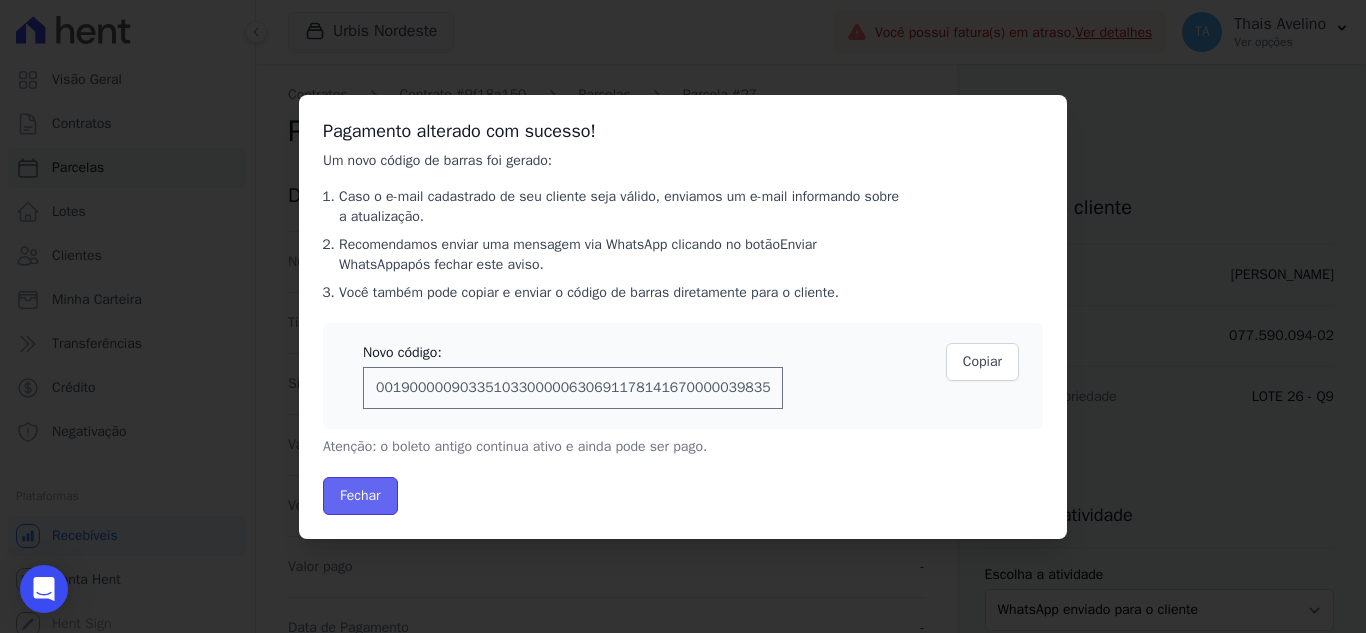 click on "Fechar" at bounding box center (360, 496) 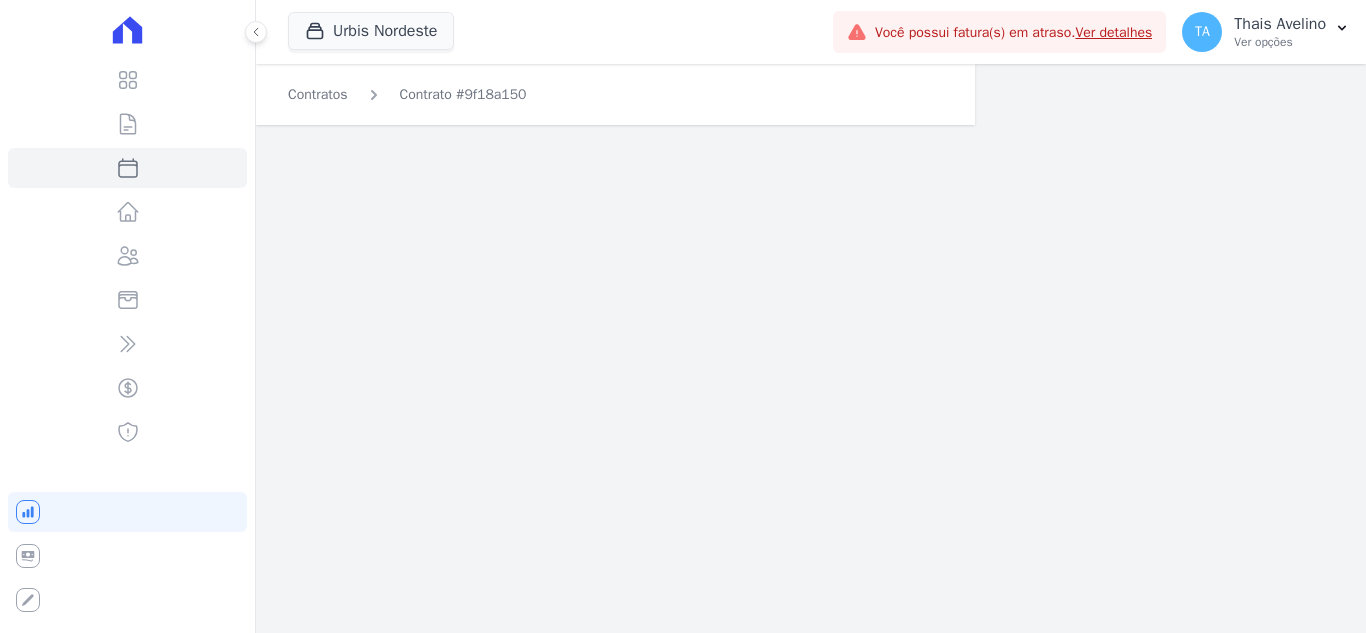 scroll, scrollTop: 0, scrollLeft: 0, axis: both 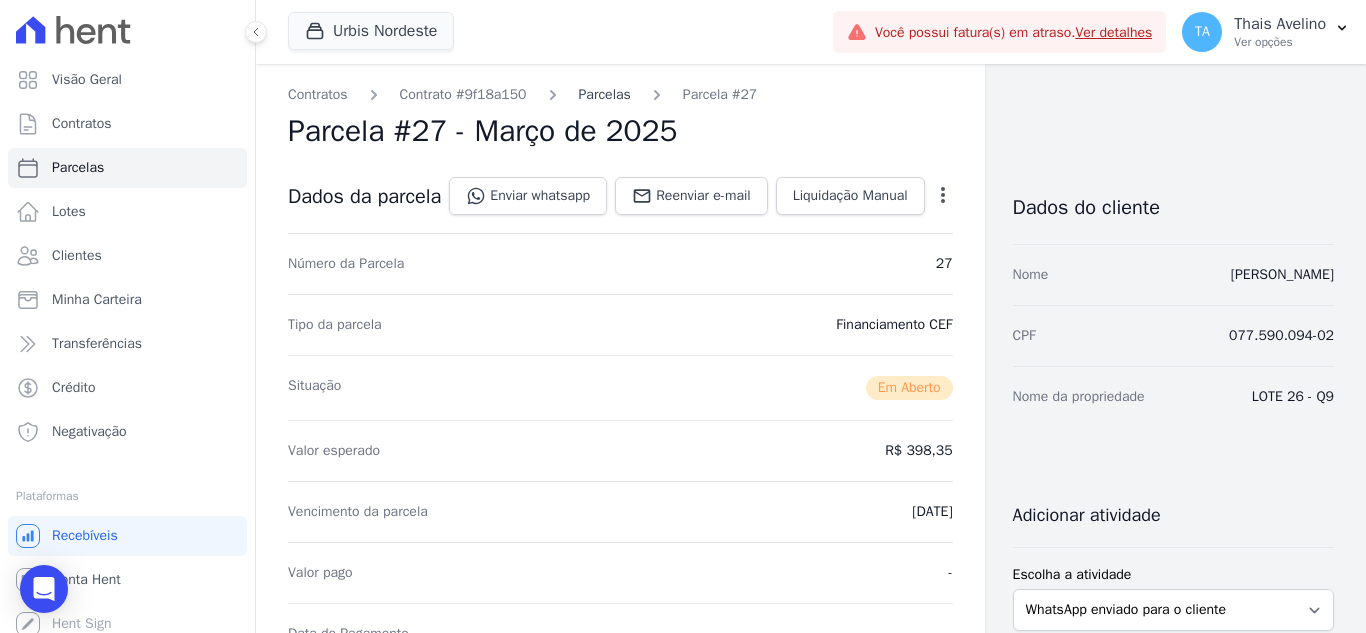 click on "Parcelas" at bounding box center (605, 94) 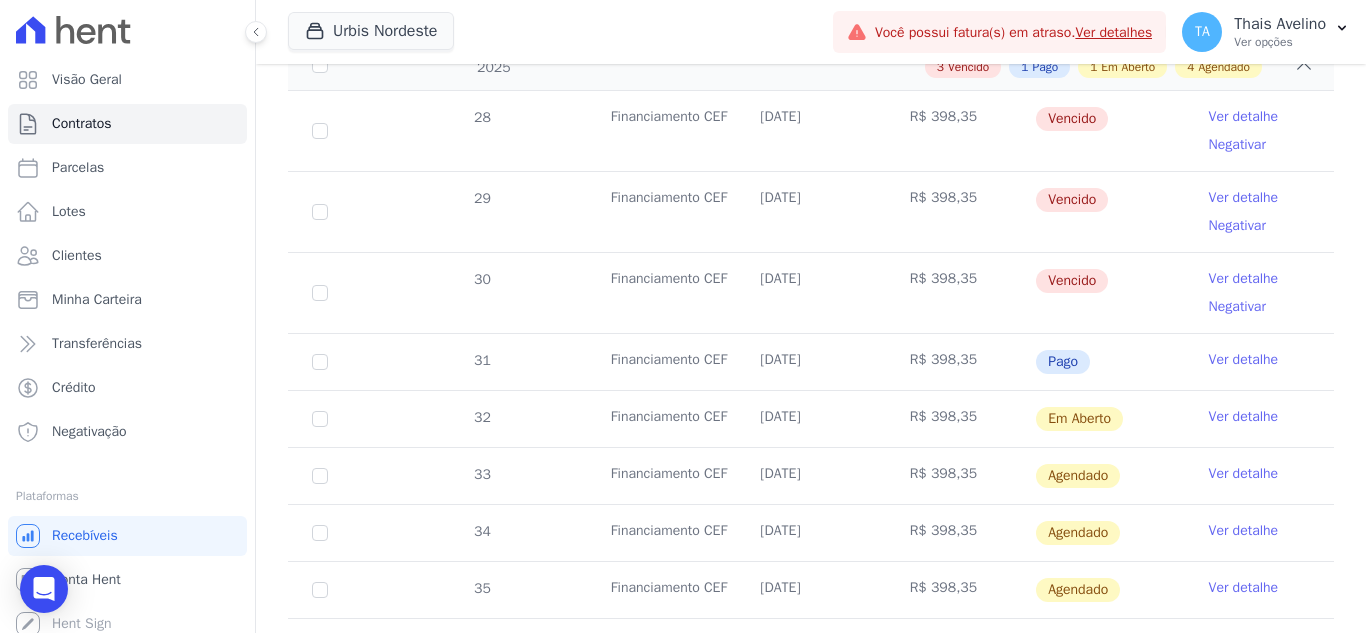 scroll, scrollTop: 400, scrollLeft: 0, axis: vertical 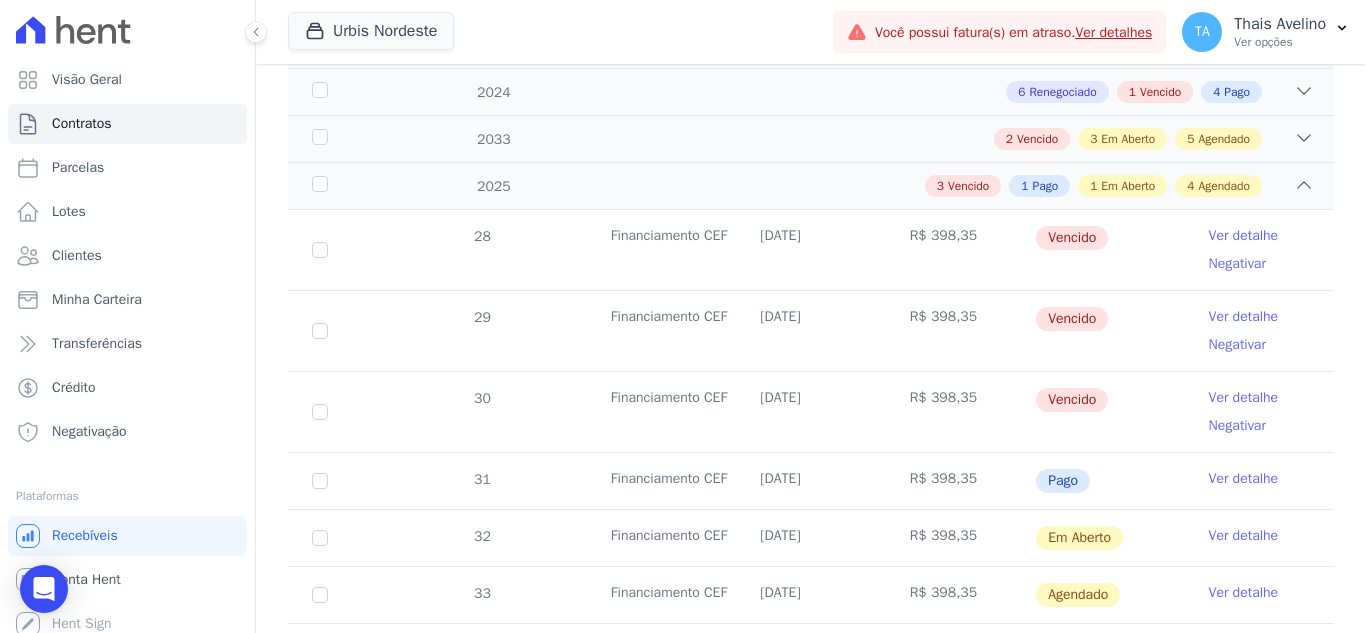 click on "Ver detalhe" at bounding box center (1244, 236) 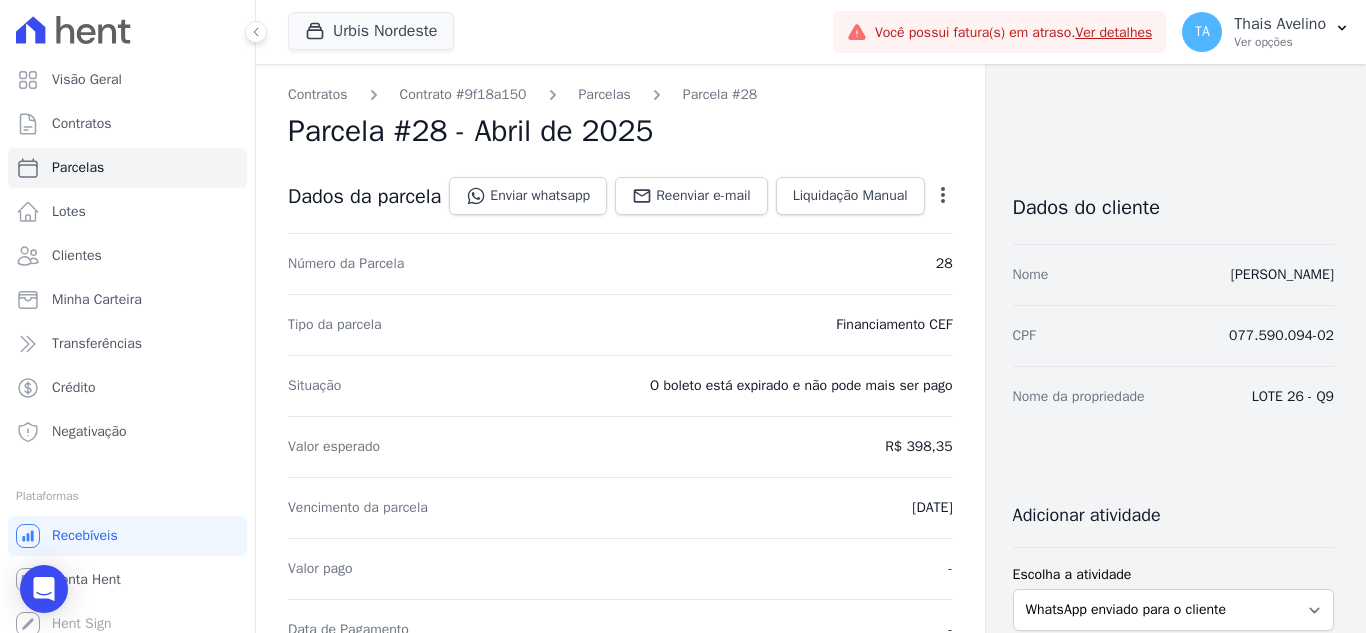 click on "Open options" at bounding box center (943, 198) 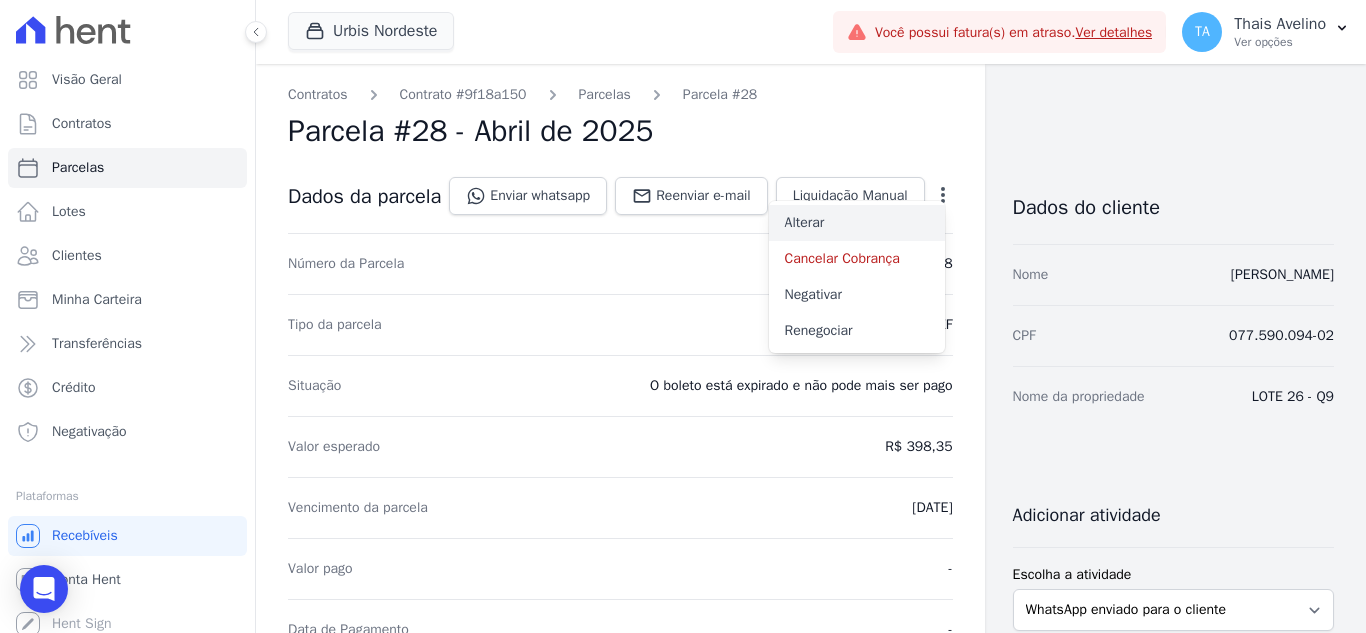 click on "Alterar" at bounding box center (857, 223) 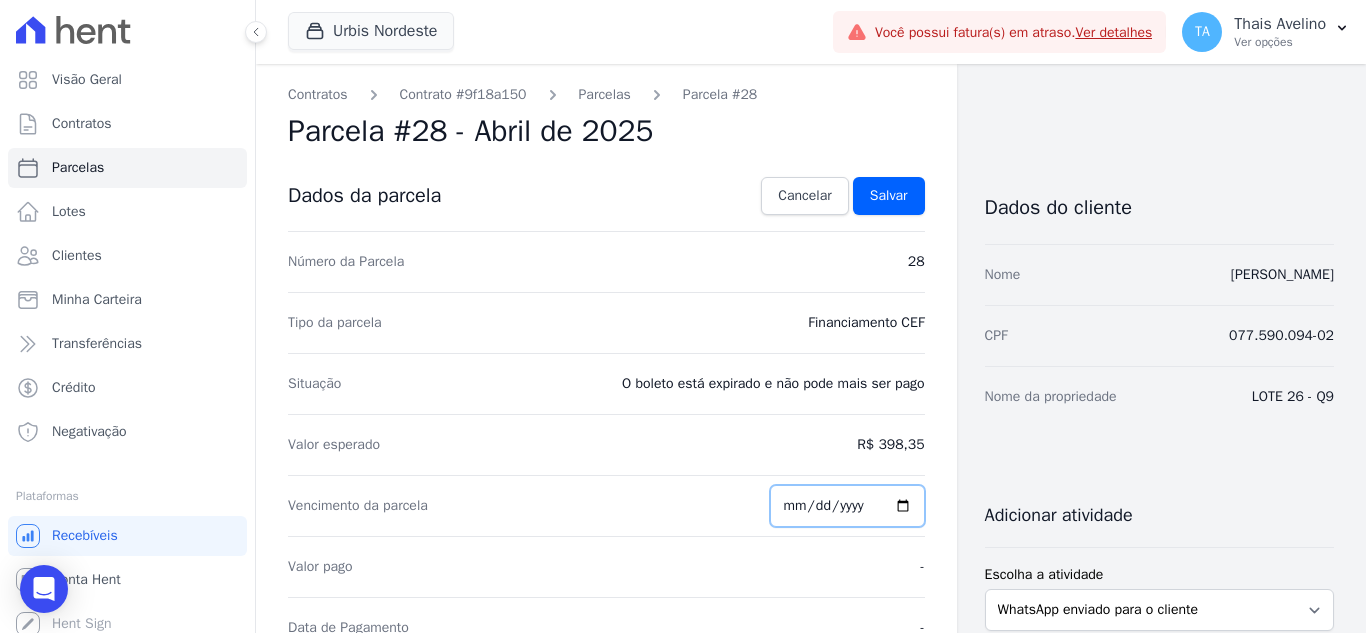 click on "2025-04-25" at bounding box center [847, 506] 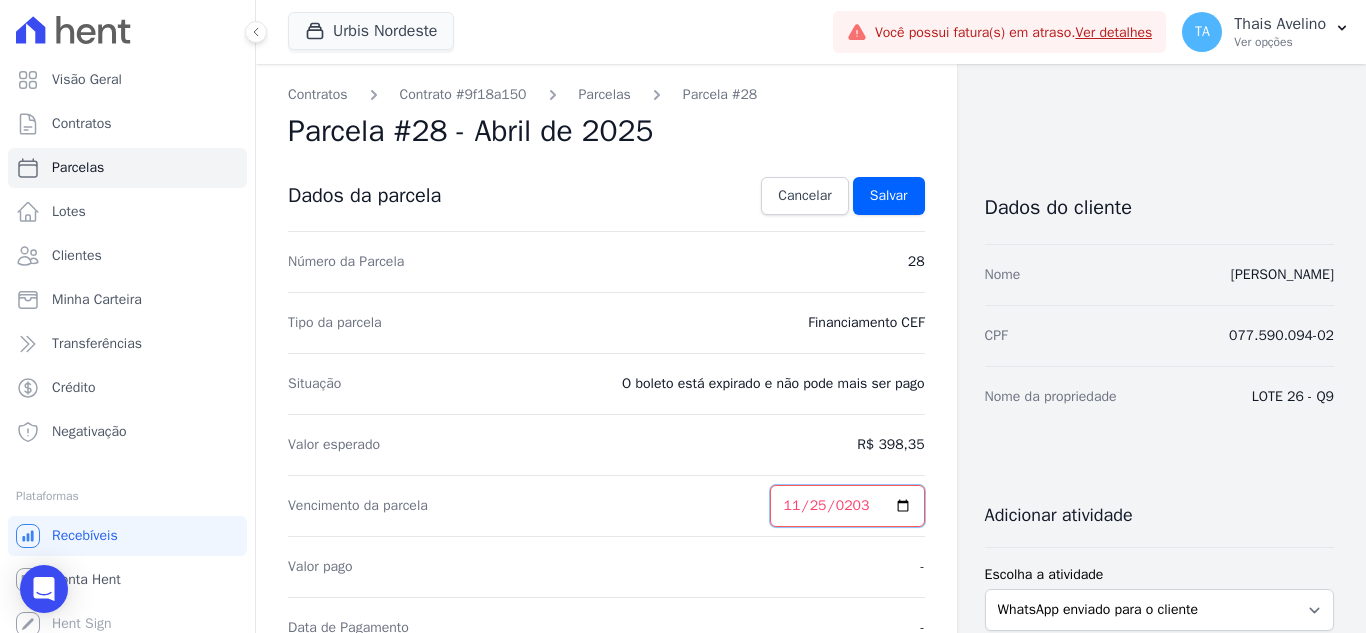 type on "2033-11-25" 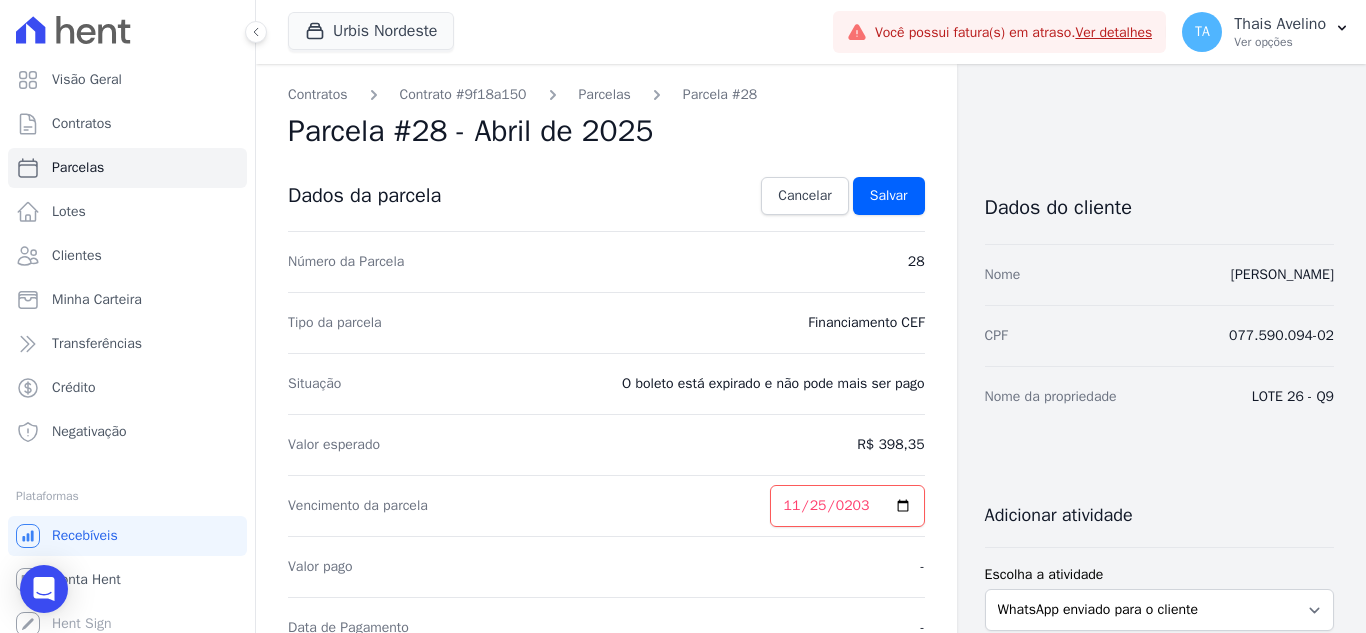 click on "Dados da parcela
Cancelar
Salvar" at bounding box center (606, 196) 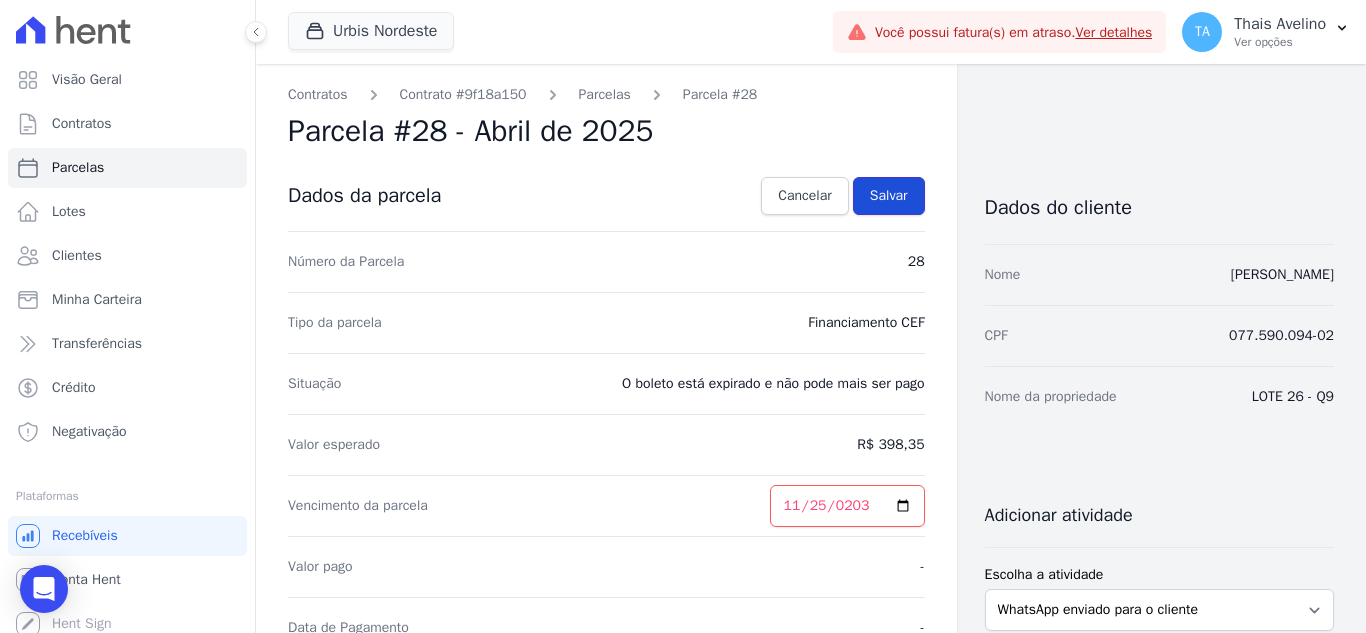 click on "Salvar" at bounding box center [889, 196] 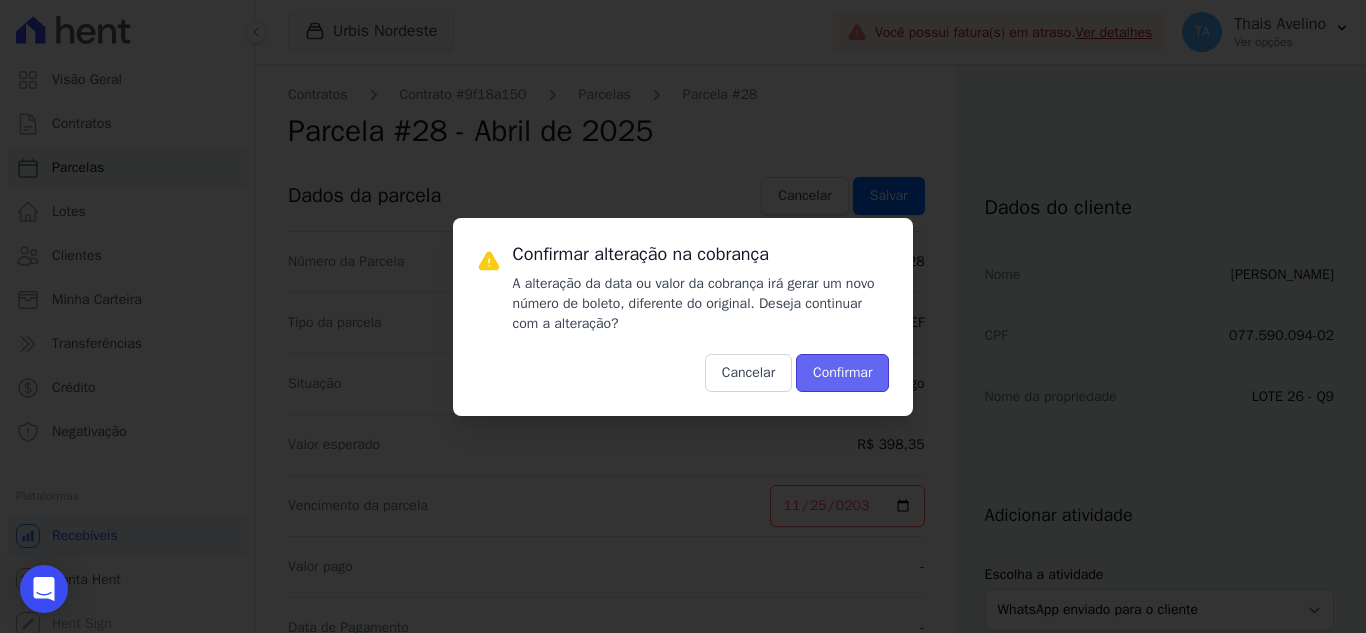 click on "Confirmar" at bounding box center [842, 373] 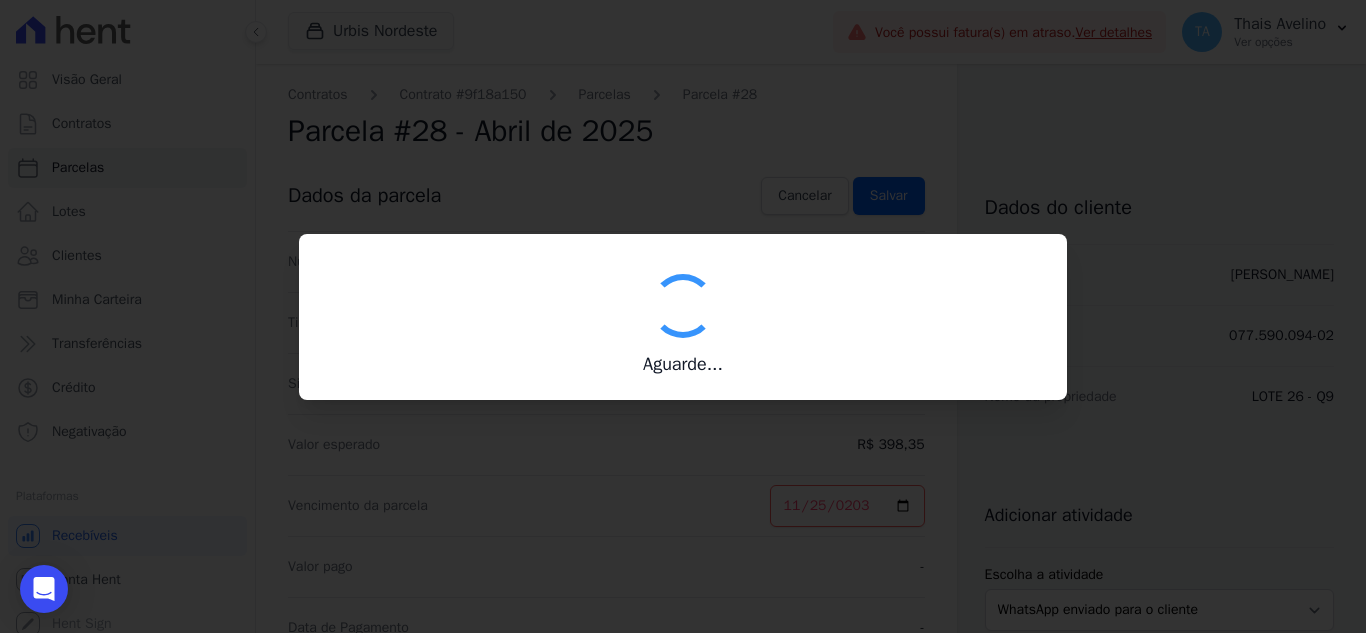 type on "00190000090335103300000630692176641980000039835" 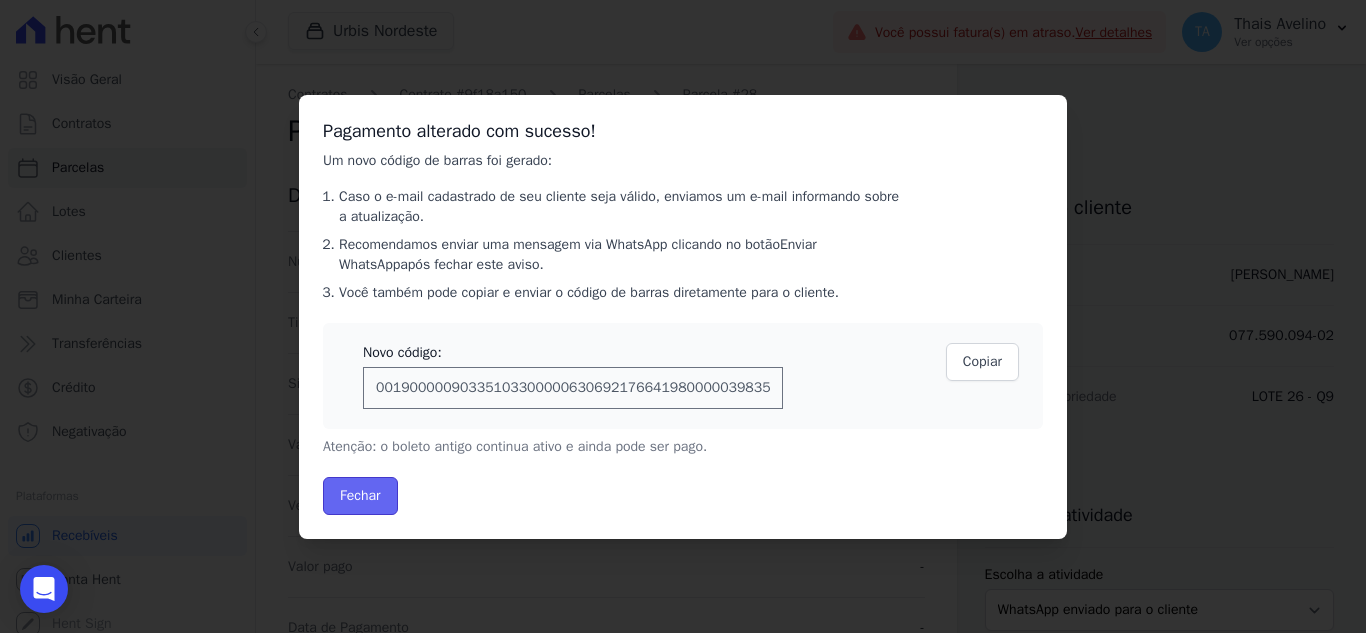 click on "Fechar" at bounding box center [360, 496] 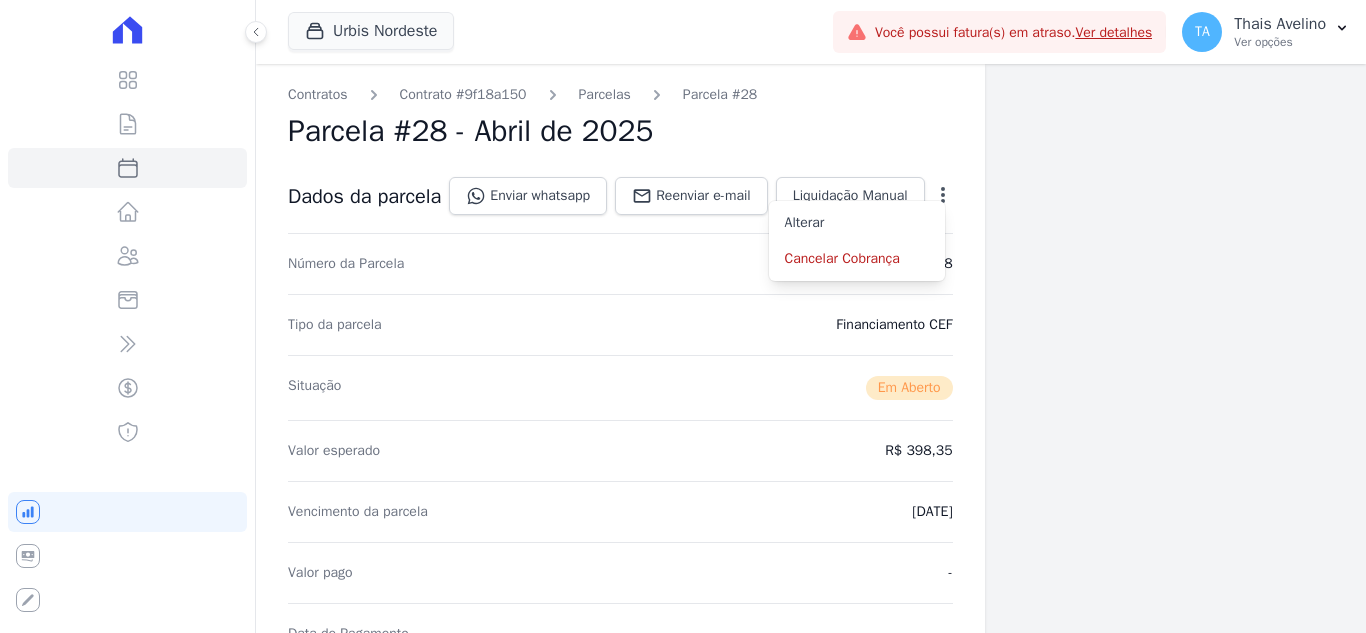 scroll, scrollTop: 0, scrollLeft: 0, axis: both 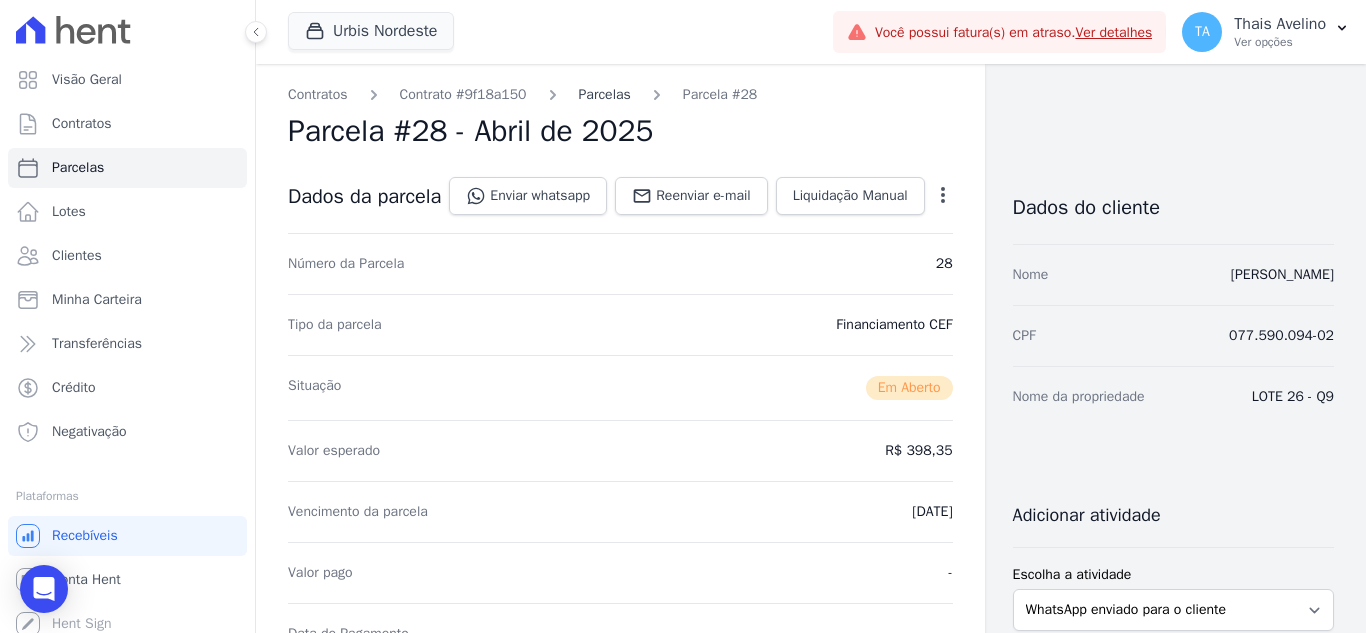 click on "Parcelas" at bounding box center (605, 94) 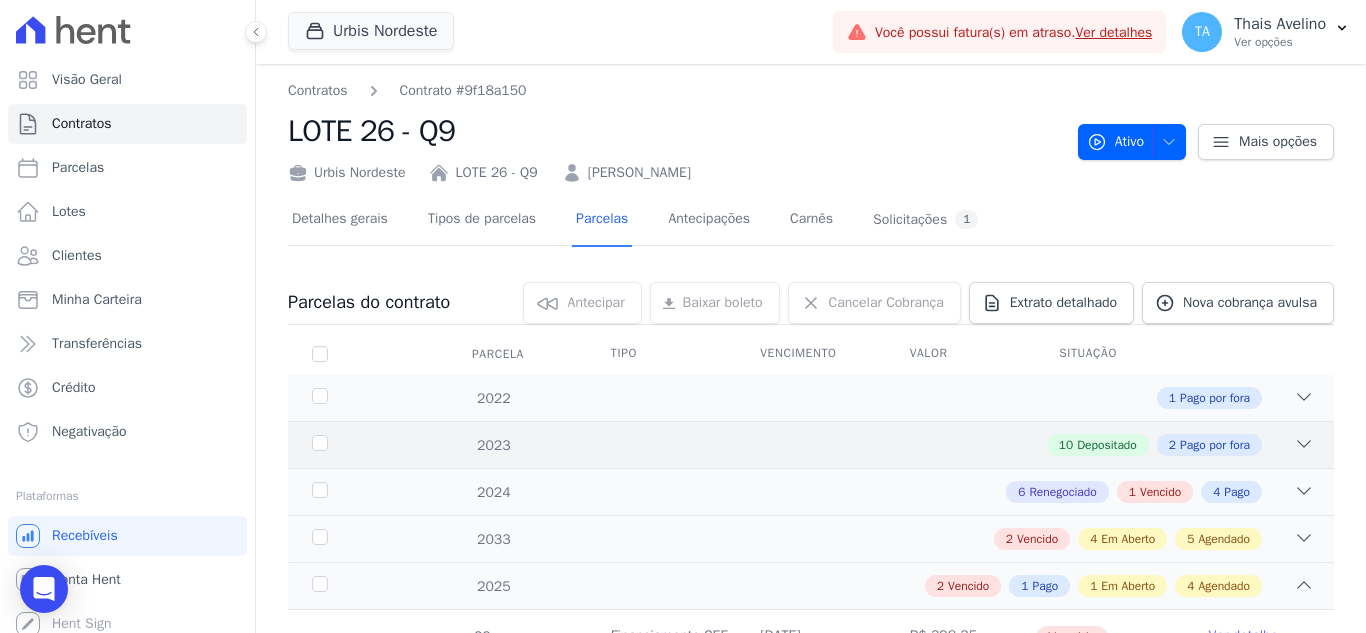 scroll, scrollTop: 400, scrollLeft: 0, axis: vertical 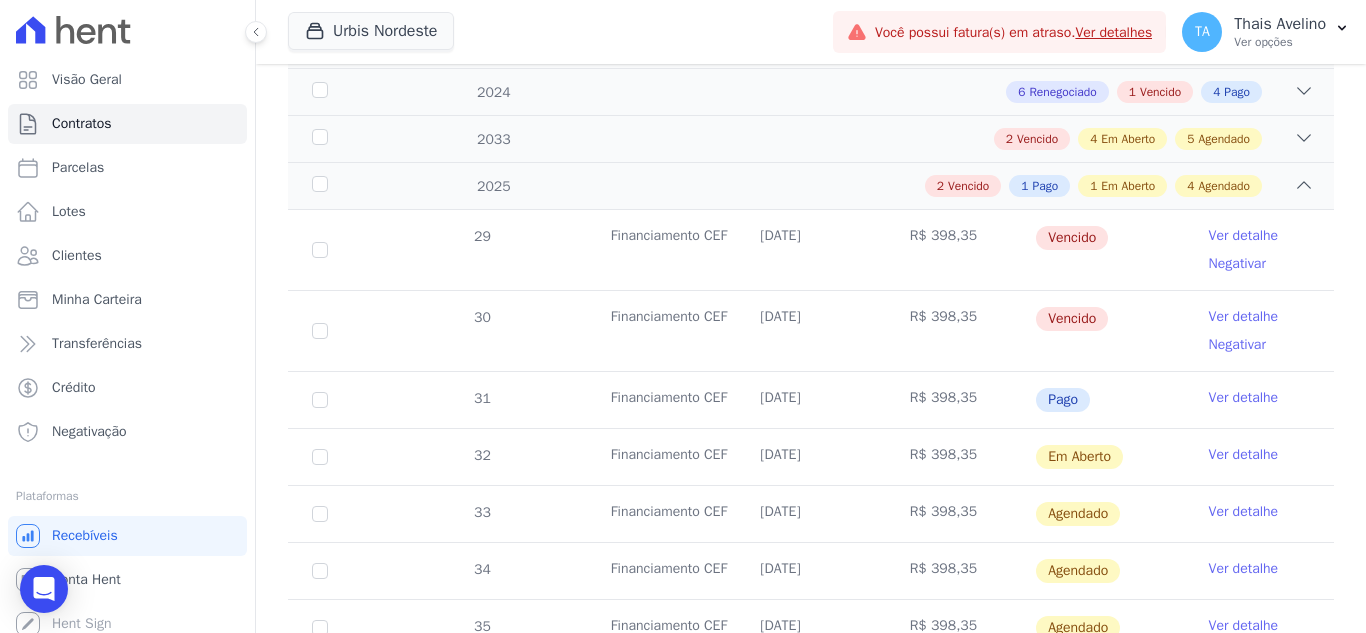 click on "Ver detalhe" at bounding box center (1244, 236) 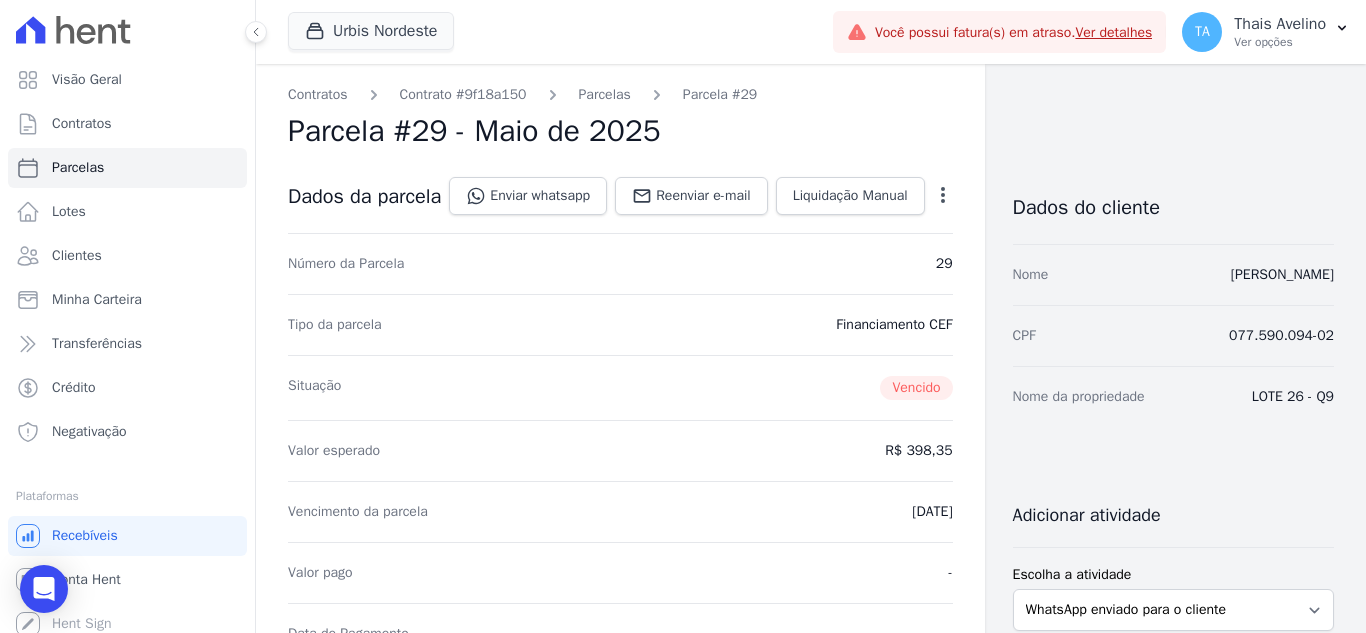 click 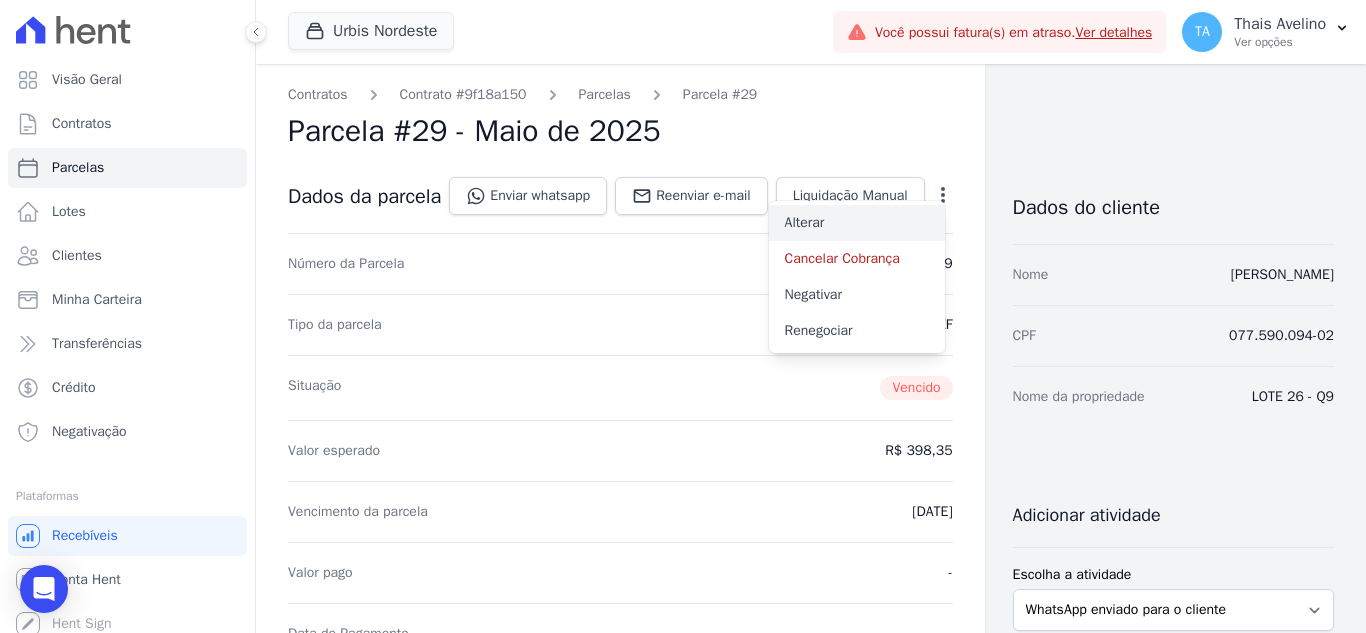 click on "Alterar" at bounding box center [857, 223] 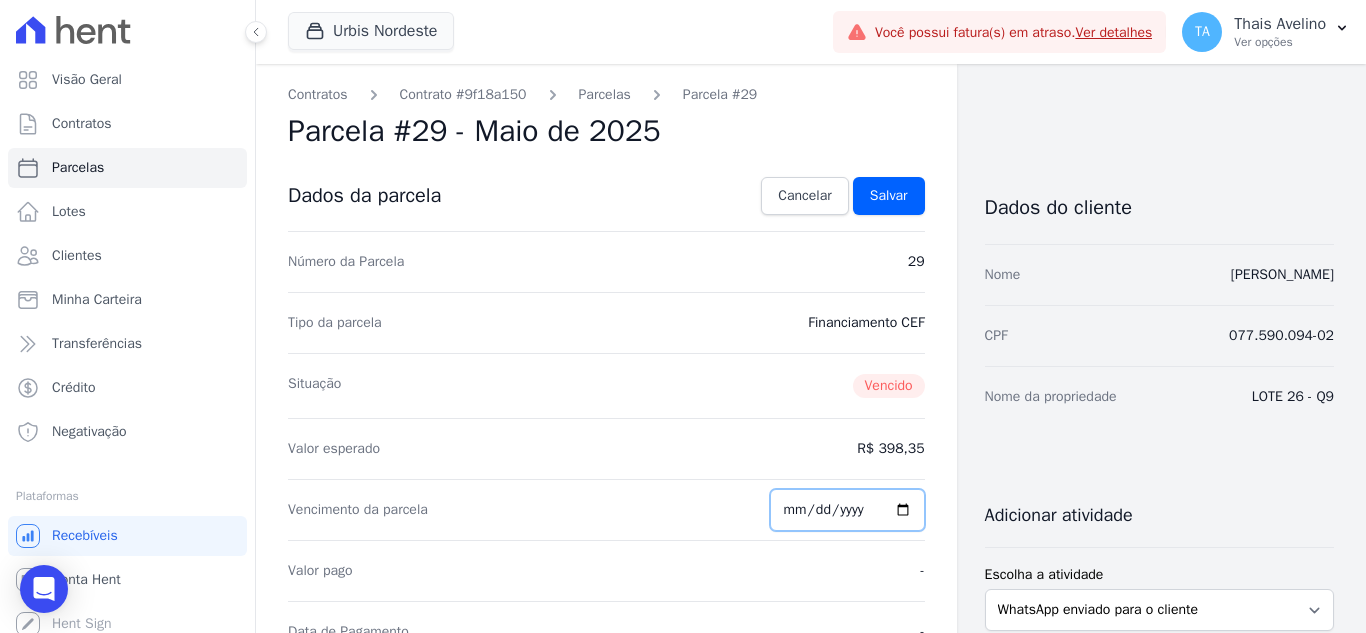 click on "[DATE]" at bounding box center (847, 510) 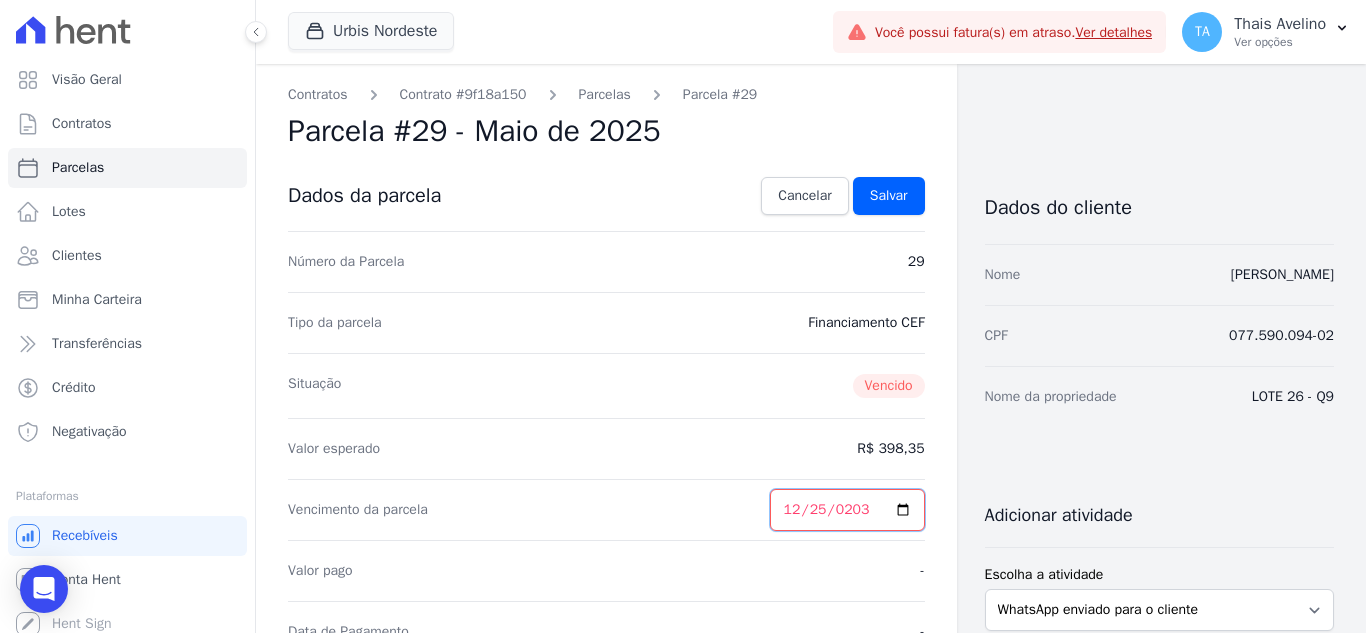 type on "[DATE]" 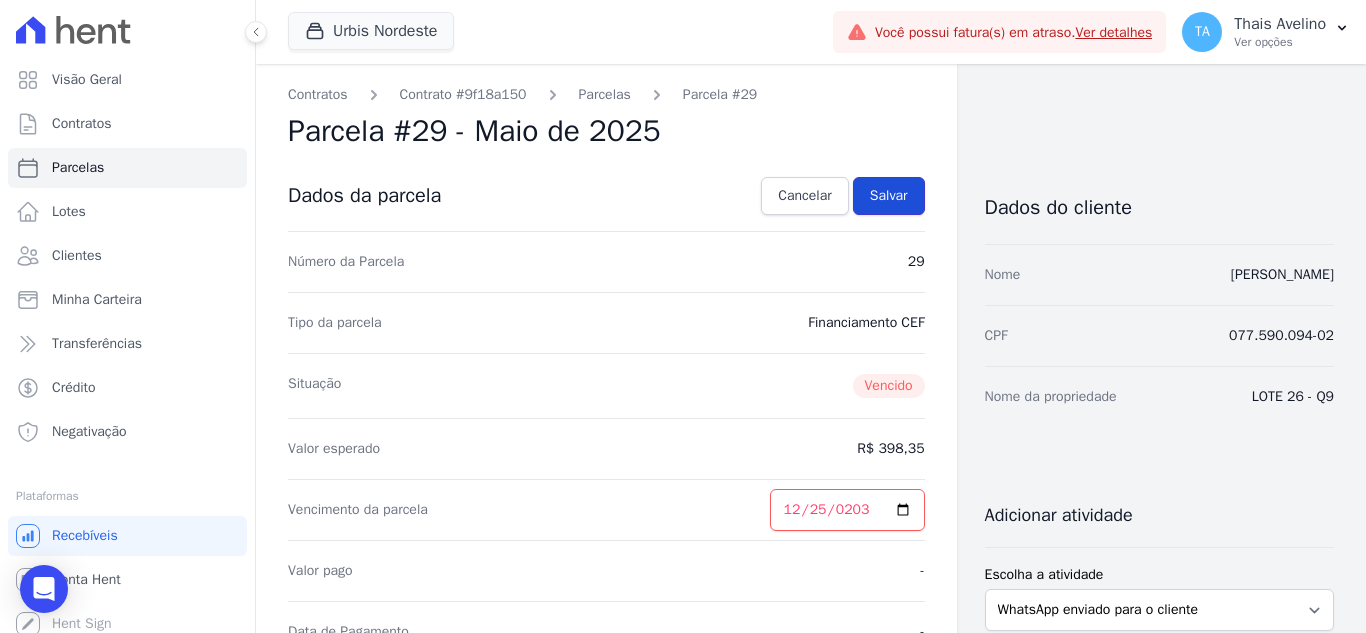 click on "Salvar" at bounding box center [889, 196] 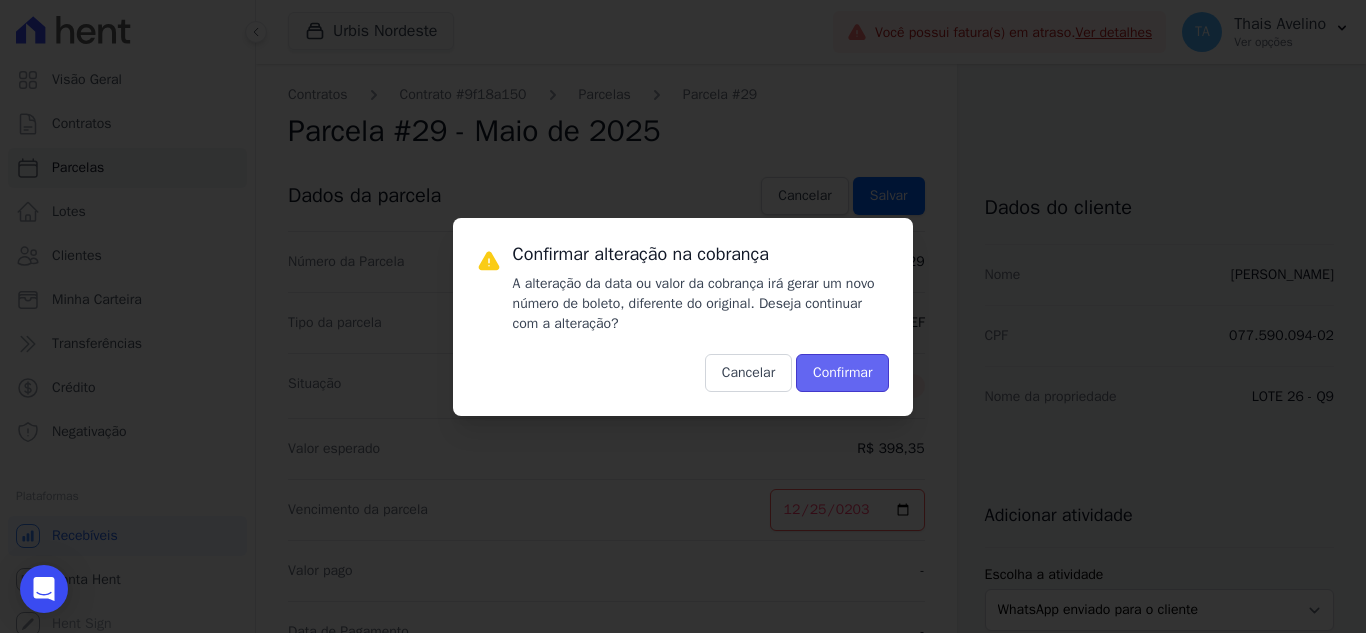 click on "Confirmar" at bounding box center [842, 373] 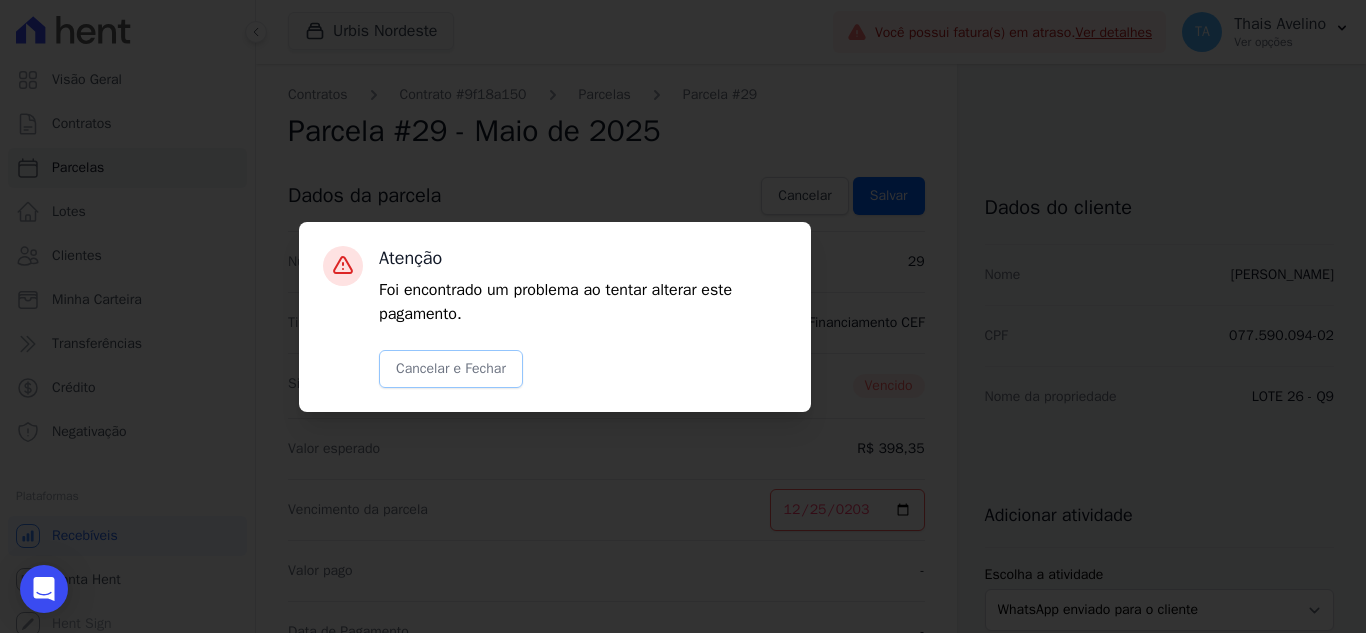 click on "Cancelar e Fechar" at bounding box center [451, 369] 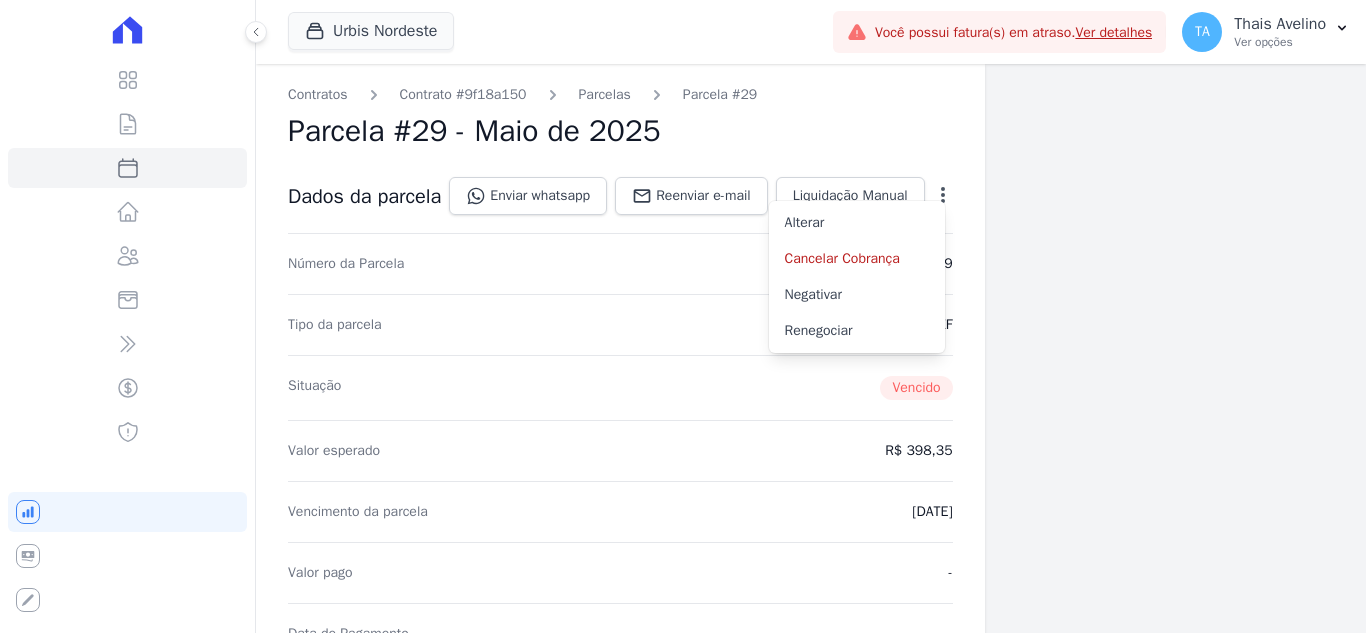 scroll, scrollTop: 0, scrollLeft: 0, axis: both 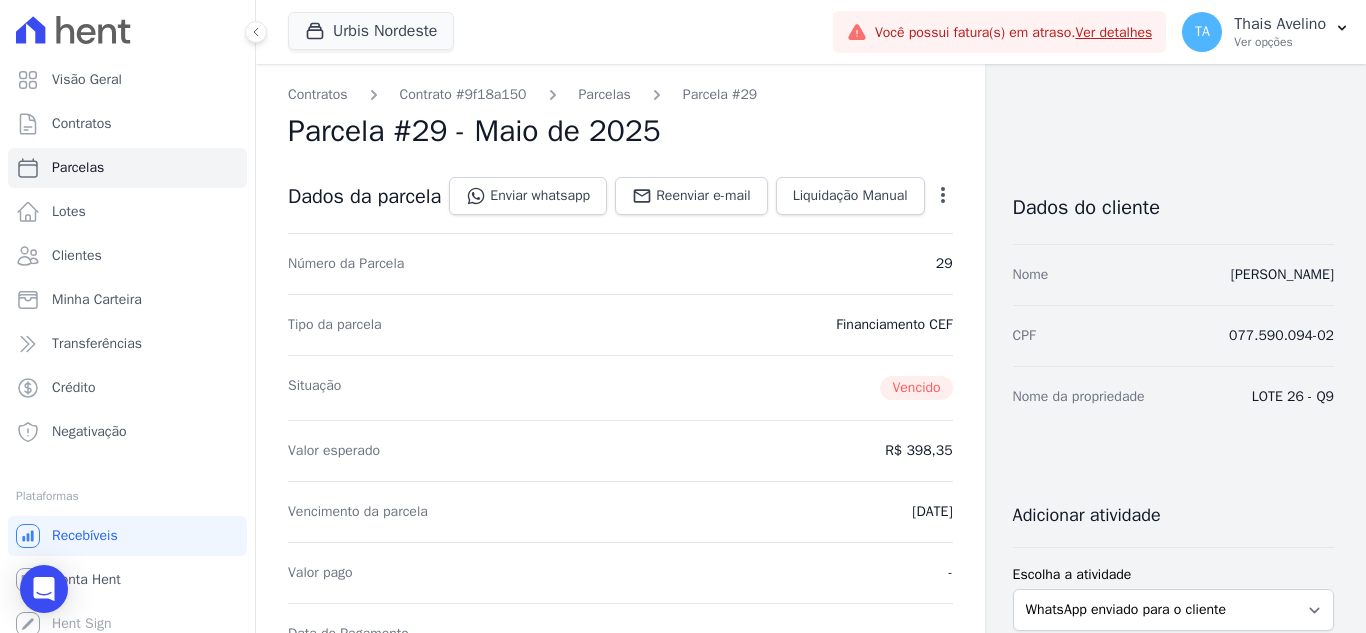 click 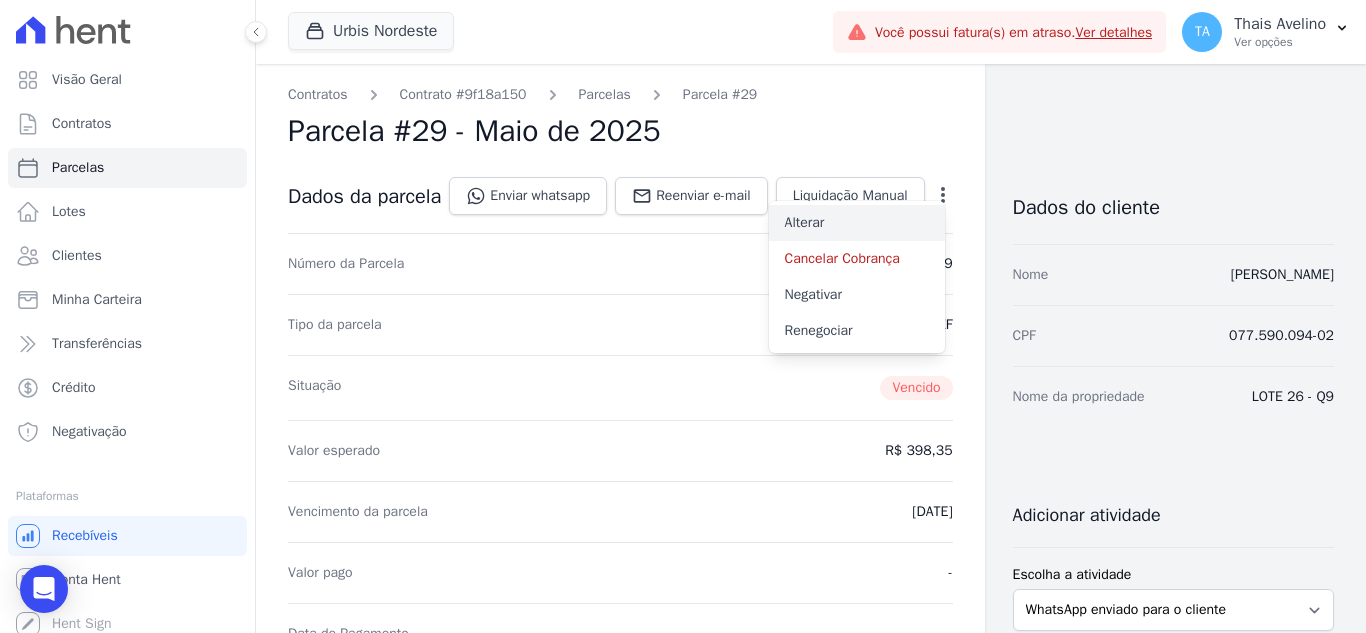 click on "Alterar" at bounding box center (857, 223) 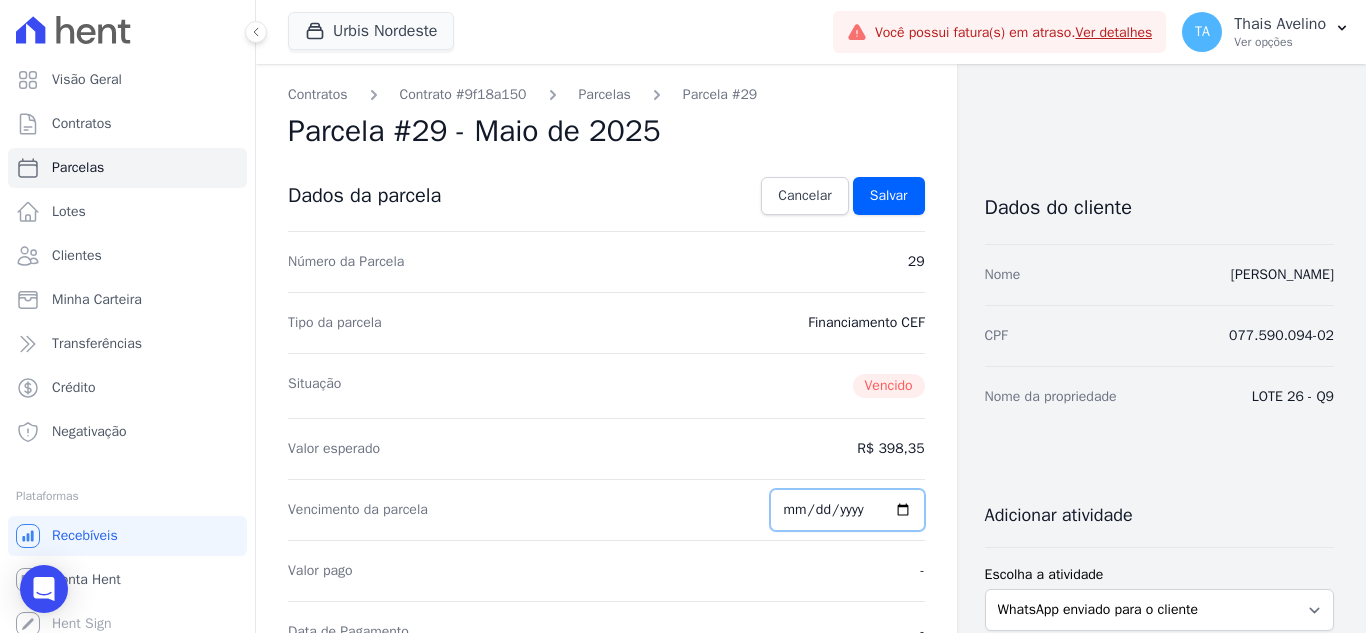 click on "[DATE]" at bounding box center (847, 510) 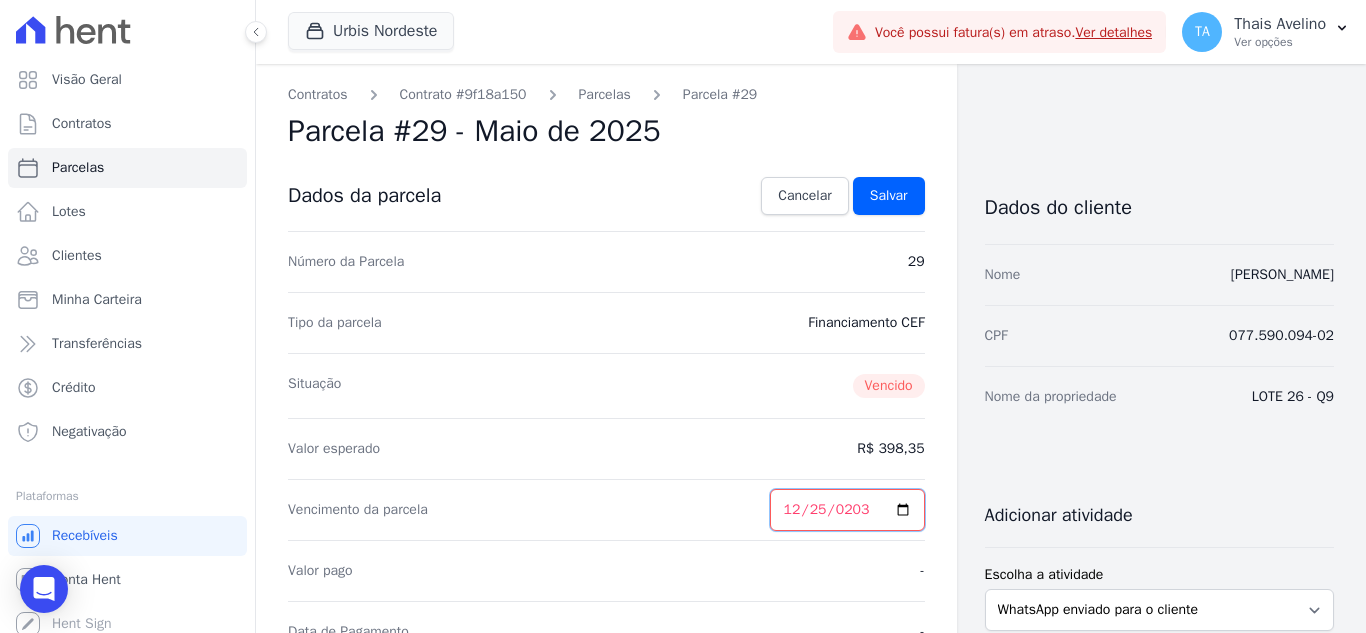 type on "[DATE]" 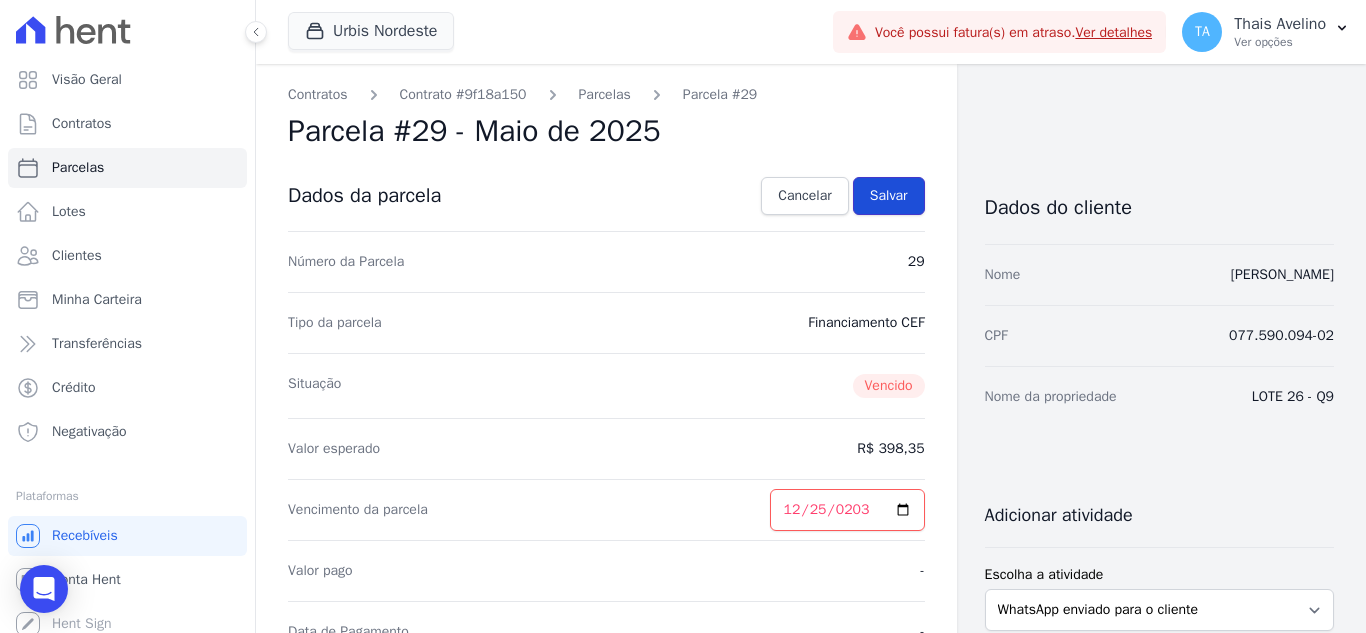 click on "Salvar" at bounding box center (889, 196) 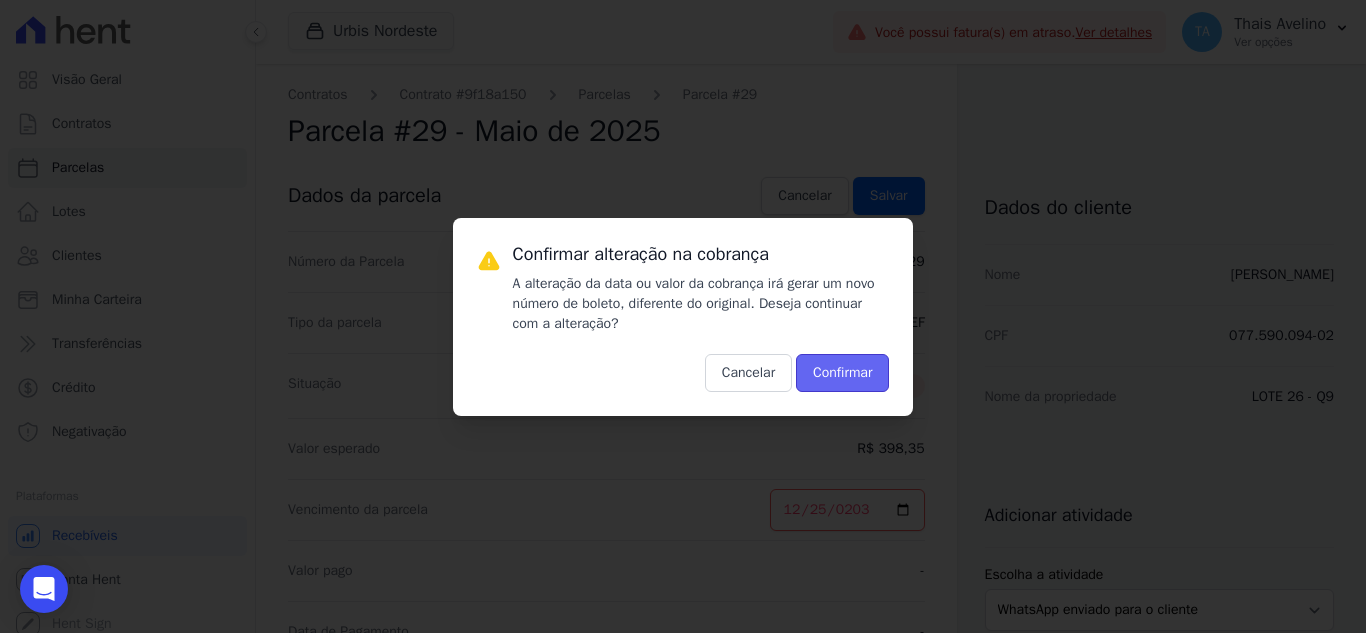 click on "Confirmar" at bounding box center (842, 373) 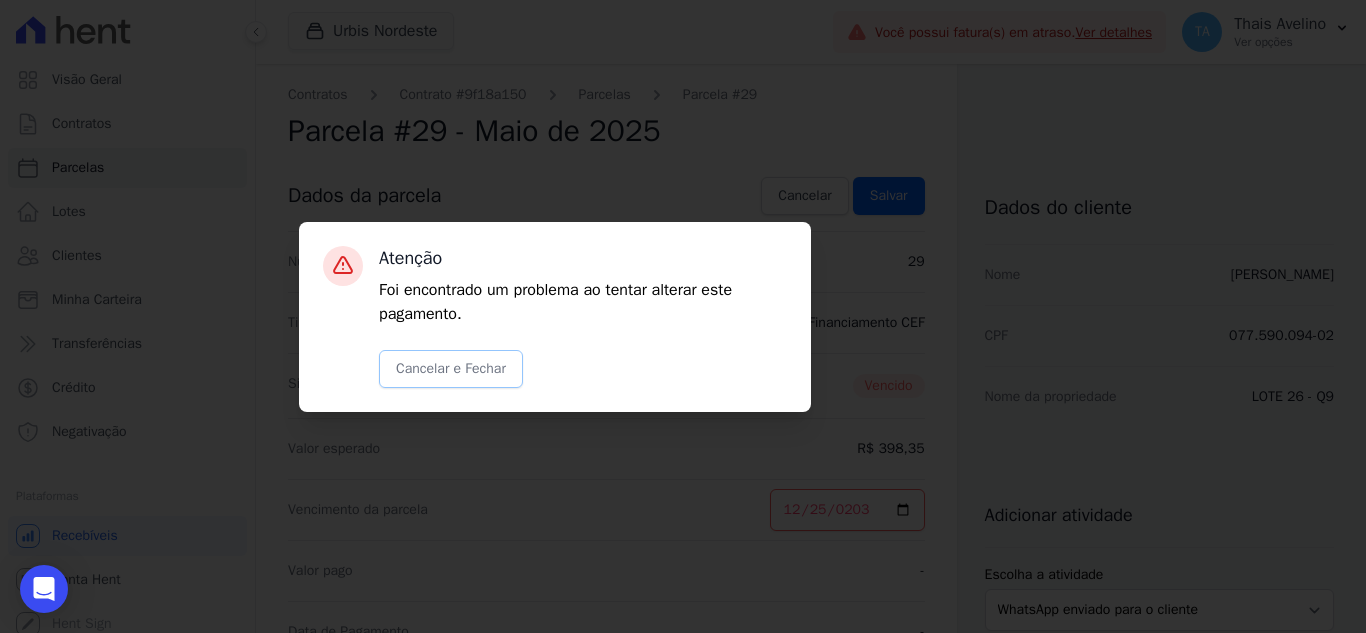 click on "Cancelar e Fechar" at bounding box center [451, 369] 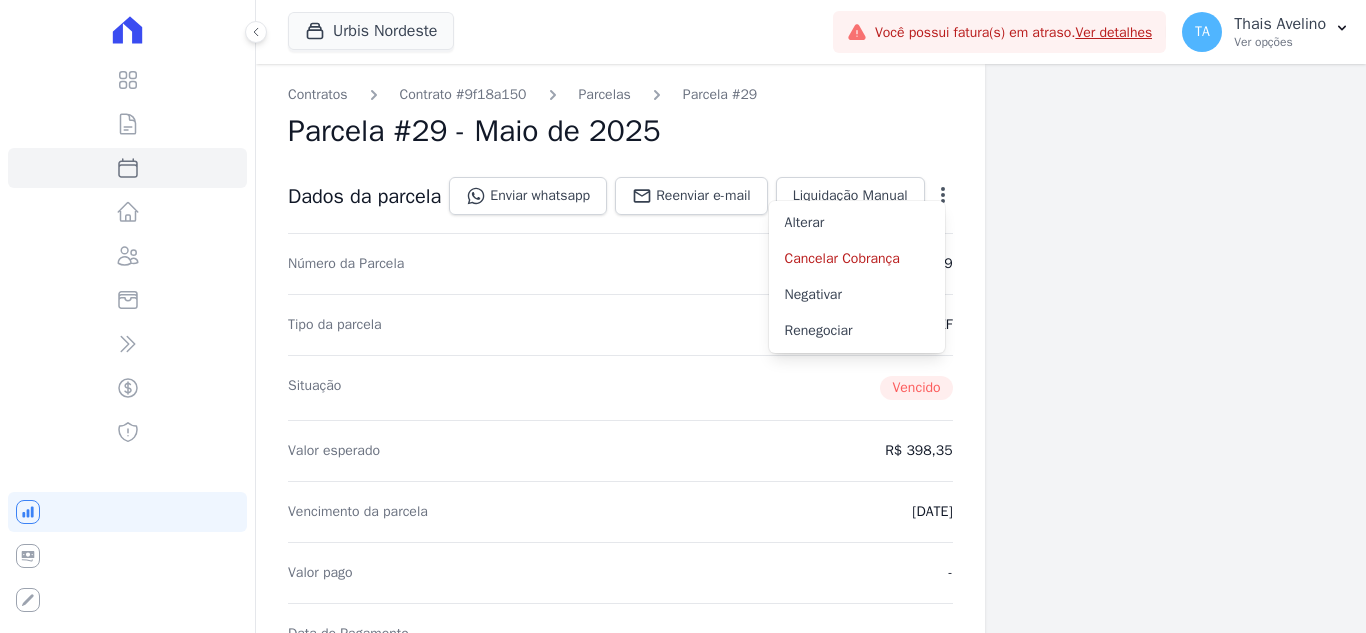 scroll, scrollTop: 0, scrollLeft: 0, axis: both 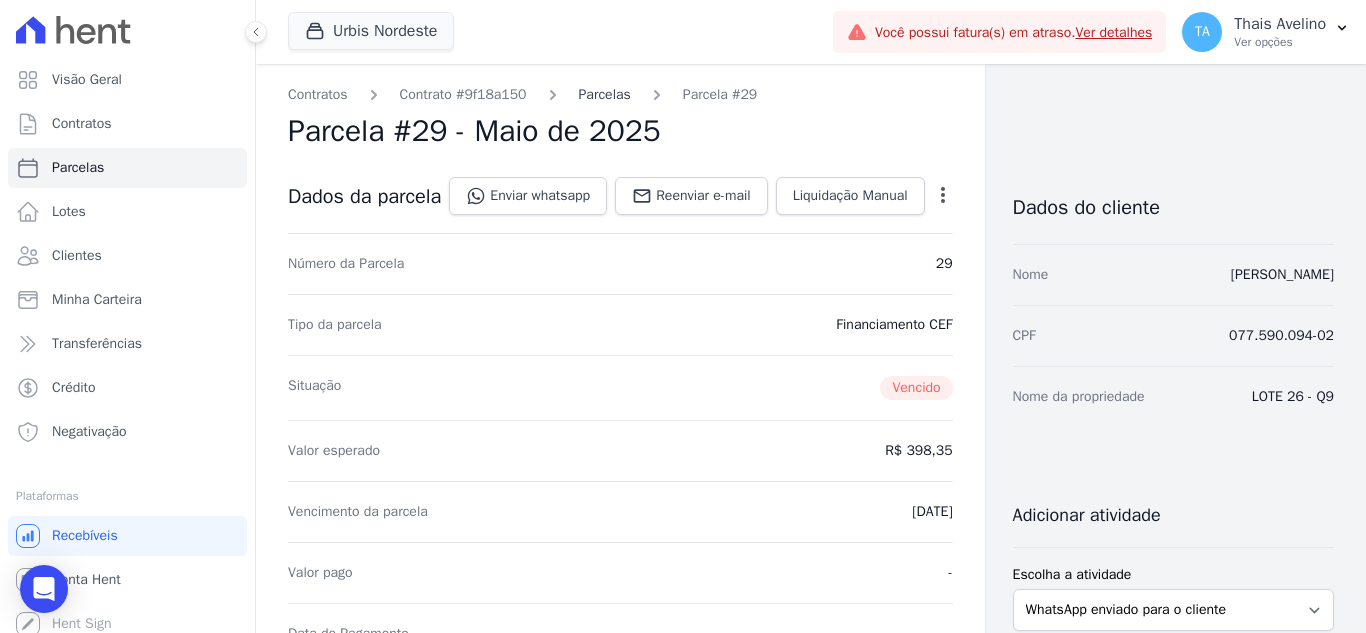 click on "Parcelas" at bounding box center [605, 94] 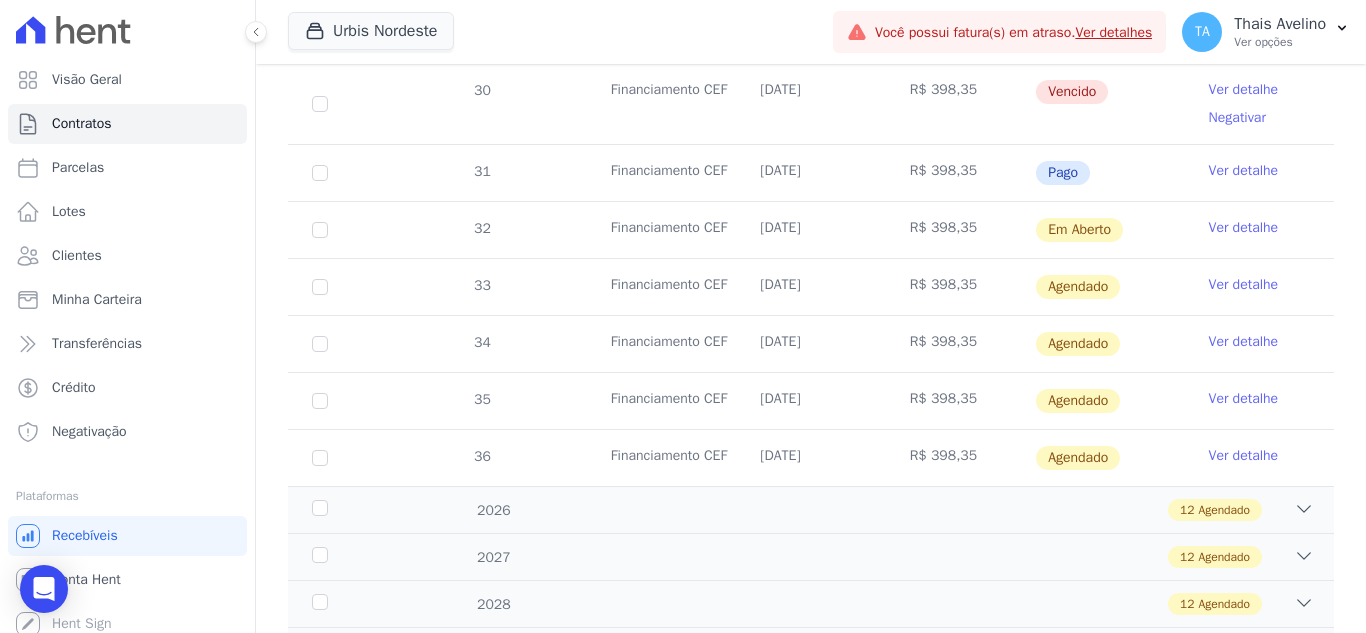 scroll, scrollTop: 869, scrollLeft: 0, axis: vertical 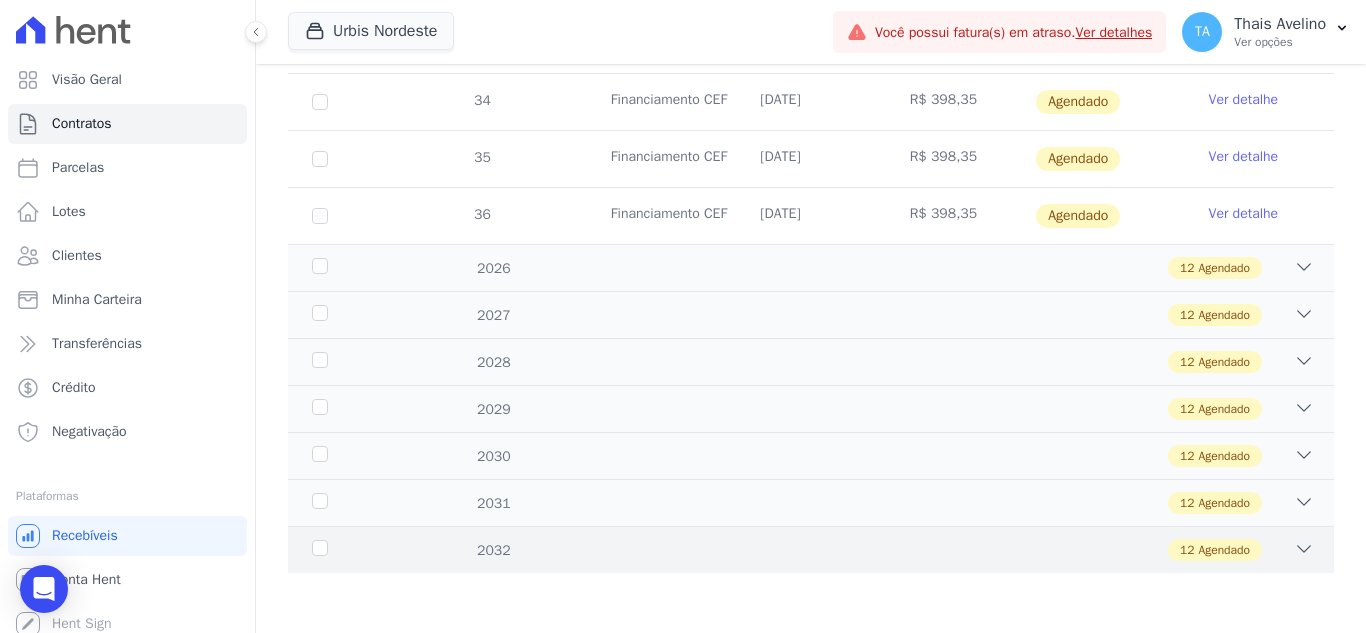 click on "2032
12
Agendado" at bounding box center [811, 549] 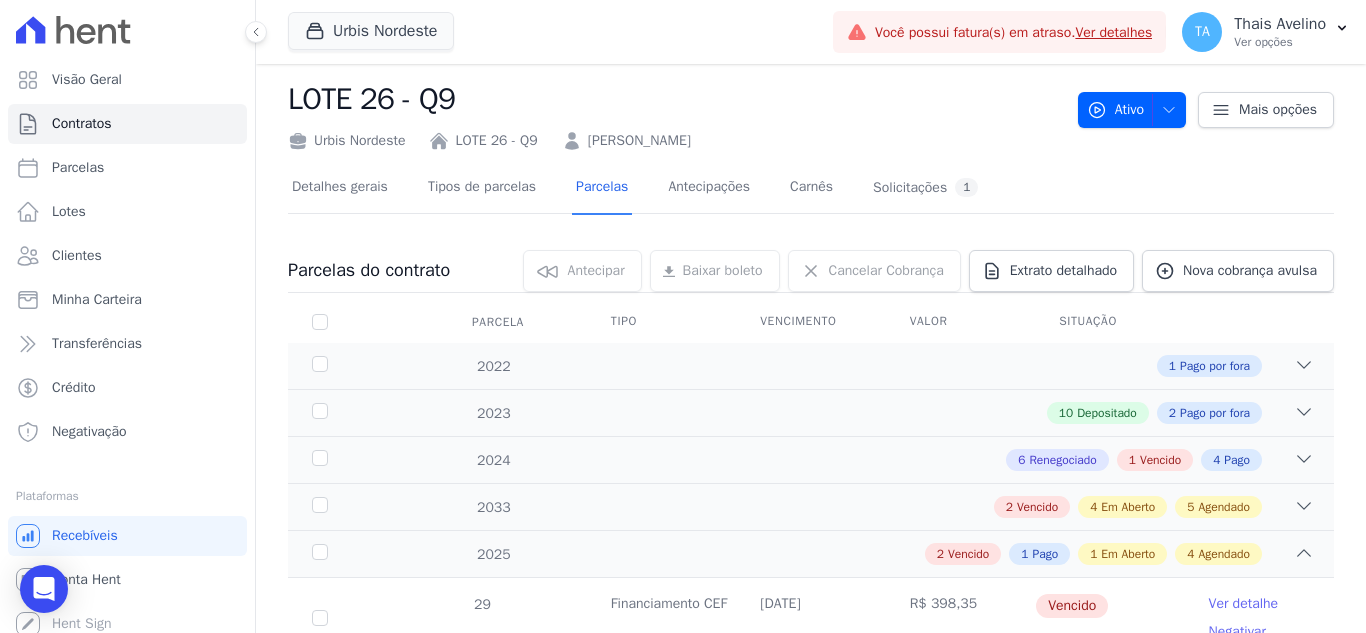scroll, scrollTop: 0, scrollLeft: 0, axis: both 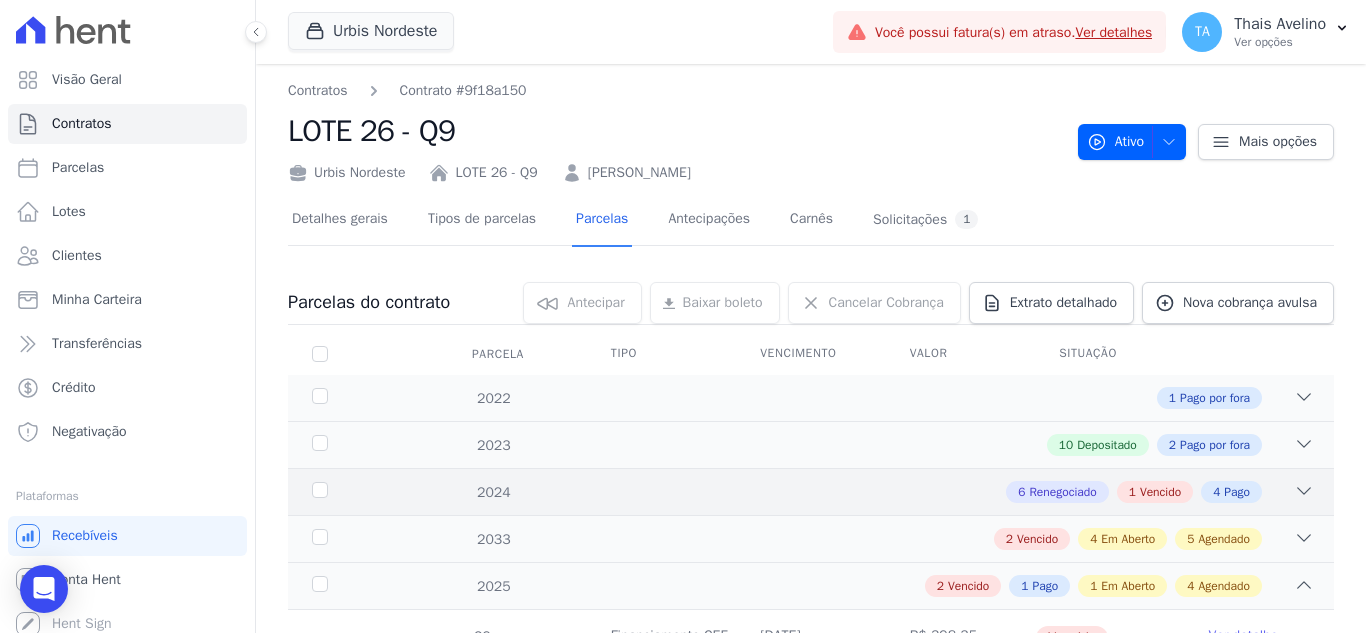click on "6
Renegociado
1
Vencido
4
Pago" at bounding box center [862, 492] 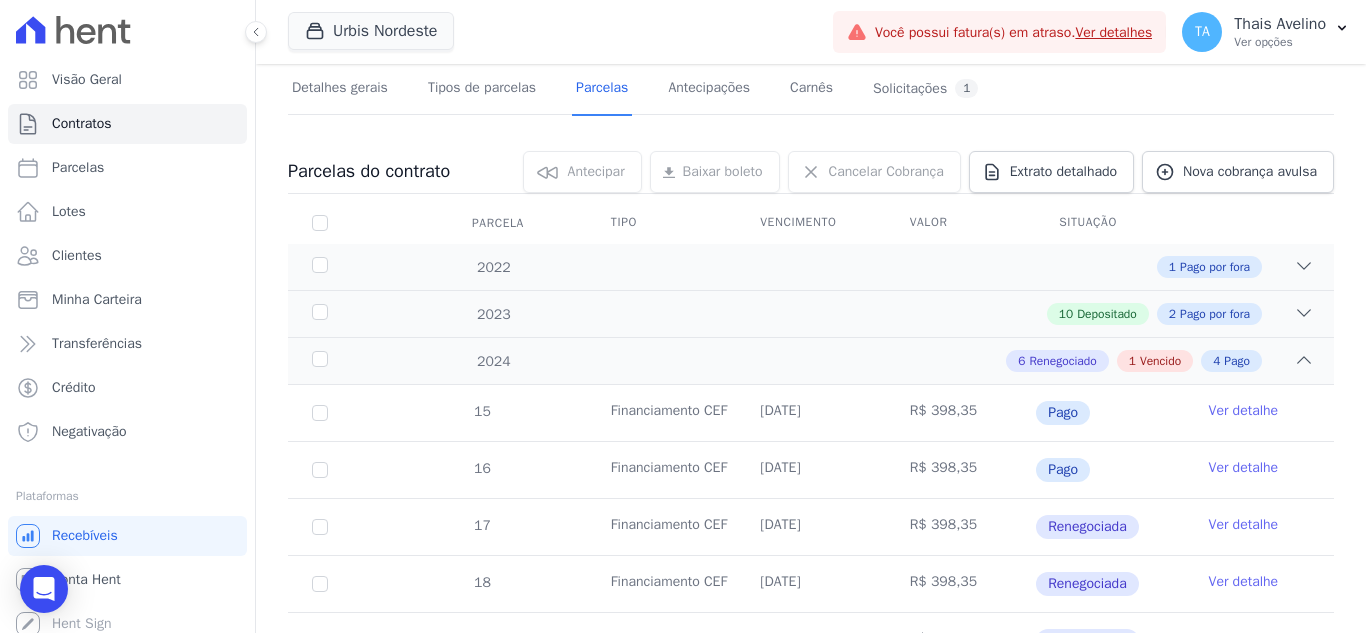 scroll, scrollTop: 0, scrollLeft: 0, axis: both 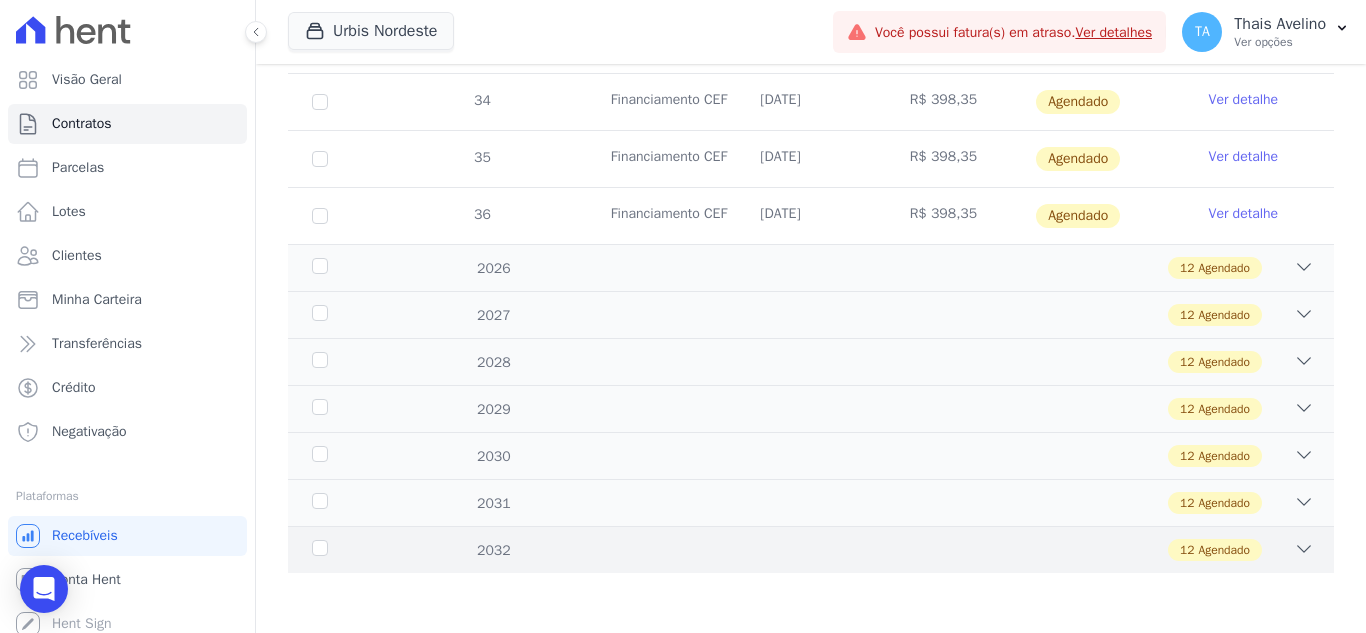 click on "12
Agendado" at bounding box center (862, 550) 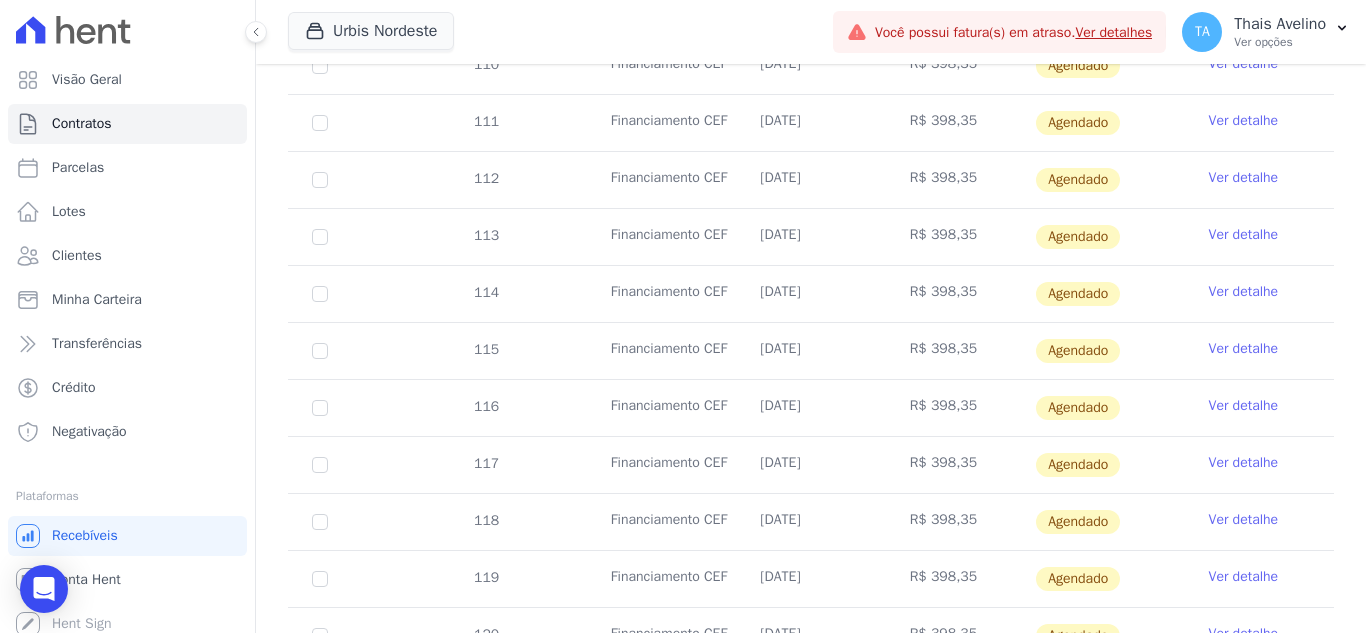 scroll, scrollTop: 1553, scrollLeft: 0, axis: vertical 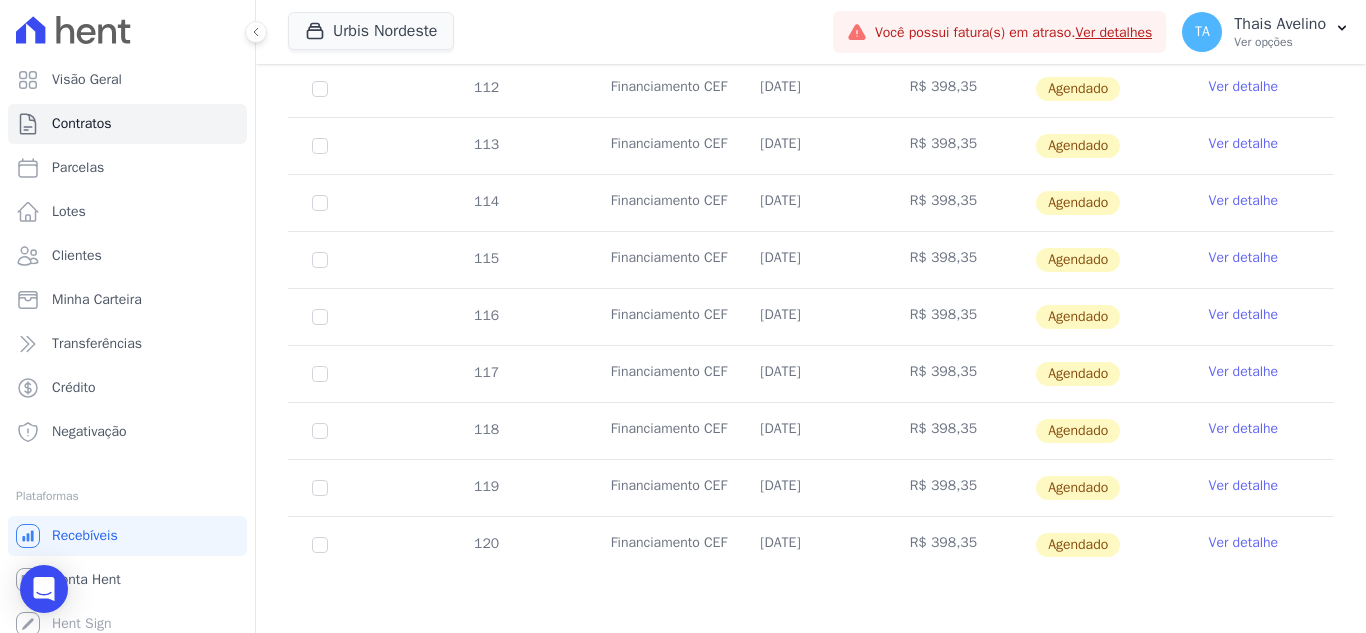 click on "[DATE]" at bounding box center (810, 545) 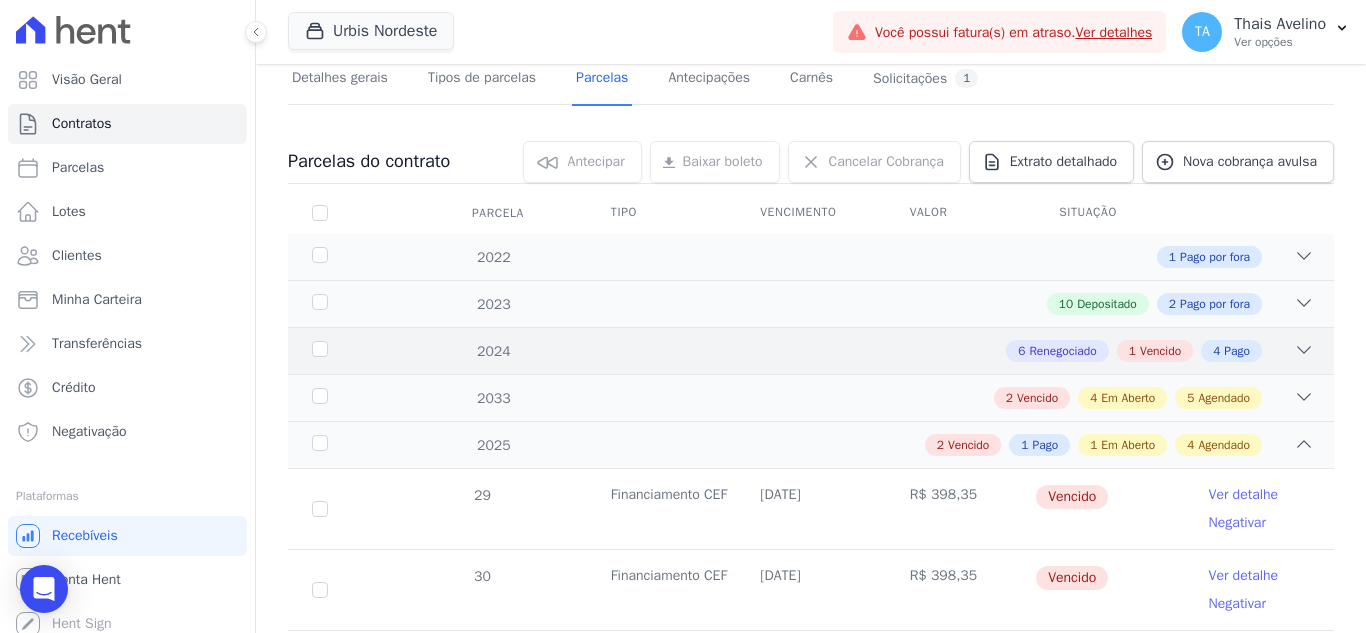 scroll, scrollTop: 153, scrollLeft: 0, axis: vertical 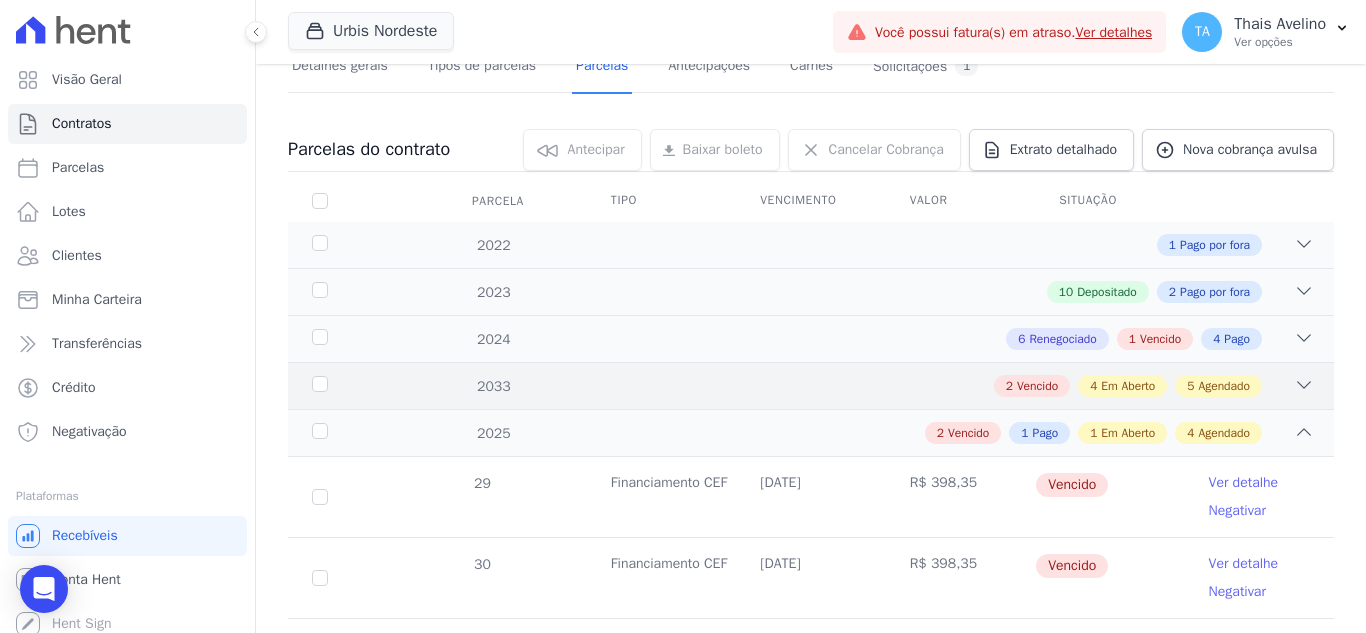 click on "2
Vencido
4
Em Aberto
5
Agendado" at bounding box center (862, 386) 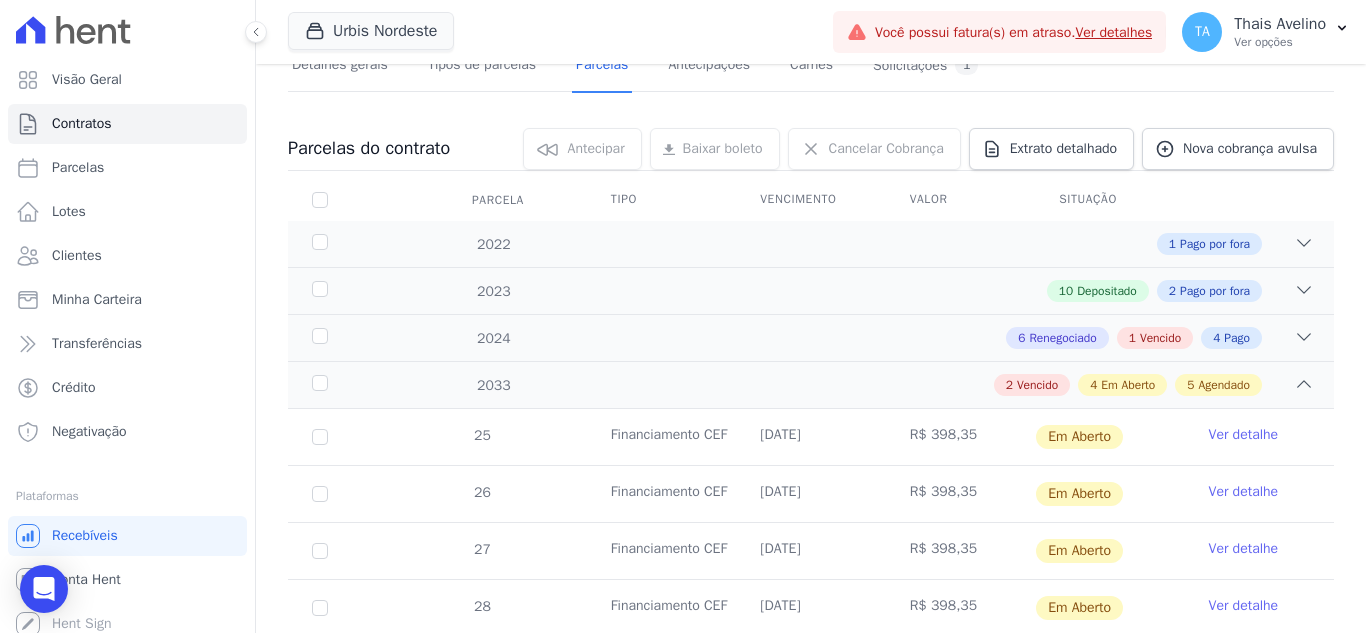 scroll, scrollTop: 153, scrollLeft: 0, axis: vertical 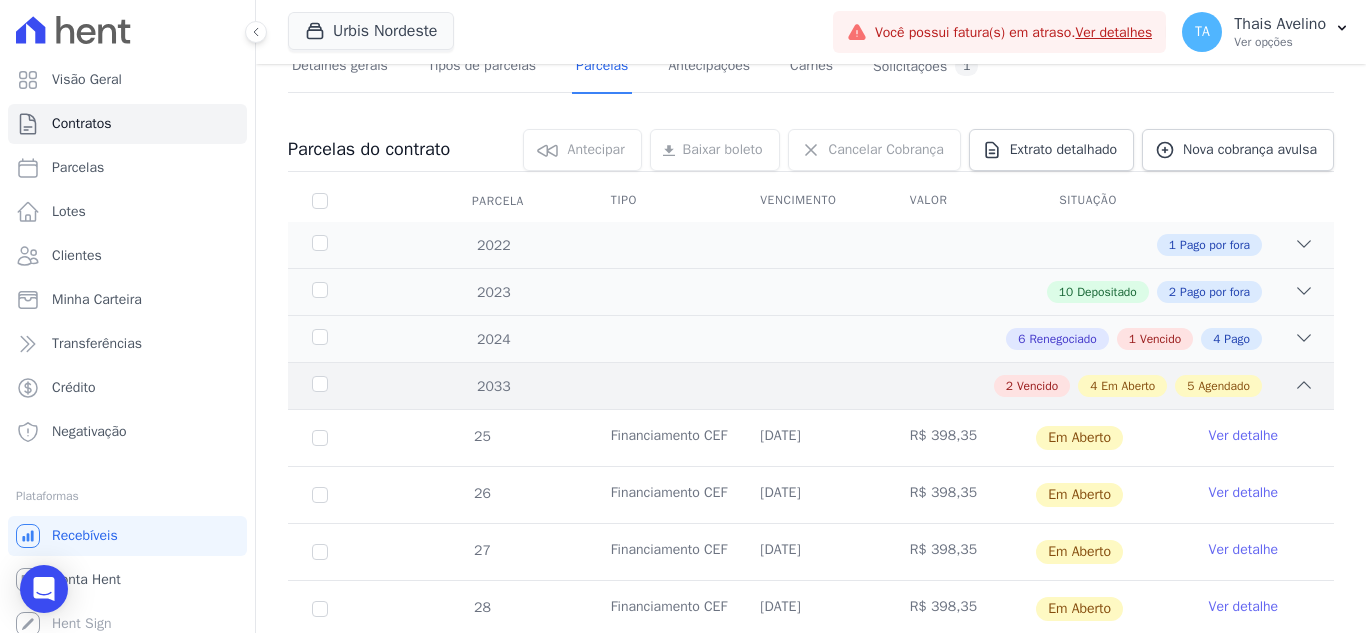 click on "2
Vencido
4
Em Aberto
5
Agendado" at bounding box center (862, 386) 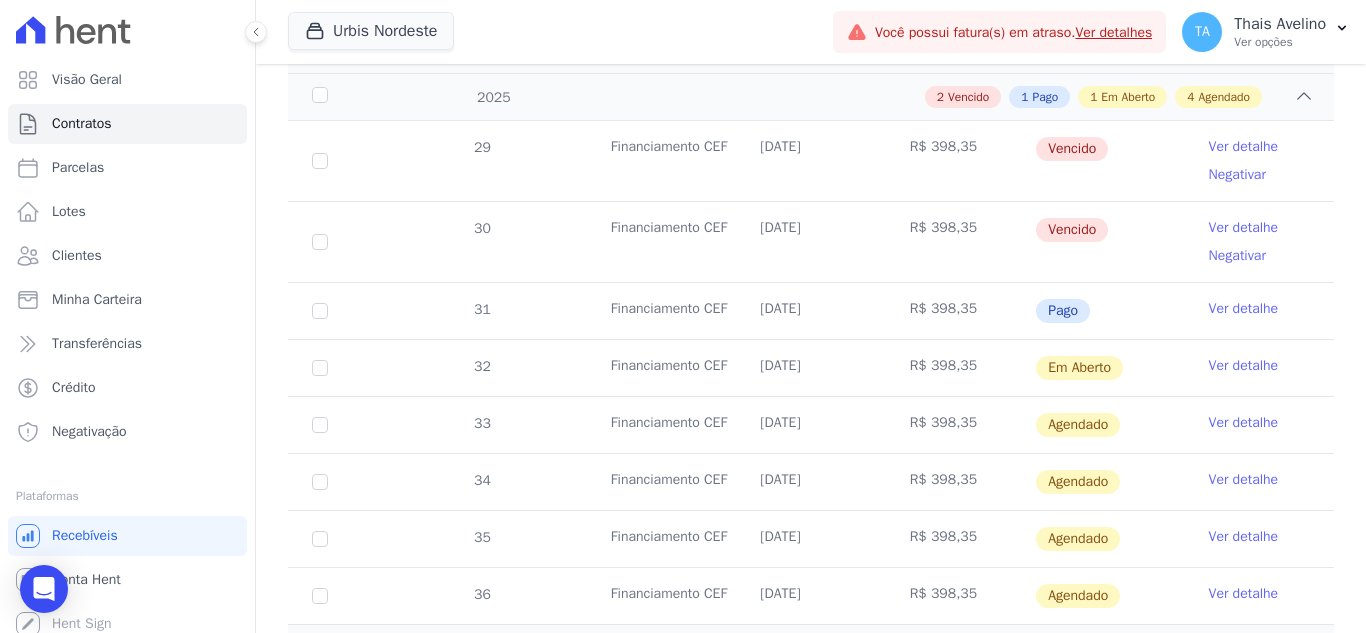 scroll, scrollTop: 453, scrollLeft: 0, axis: vertical 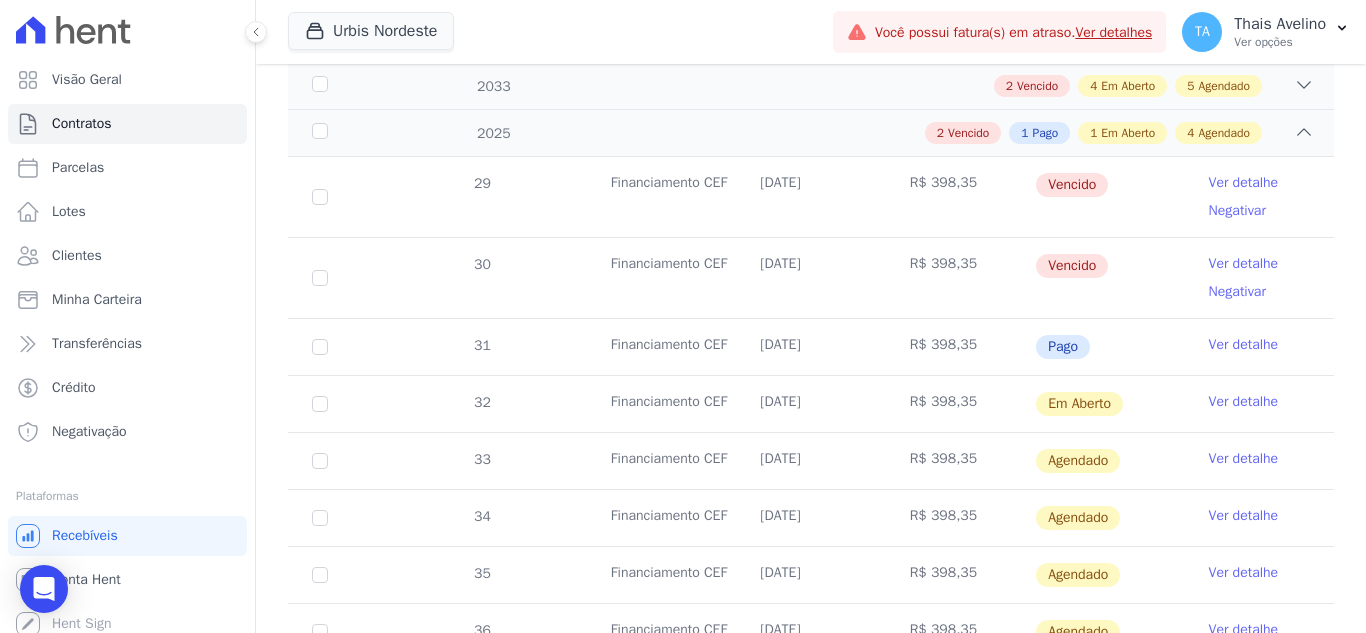 click on "Ver detalhe" at bounding box center [1244, 183] 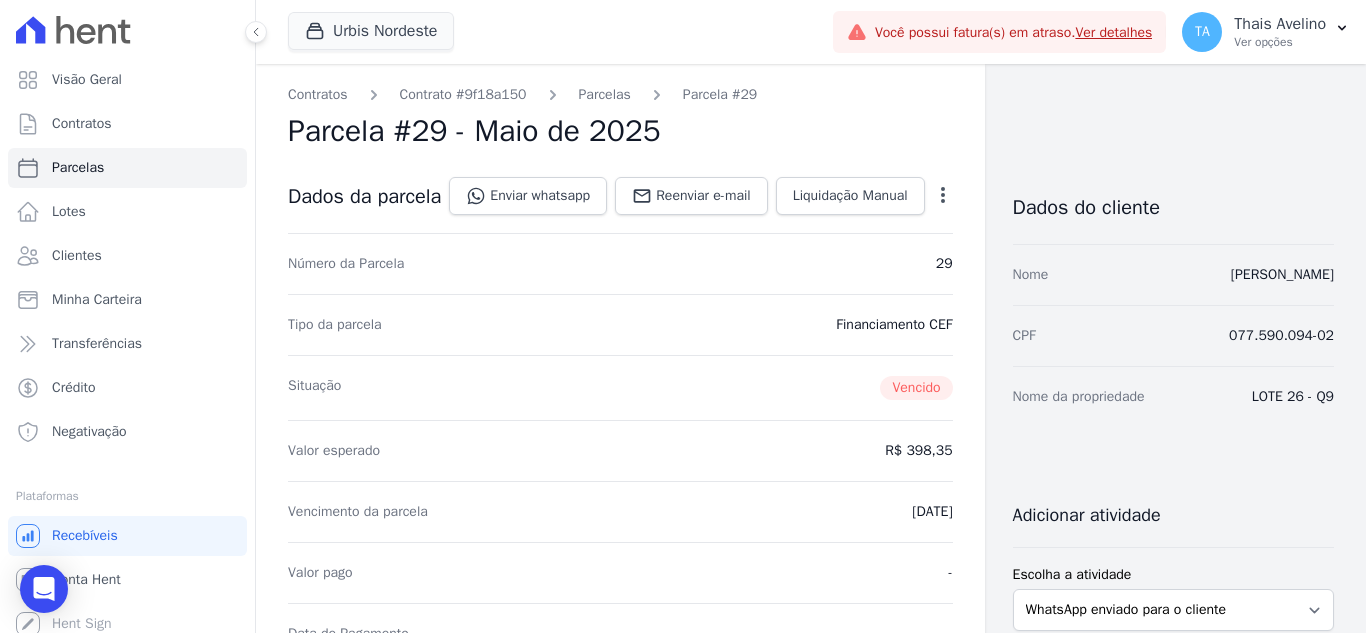 click 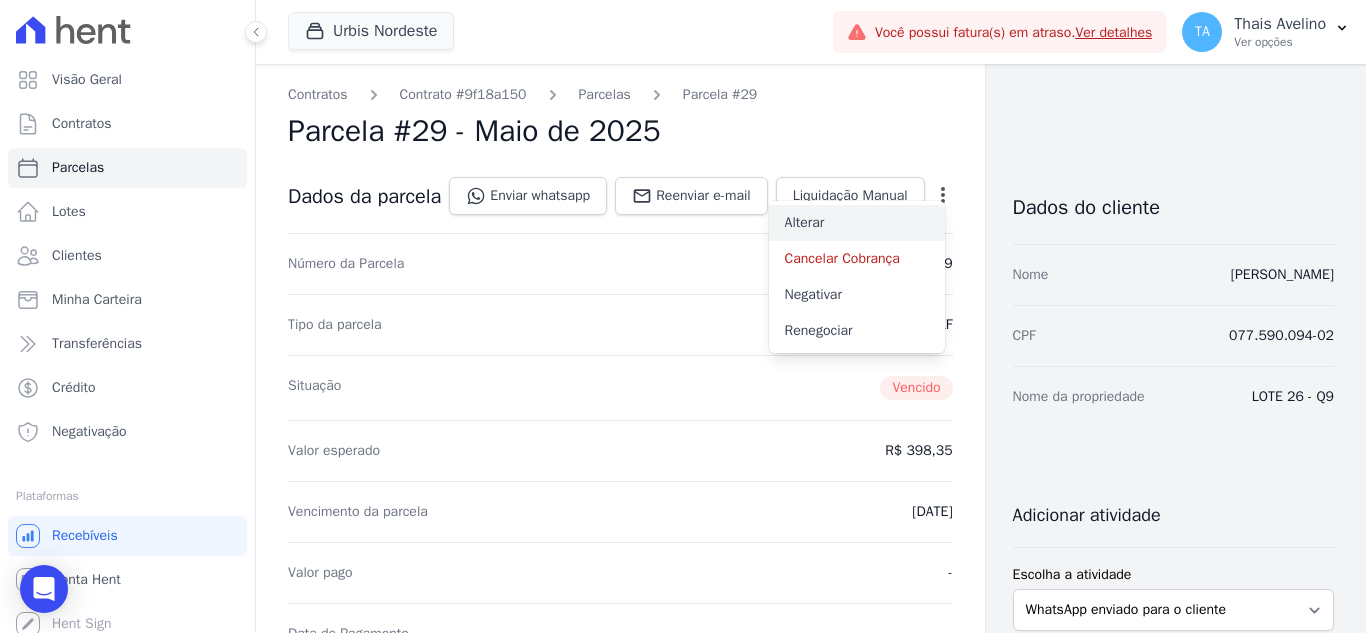 click on "Alterar" at bounding box center (857, 223) 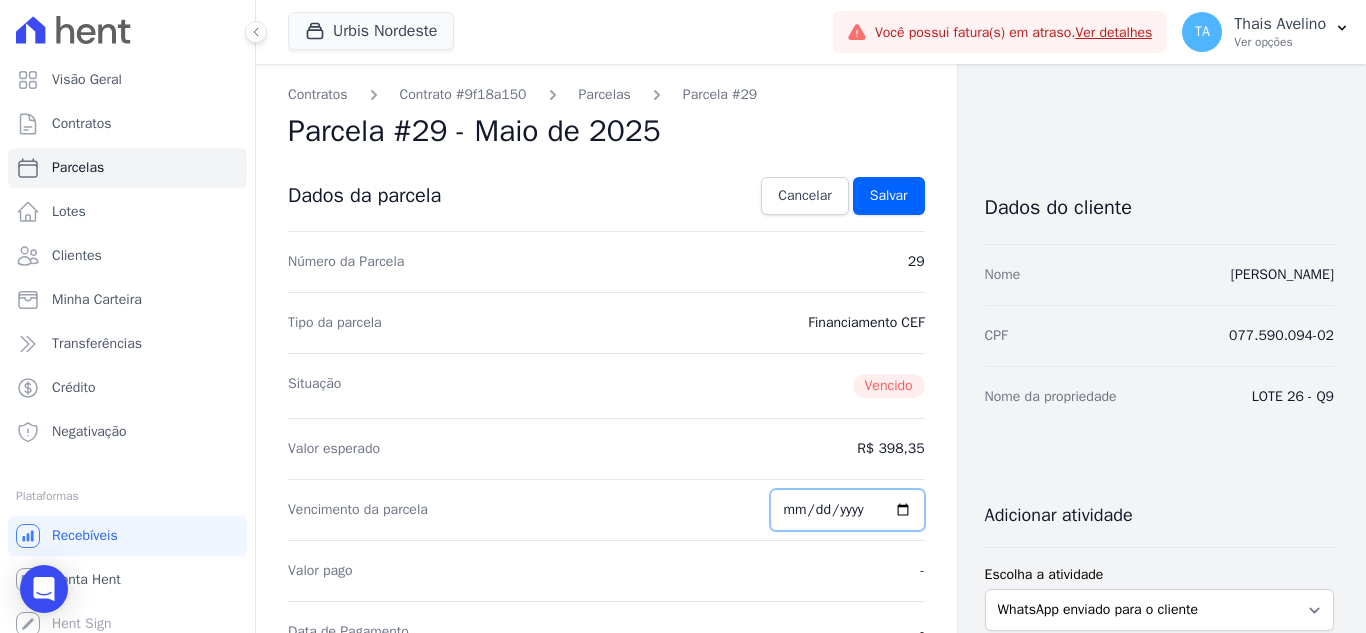 drag, startPoint x: 829, startPoint y: 519, endPoint x: 806, endPoint y: 519, distance: 23 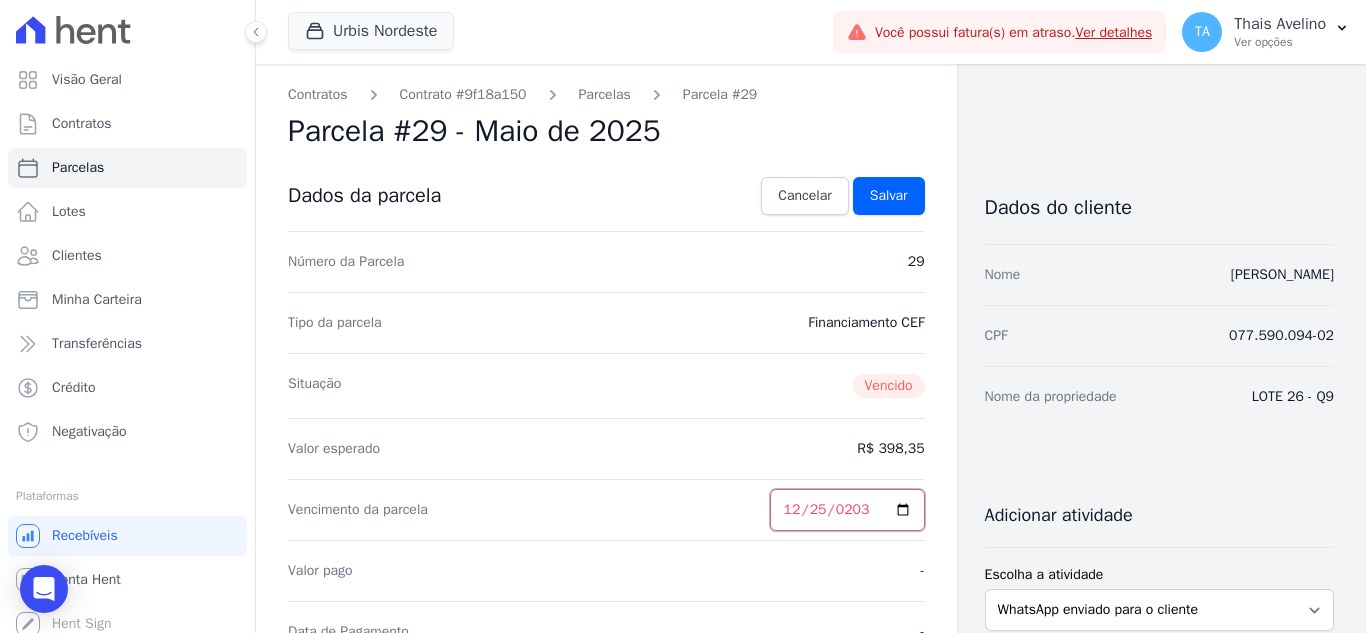 type on "2033-12-25" 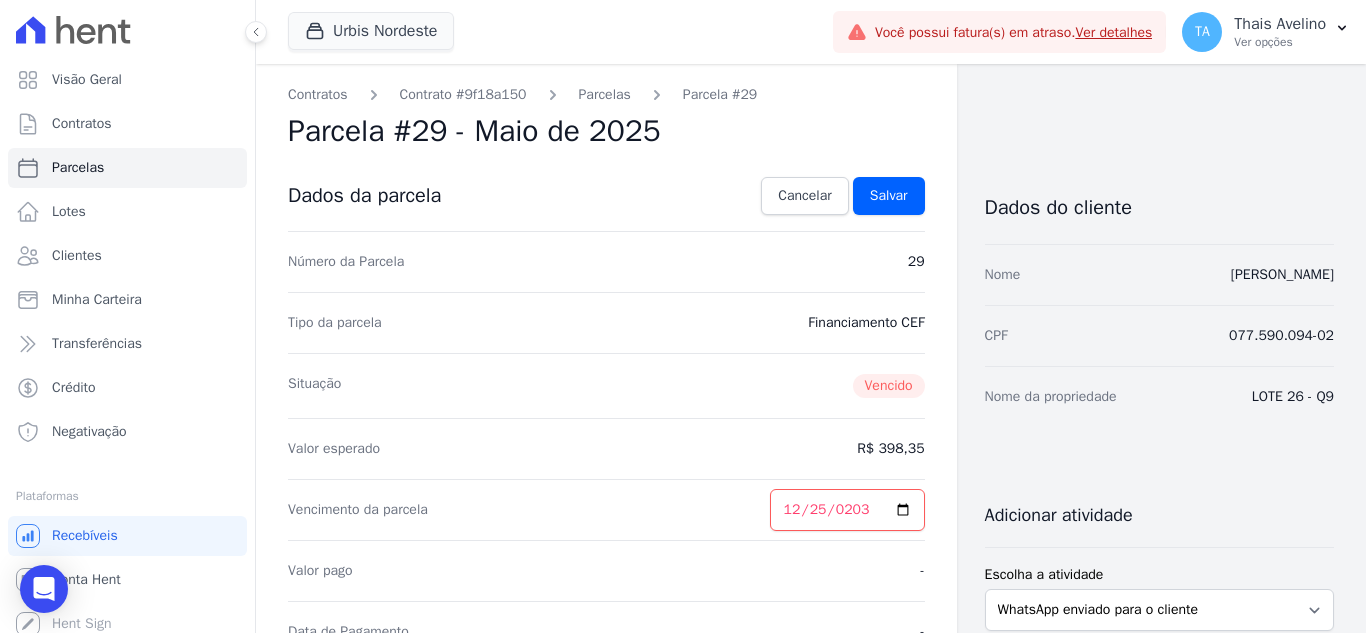 click on "Valor esperado
R$ 398,35" at bounding box center (606, 448) 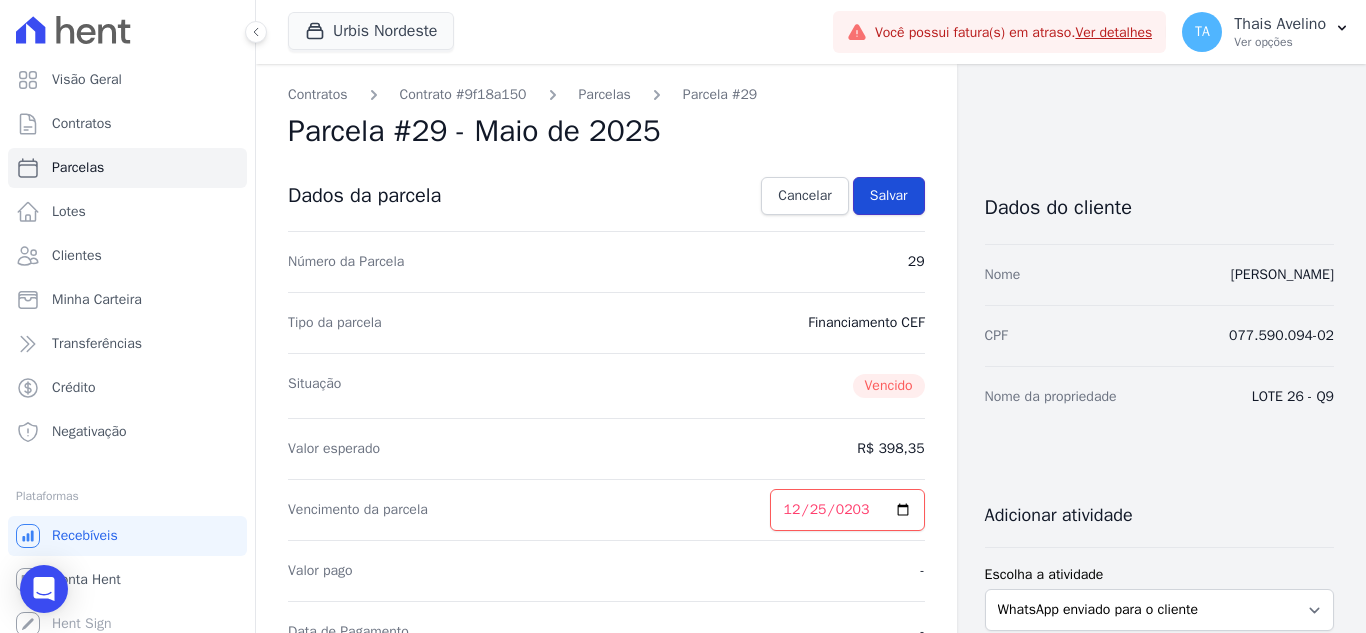 click on "Salvar" at bounding box center [889, 196] 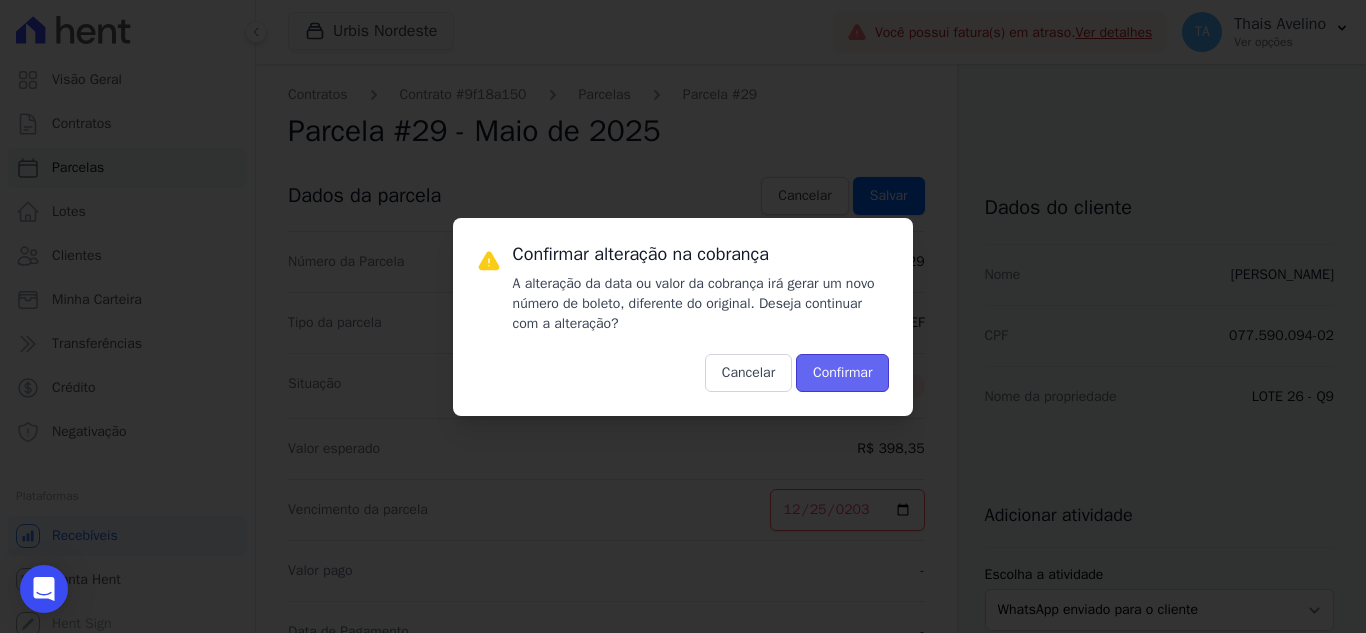 click on "Confirmar" at bounding box center (842, 373) 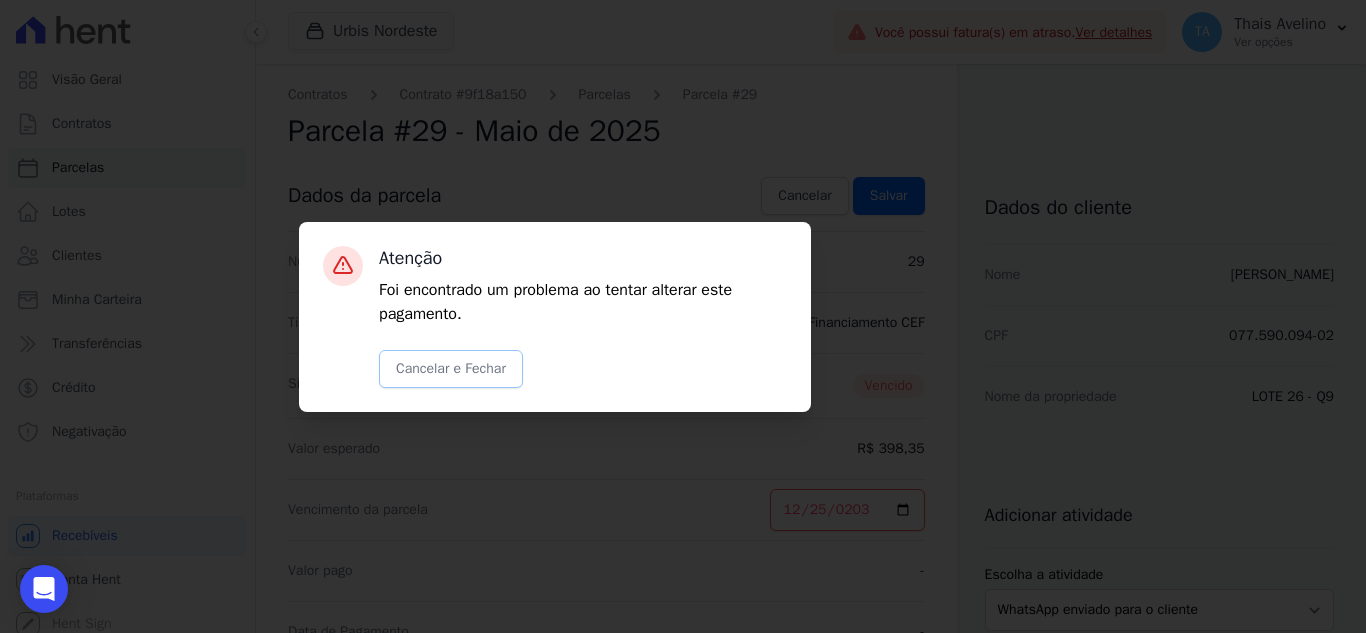 click on "Cancelar e Fechar" at bounding box center [451, 369] 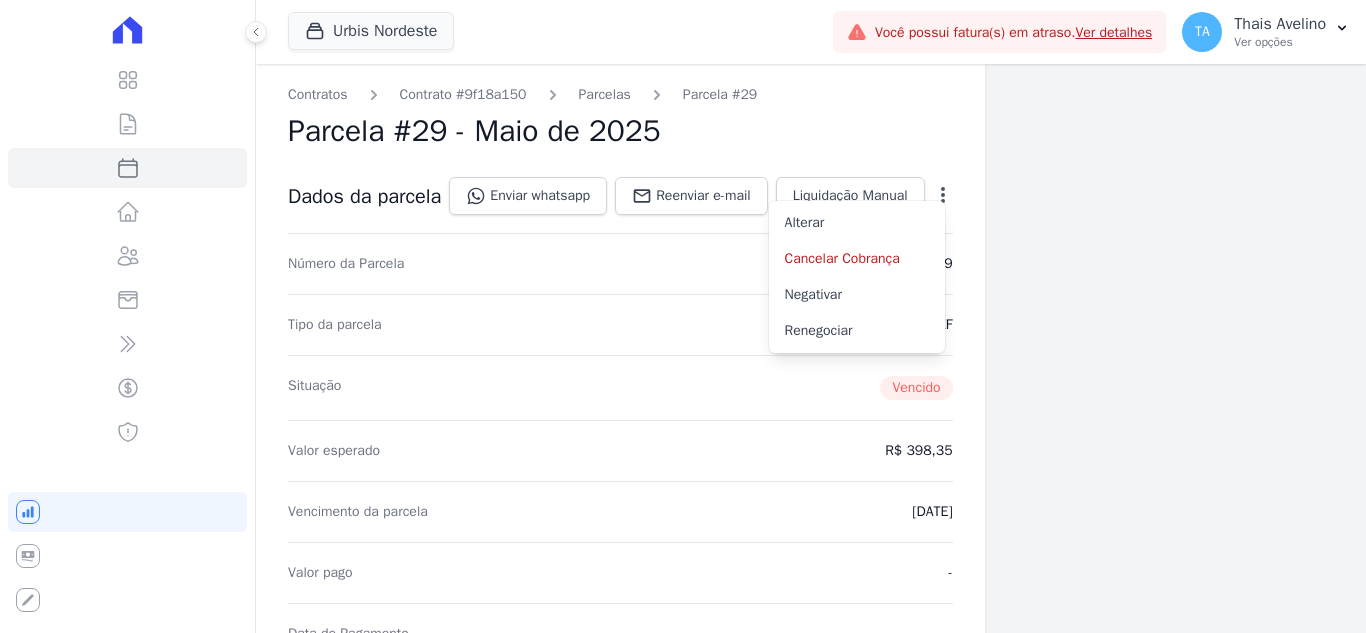 scroll, scrollTop: 0, scrollLeft: 0, axis: both 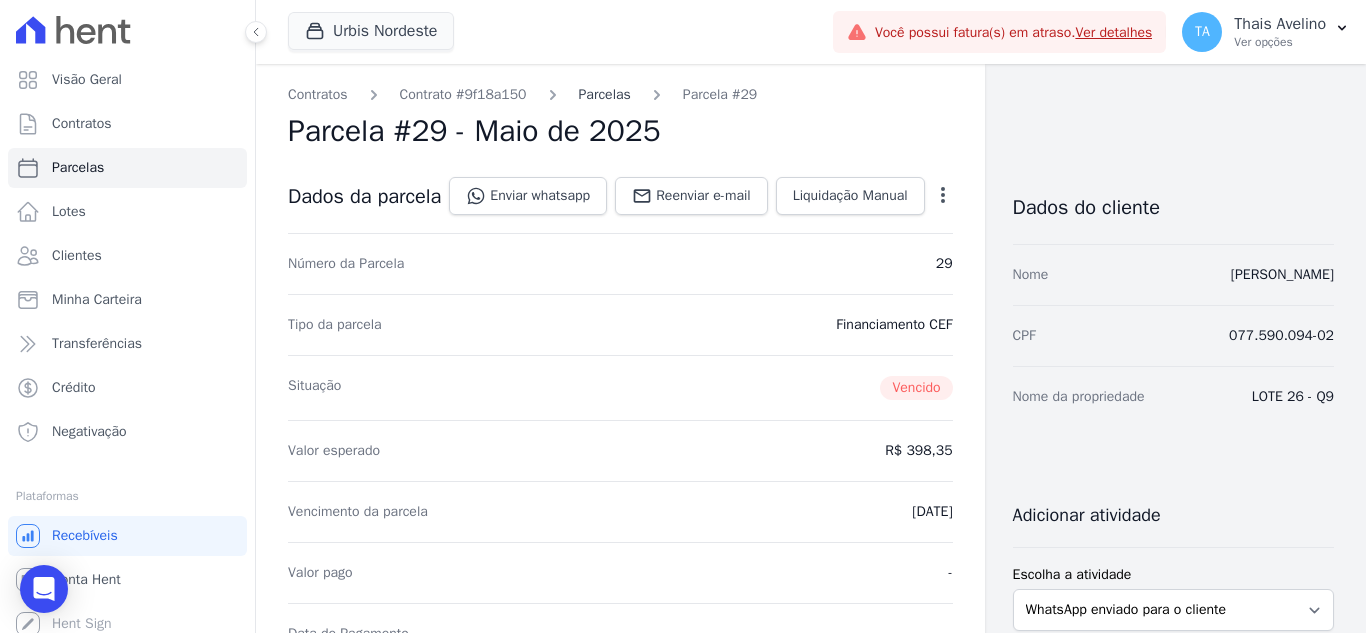 click on "Parcelas" at bounding box center (605, 94) 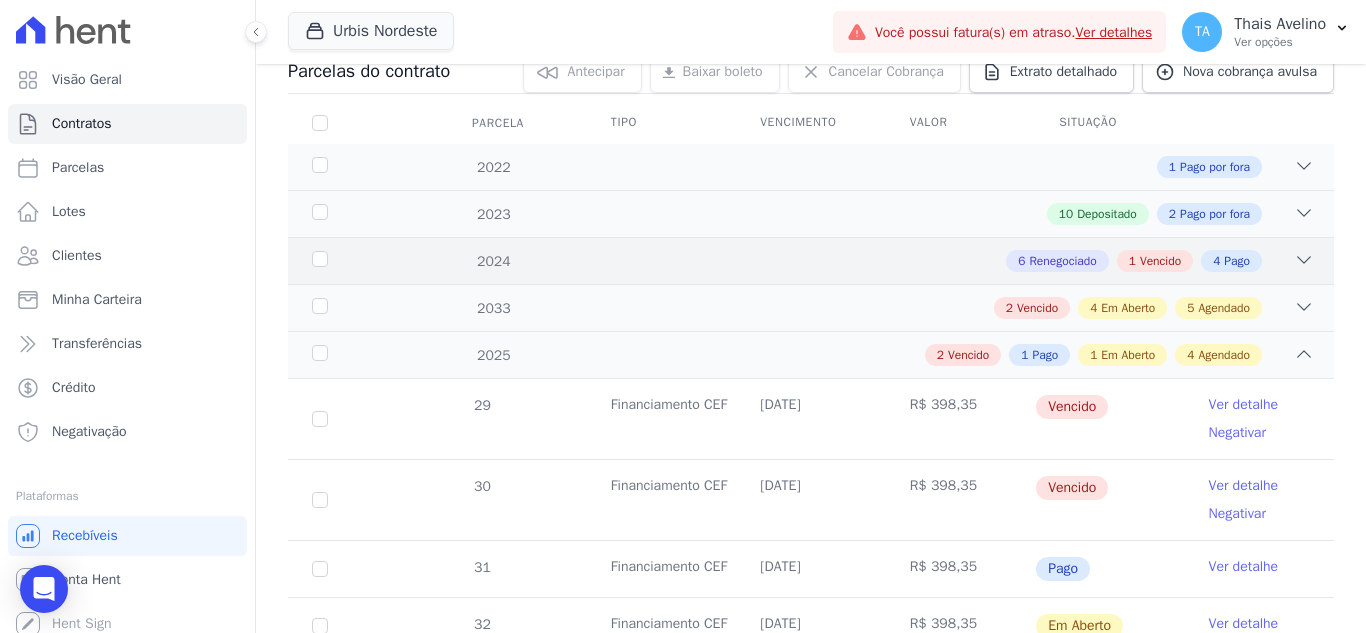 scroll, scrollTop: 400, scrollLeft: 0, axis: vertical 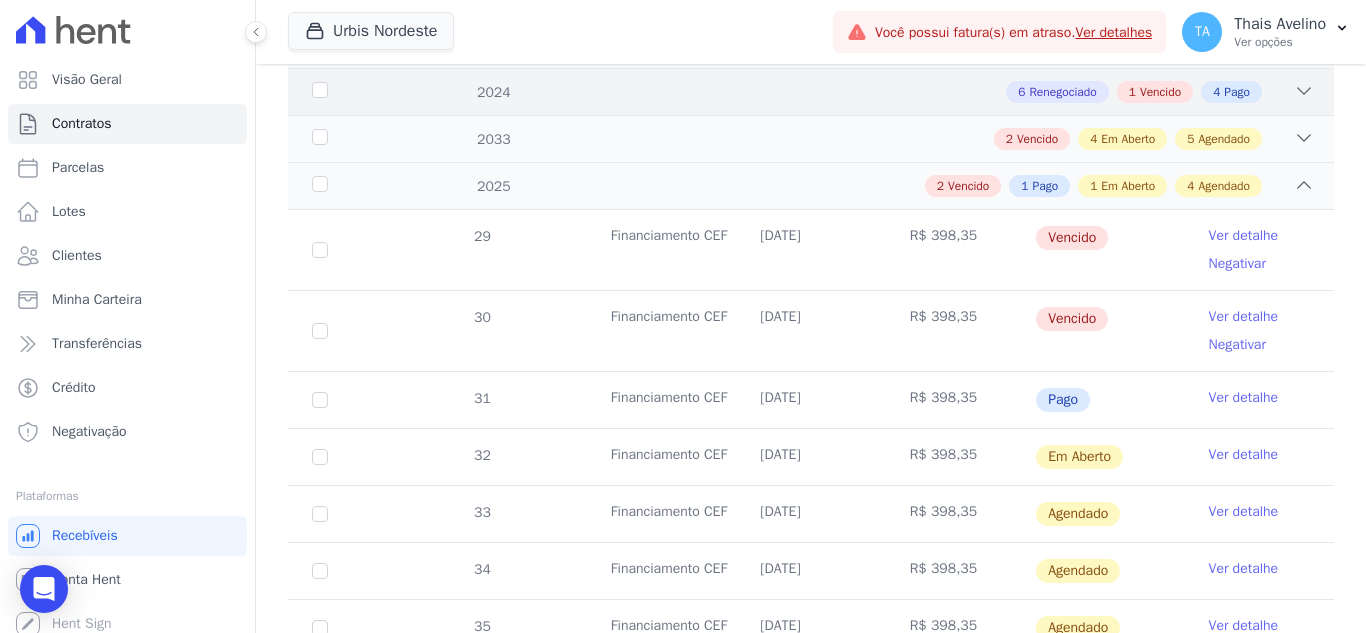 click on "6
Renegociado
1
Vencido
4
Pago" at bounding box center (862, 92) 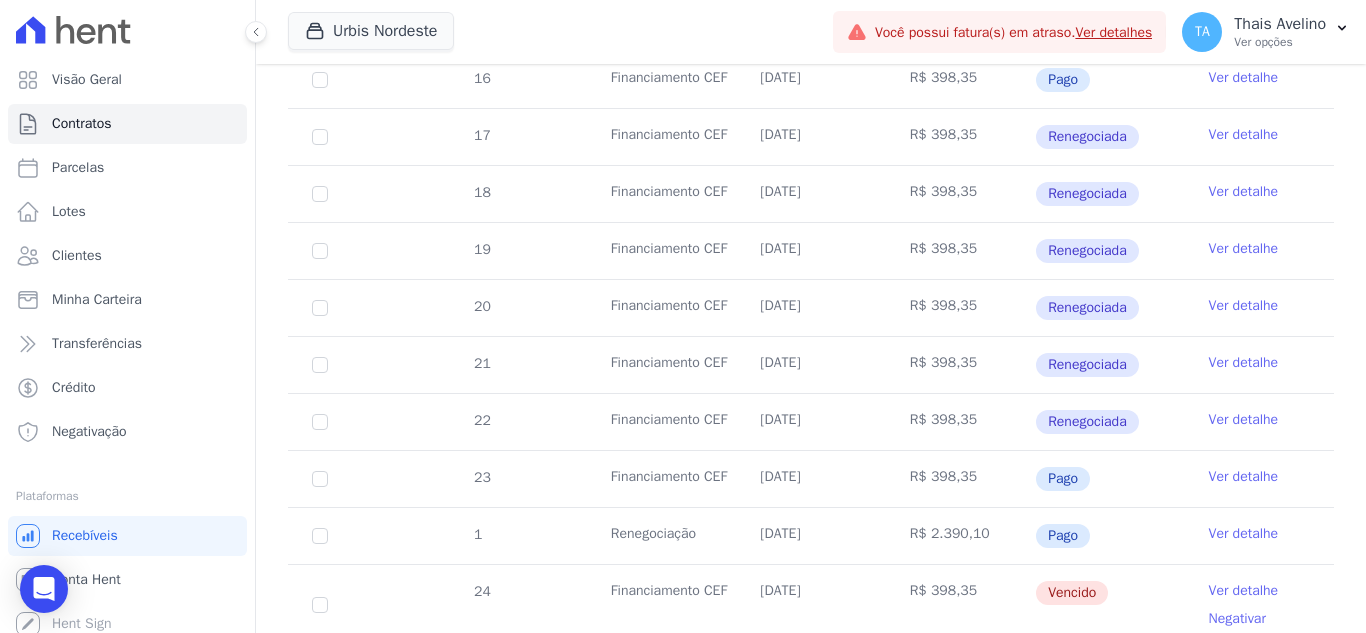 scroll, scrollTop: 800, scrollLeft: 0, axis: vertical 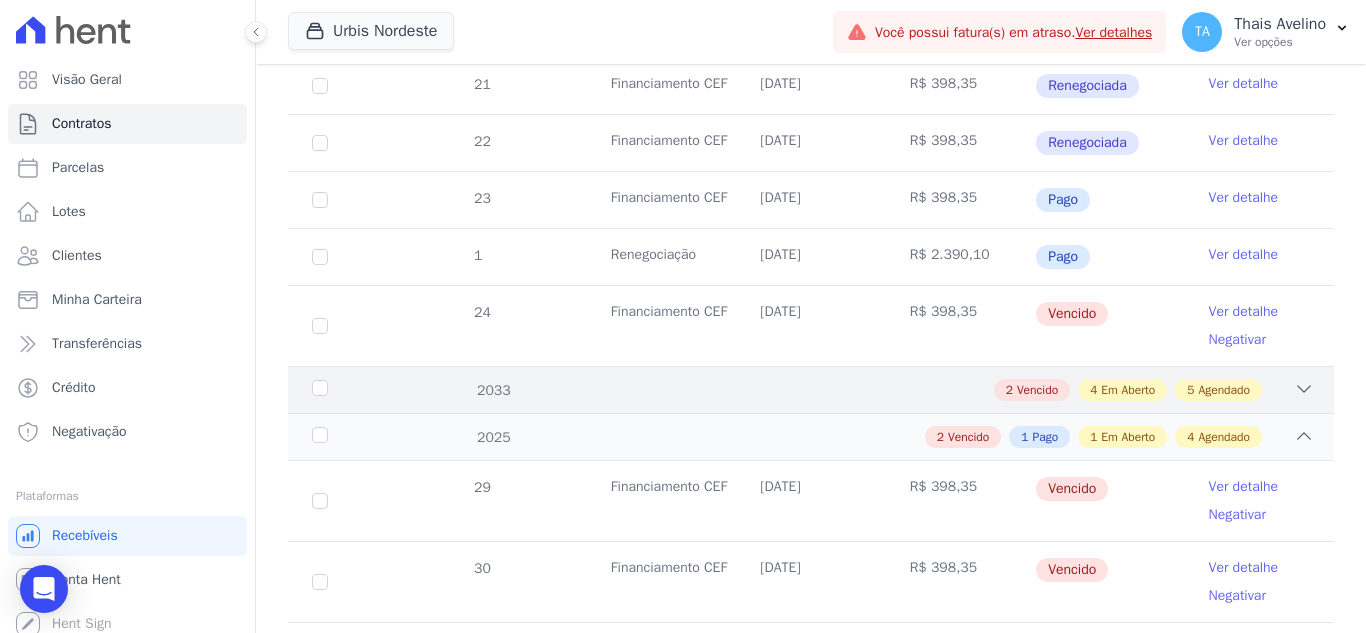 click on "2
Vencido
4
Em Aberto
5
Agendado" at bounding box center [862, 390] 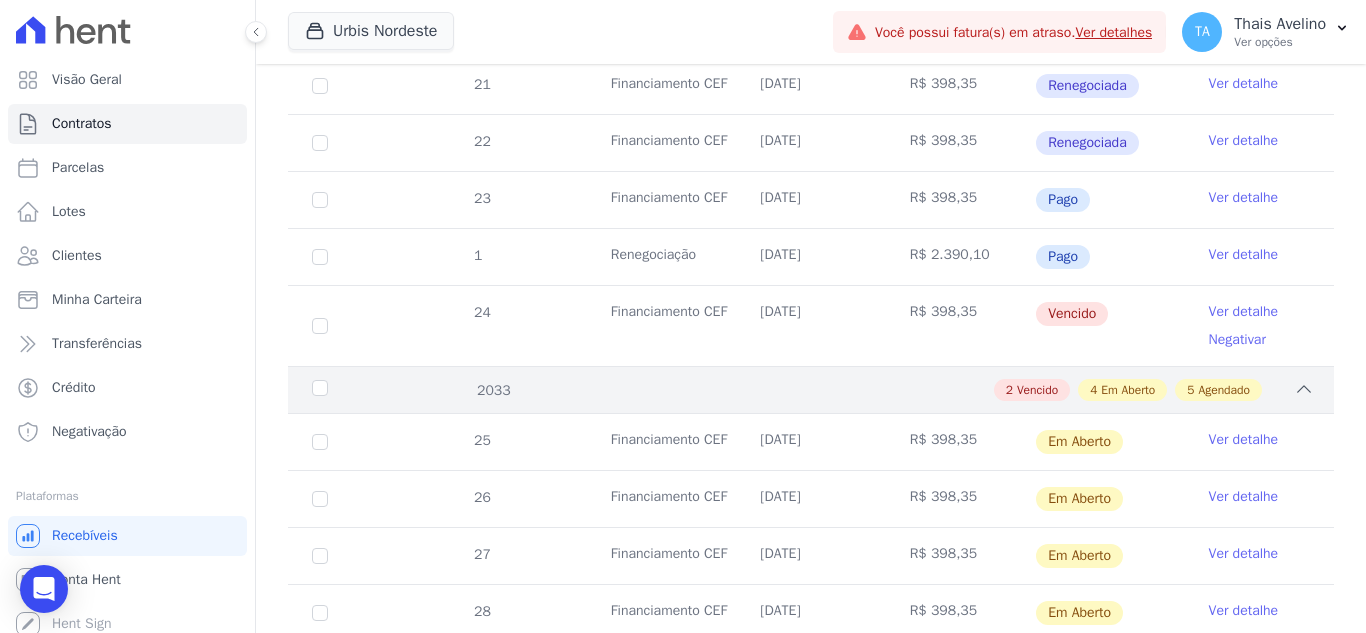 click on "2
Vencido
4
Em Aberto
5
Agendado" at bounding box center [862, 390] 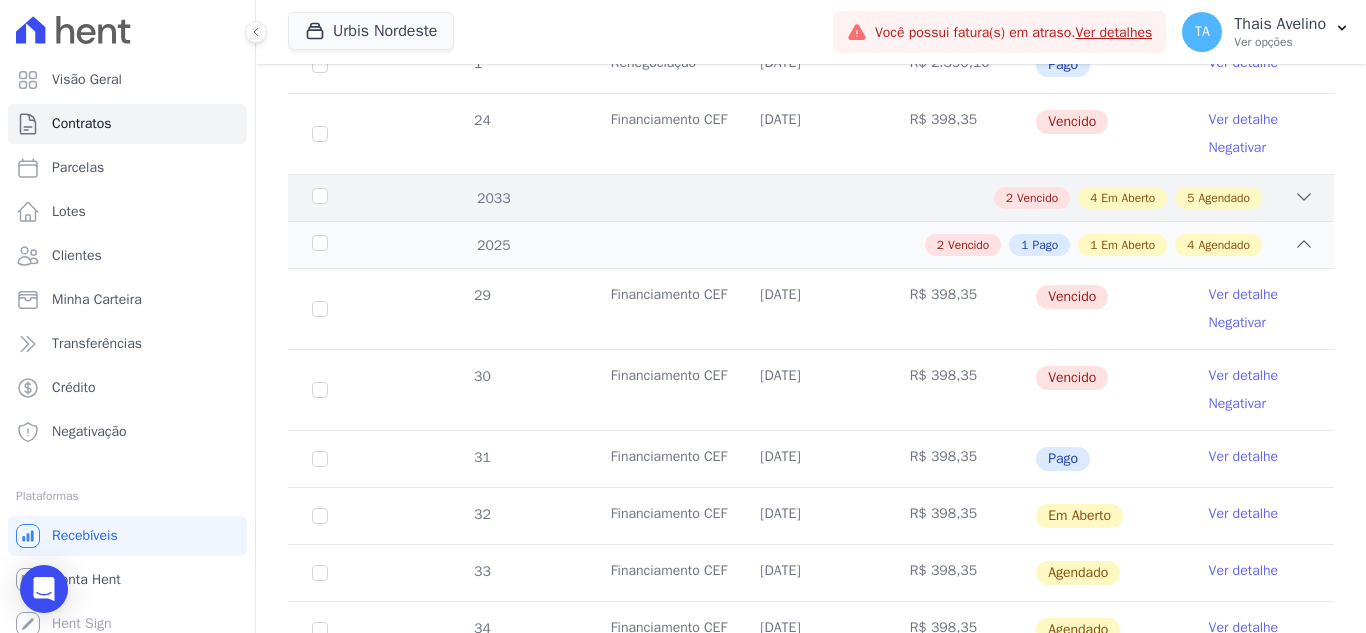 scroll, scrollTop: 1000, scrollLeft: 0, axis: vertical 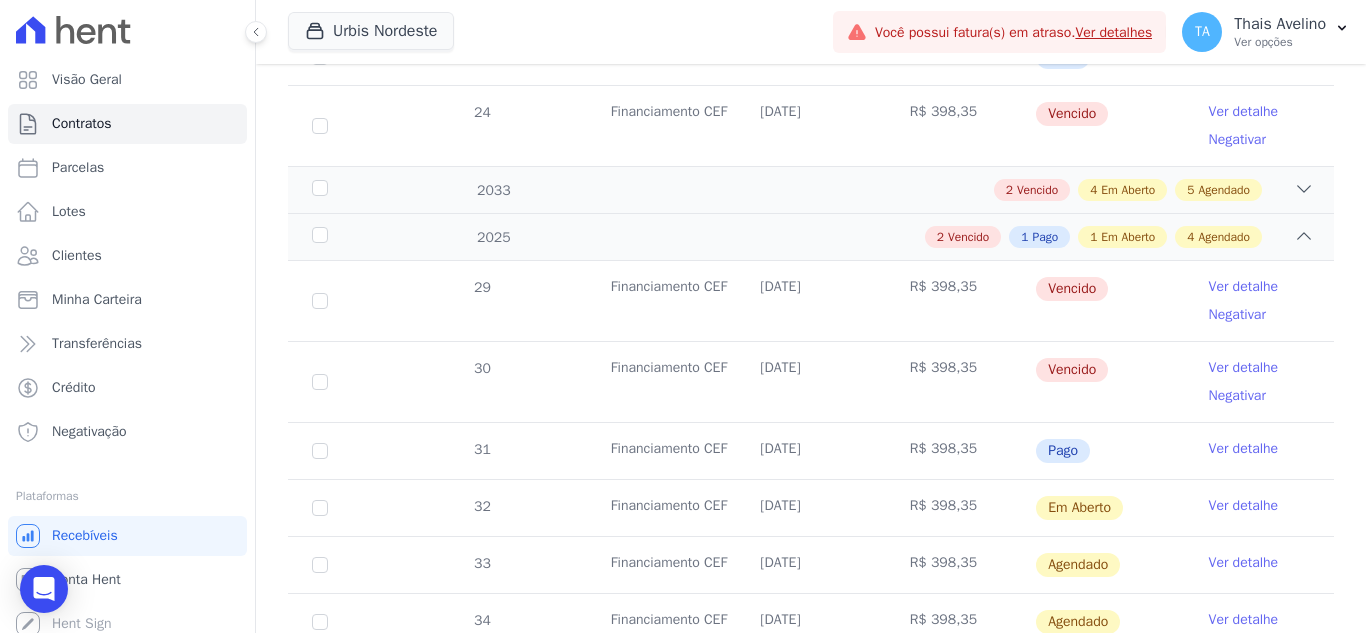 click on "Ver detalhe" at bounding box center (1244, 112) 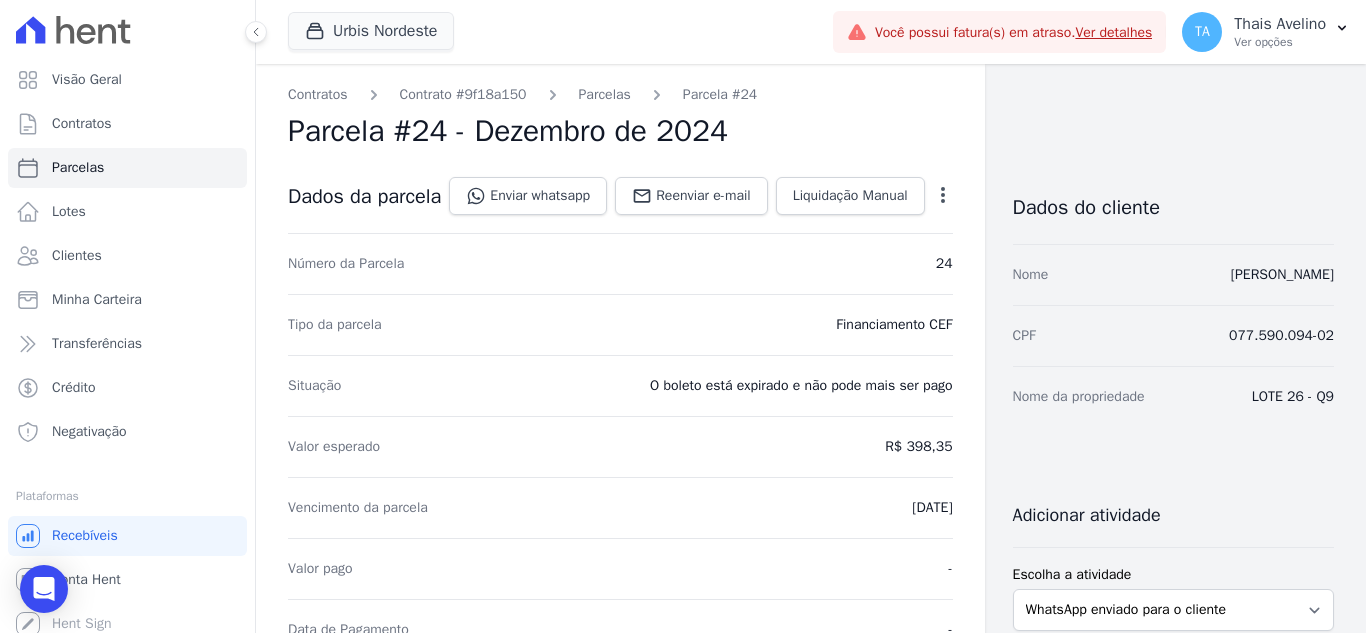 click 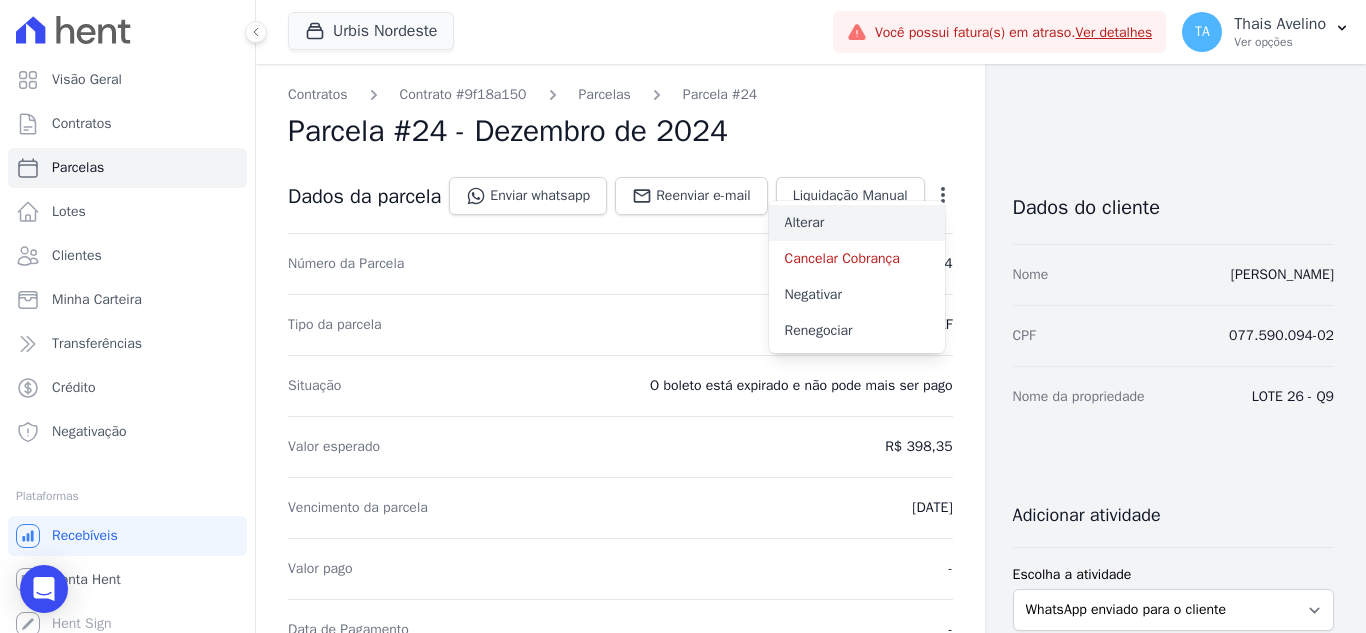 click on "Alterar" at bounding box center [857, 223] 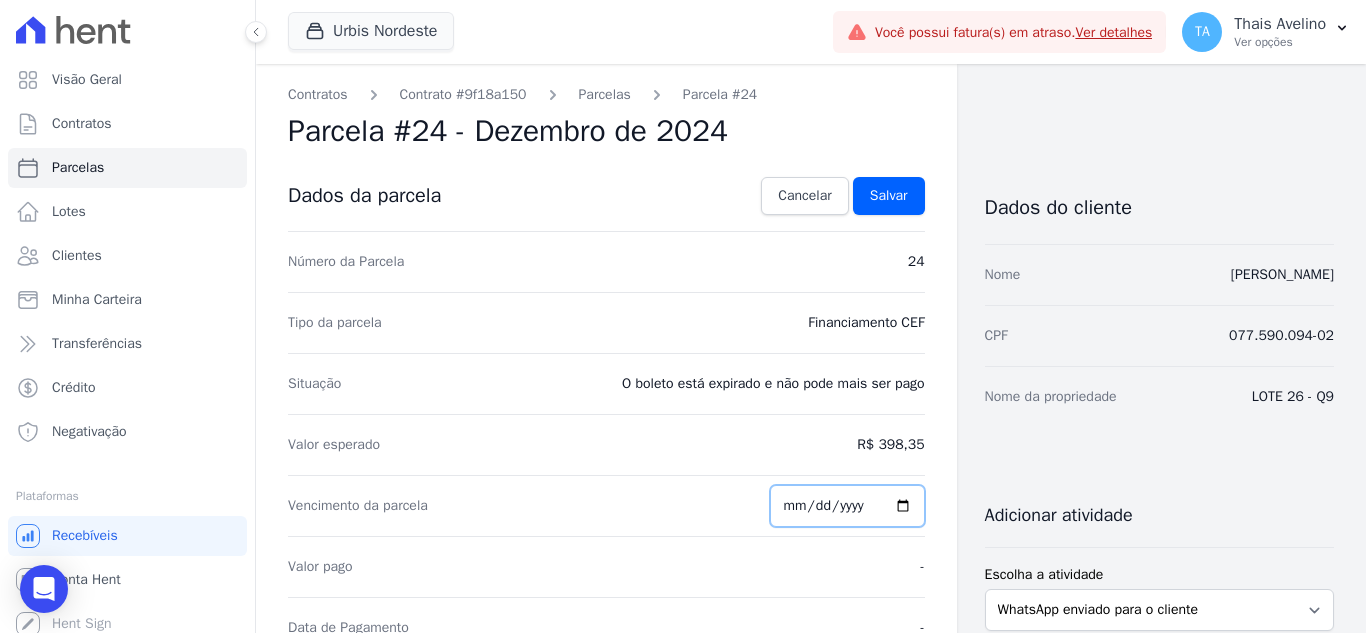 click on "2024-12-25" at bounding box center (847, 506) 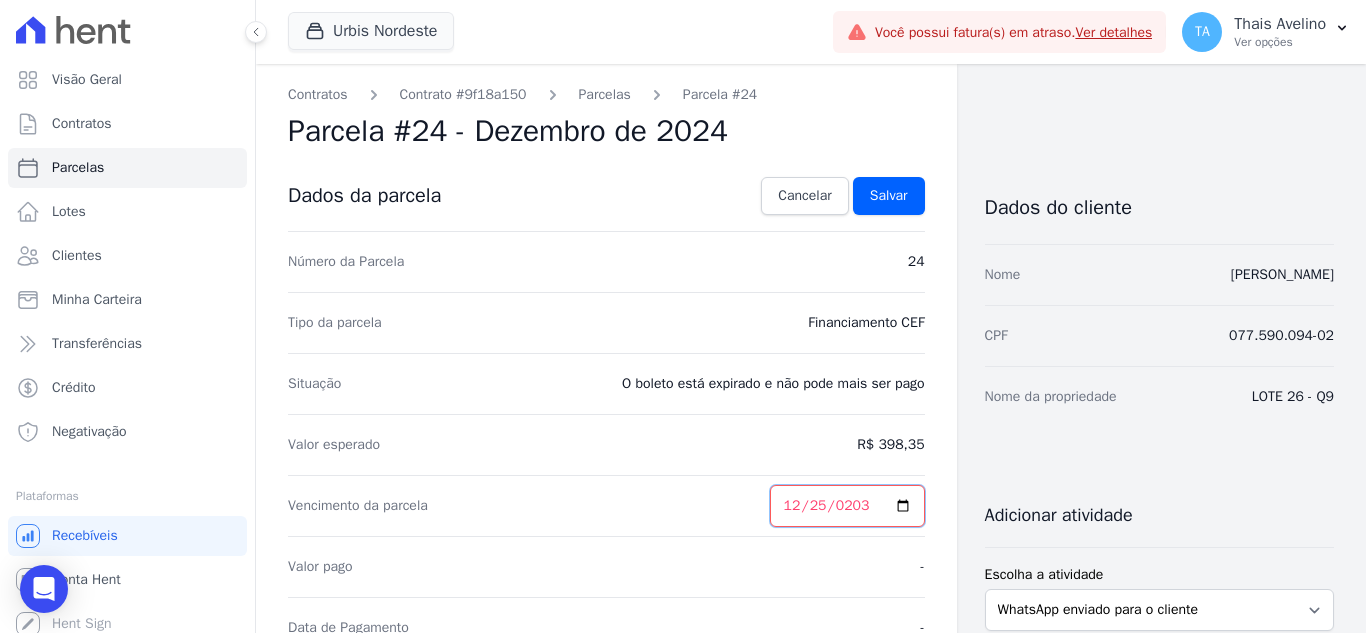 type on "2033-12-25" 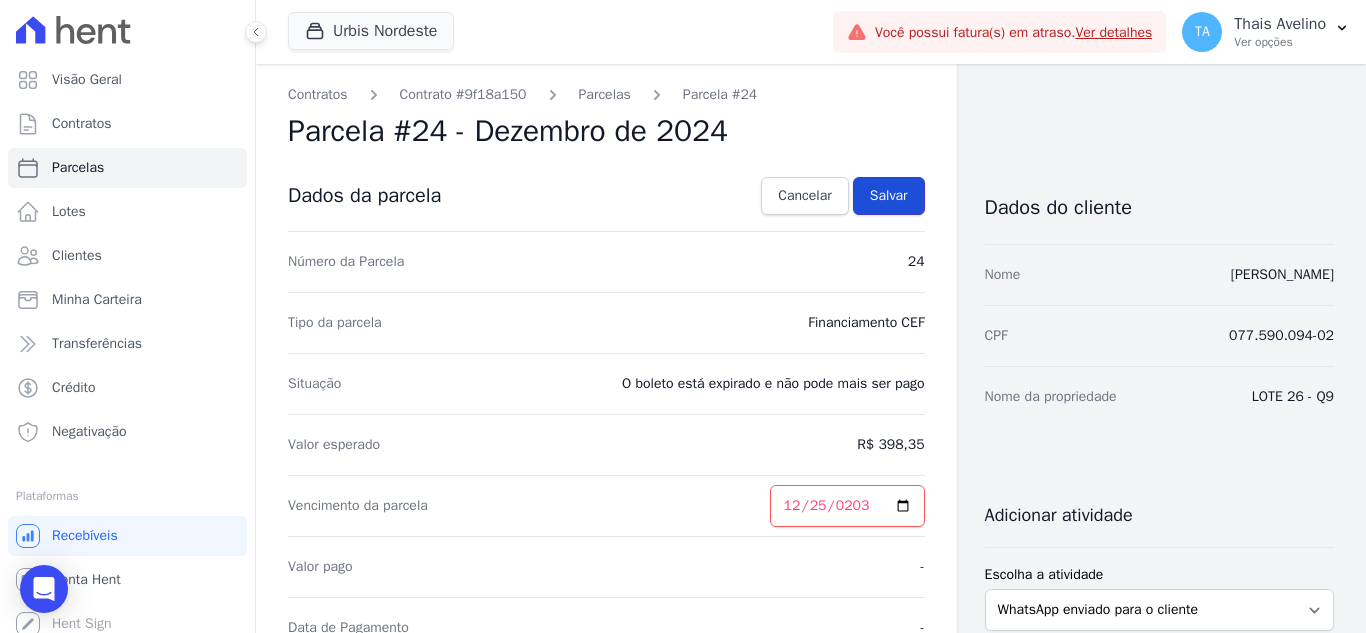 click on "Salvar" at bounding box center (889, 196) 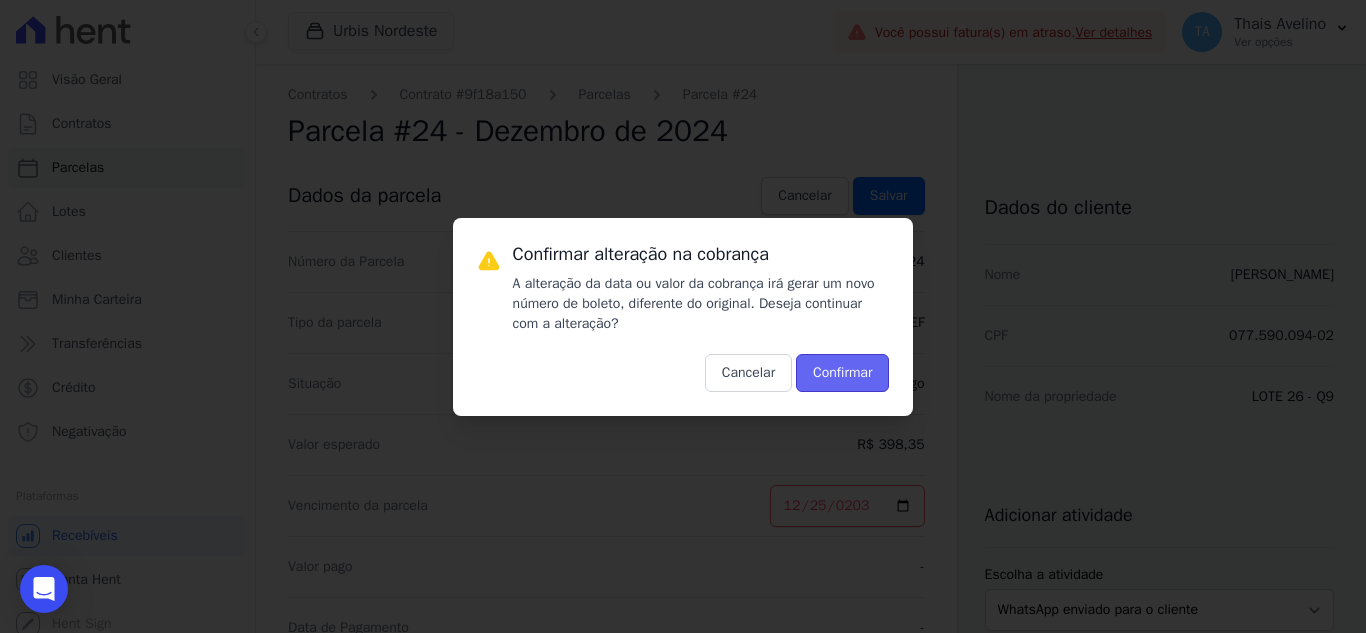 click on "Confirmar" at bounding box center (842, 373) 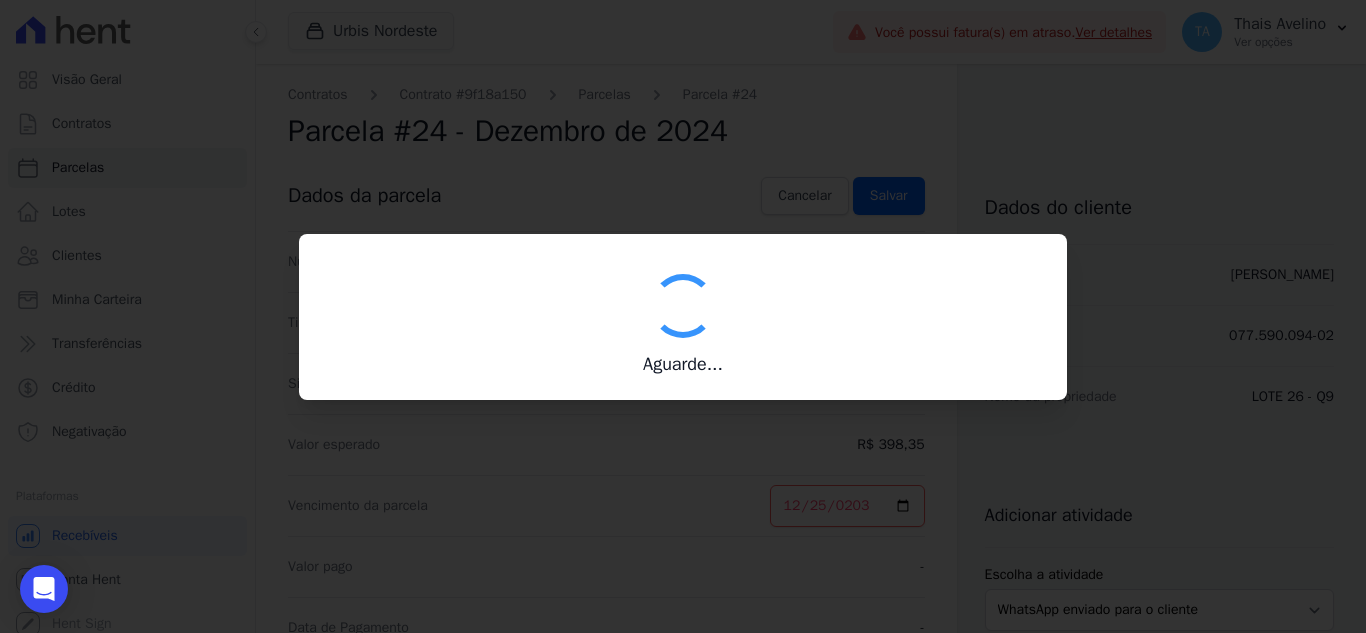 type on "00190000090335103300000630695179742280000039835" 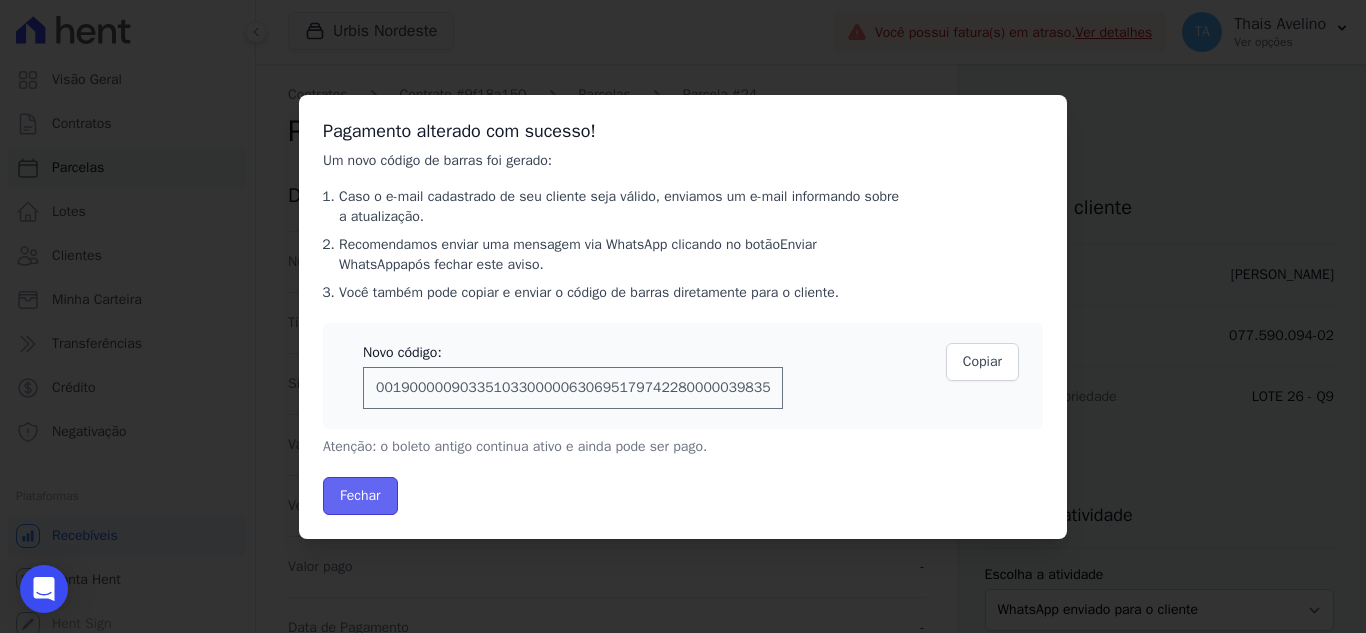 click on "Fechar" at bounding box center (360, 496) 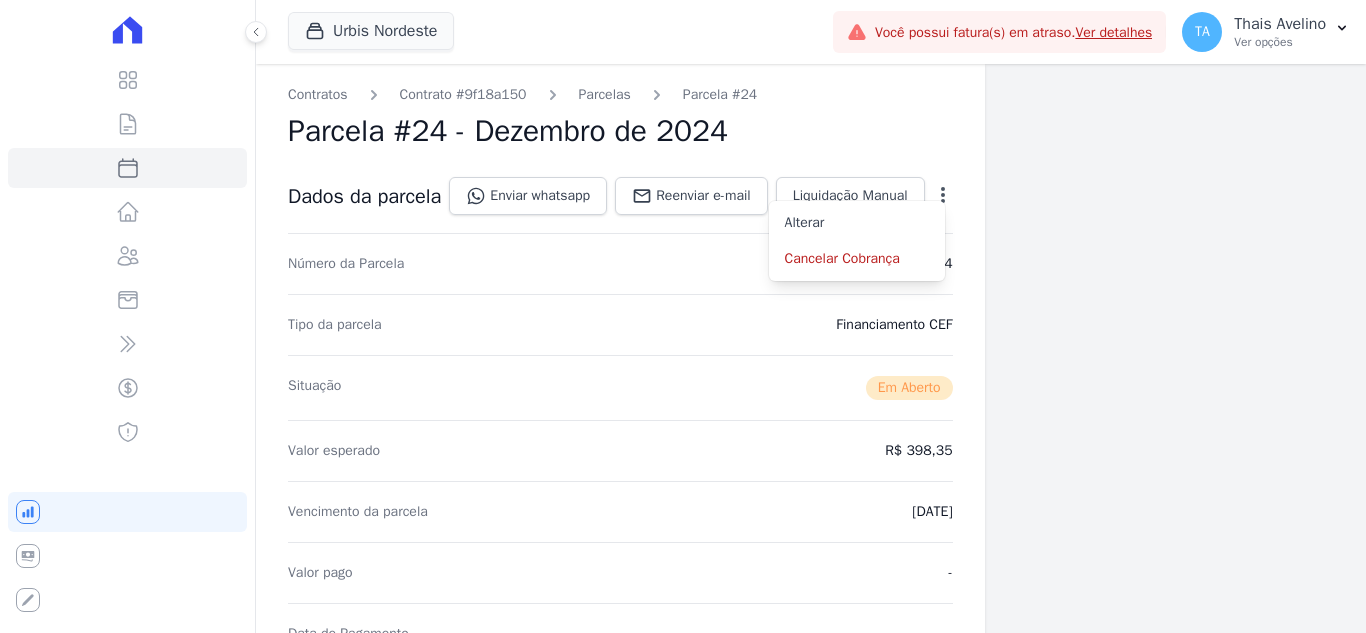 scroll, scrollTop: 0, scrollLeft: 0, axis: both 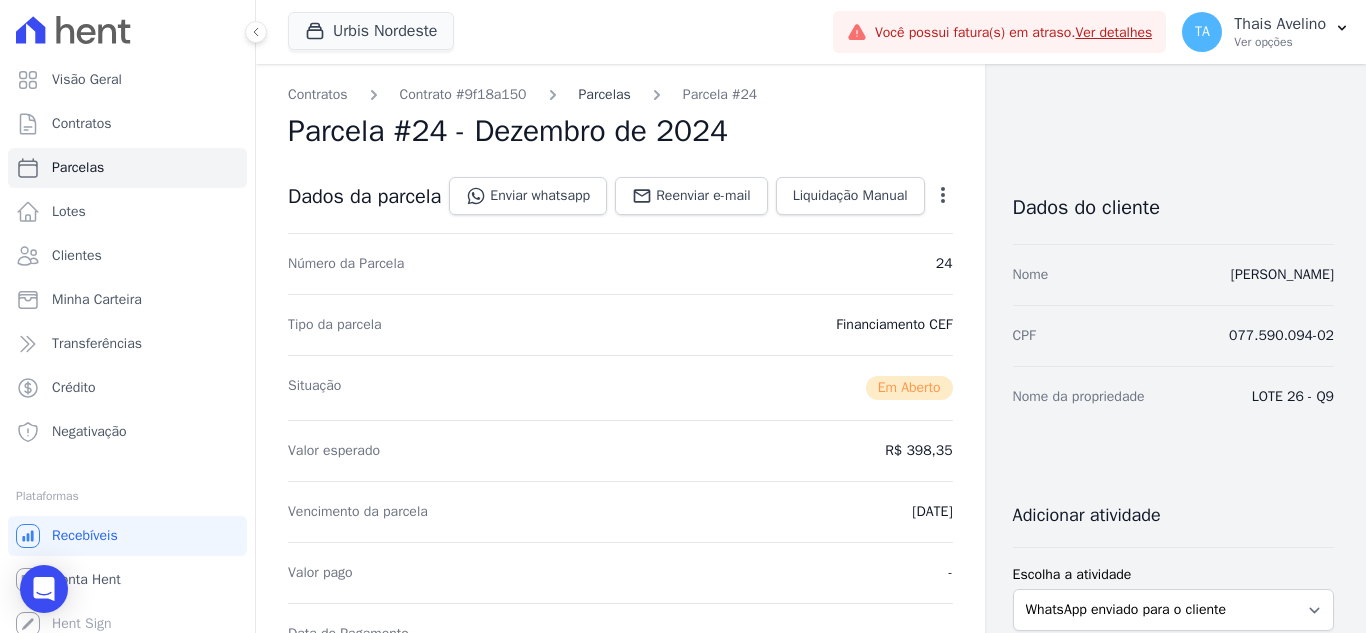 click on "Parcelas" at bounding box center (605, 94) 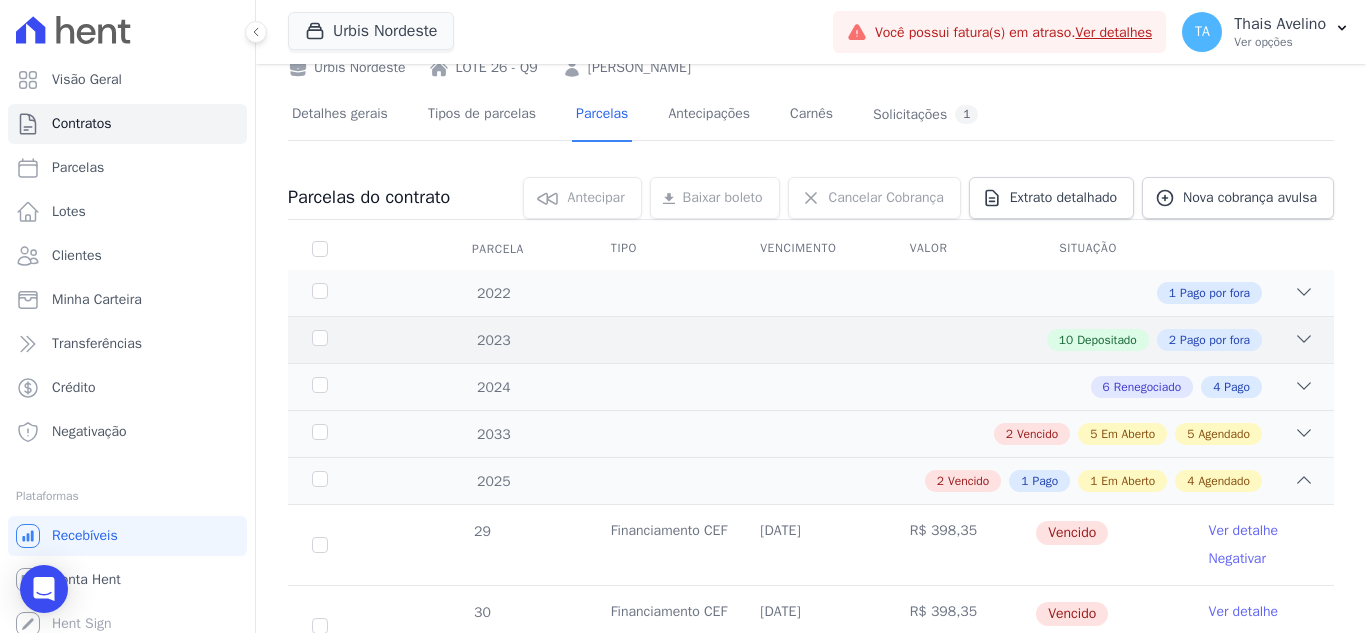 scroll, scrollTop: 300, scrollLeft: 0, axis: vertical 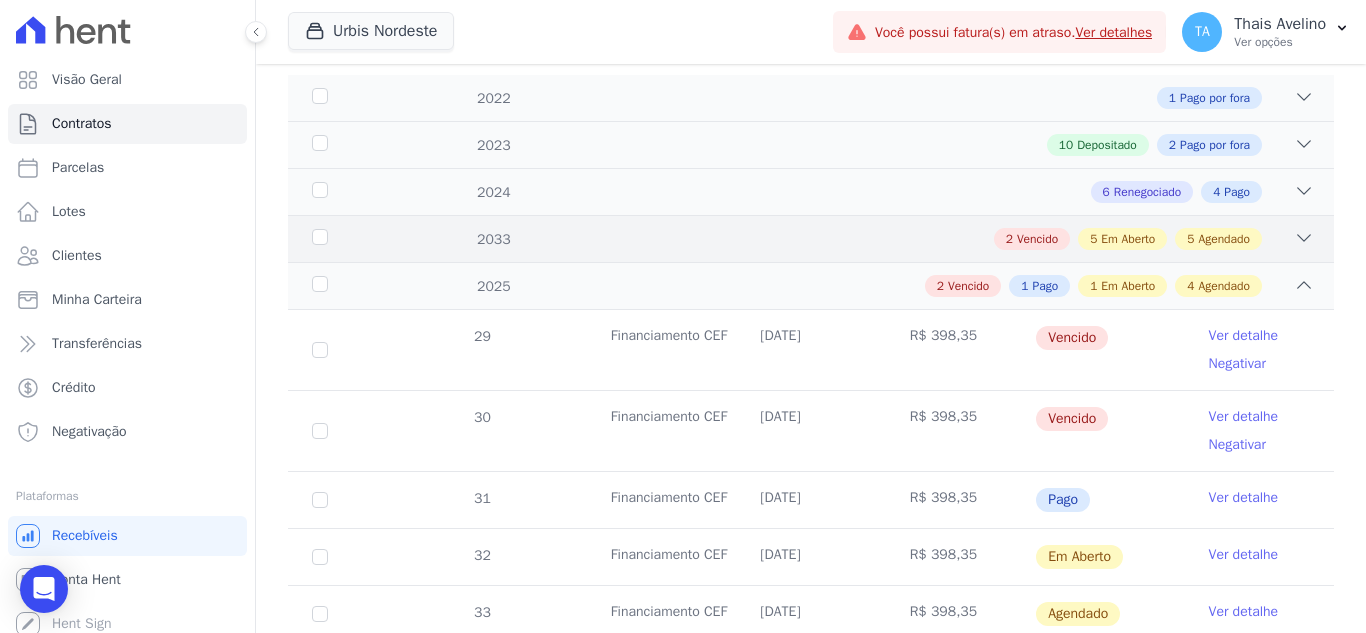 click on "2
Vencido
5
Em Aberto
5
Agendado" at bounding box center [862, 239] 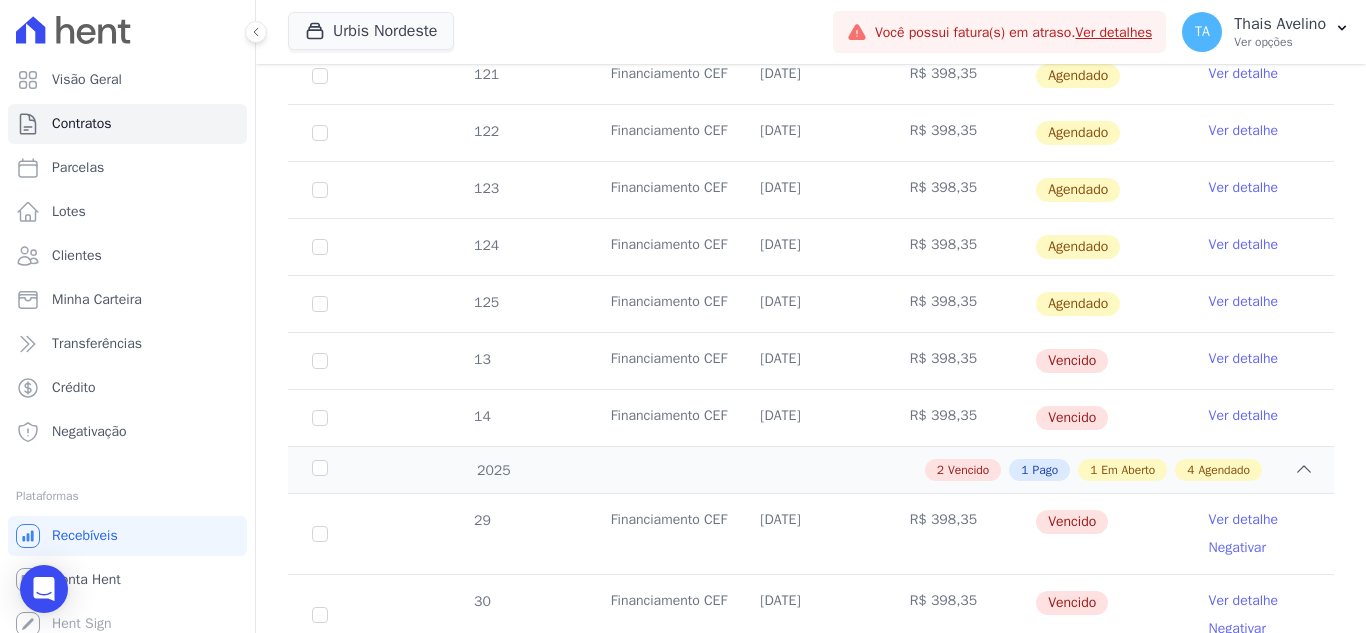 scroll, scrollTop: 900, scrollLeft: 0, axis: vertical 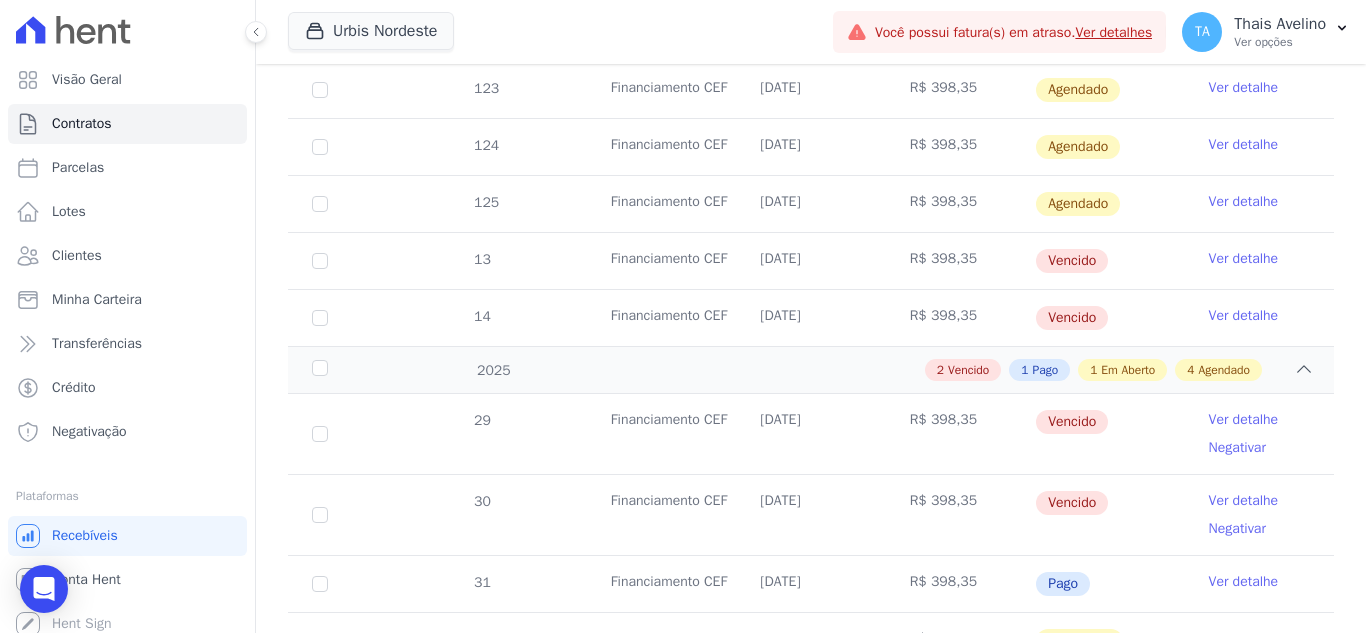 click on "Ver detalhe" at bounding box center [1244, 420] 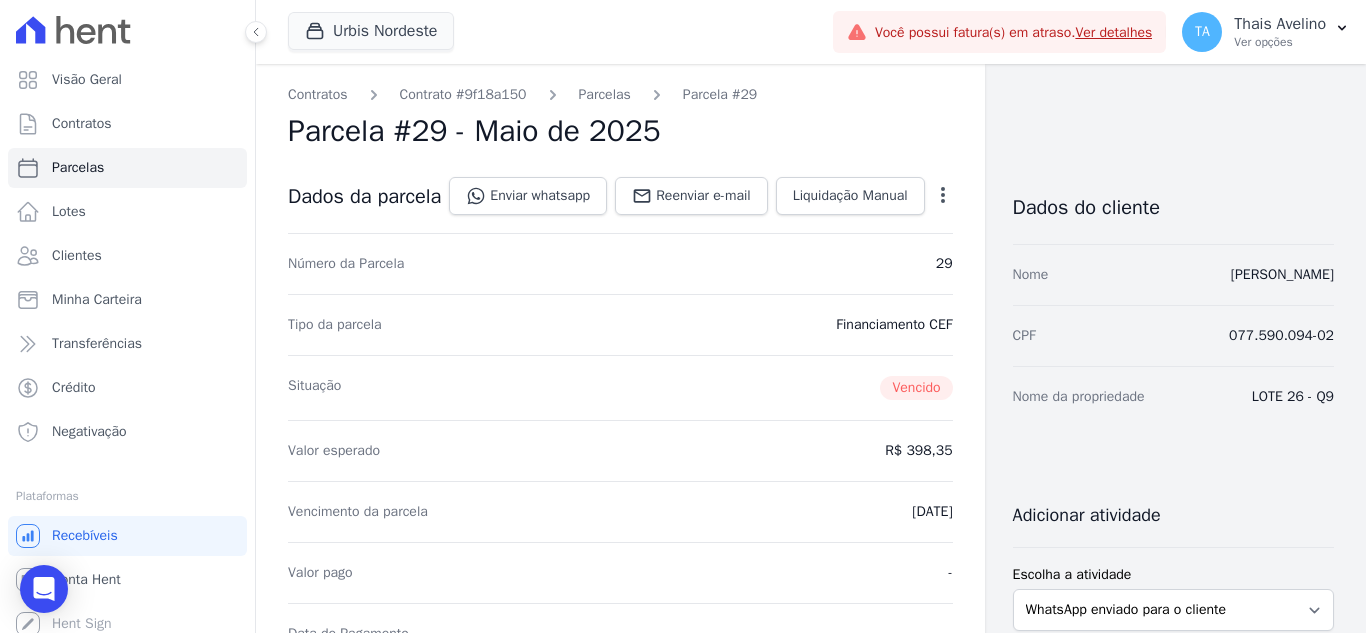 click 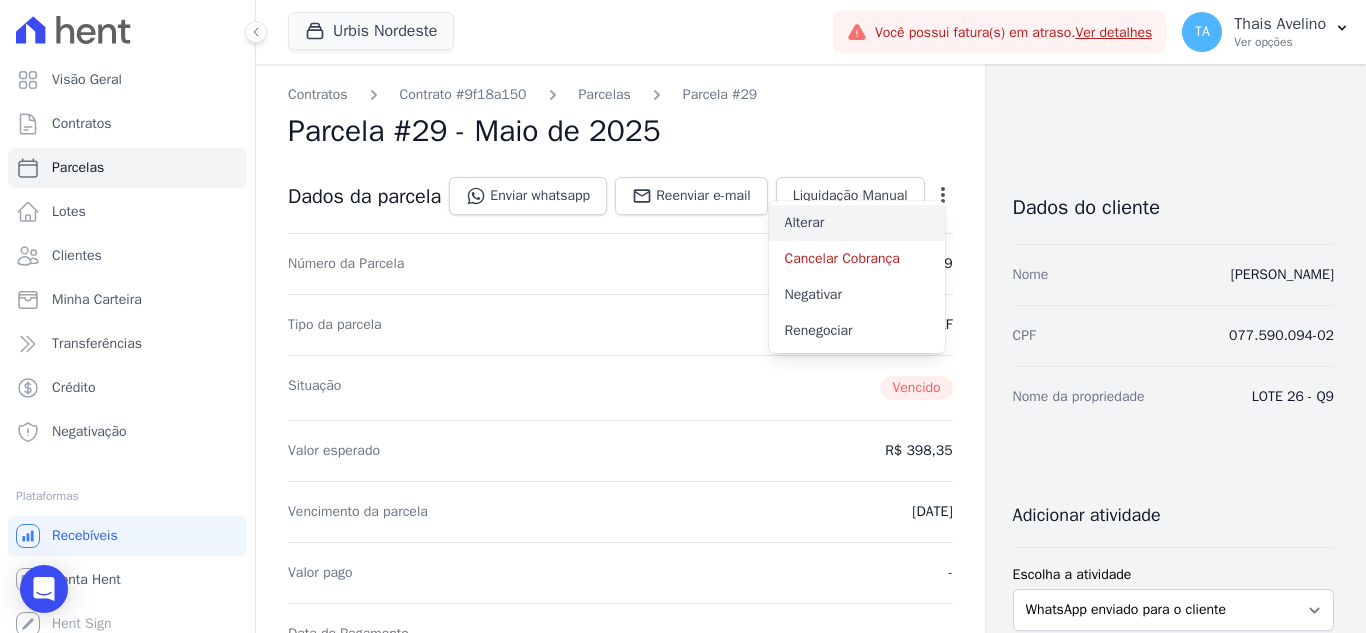 click on "Alterar" at bounding box center (857, 223) 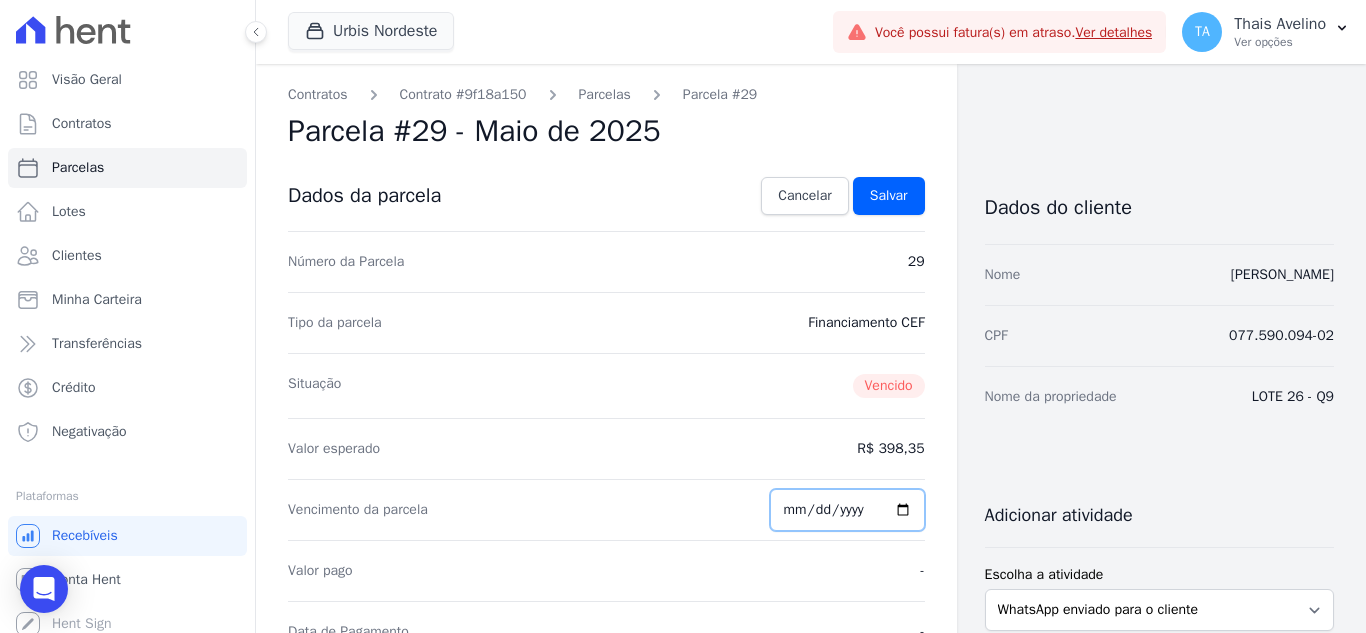 click on "2025-05-25" at bounding box center (847, 510) 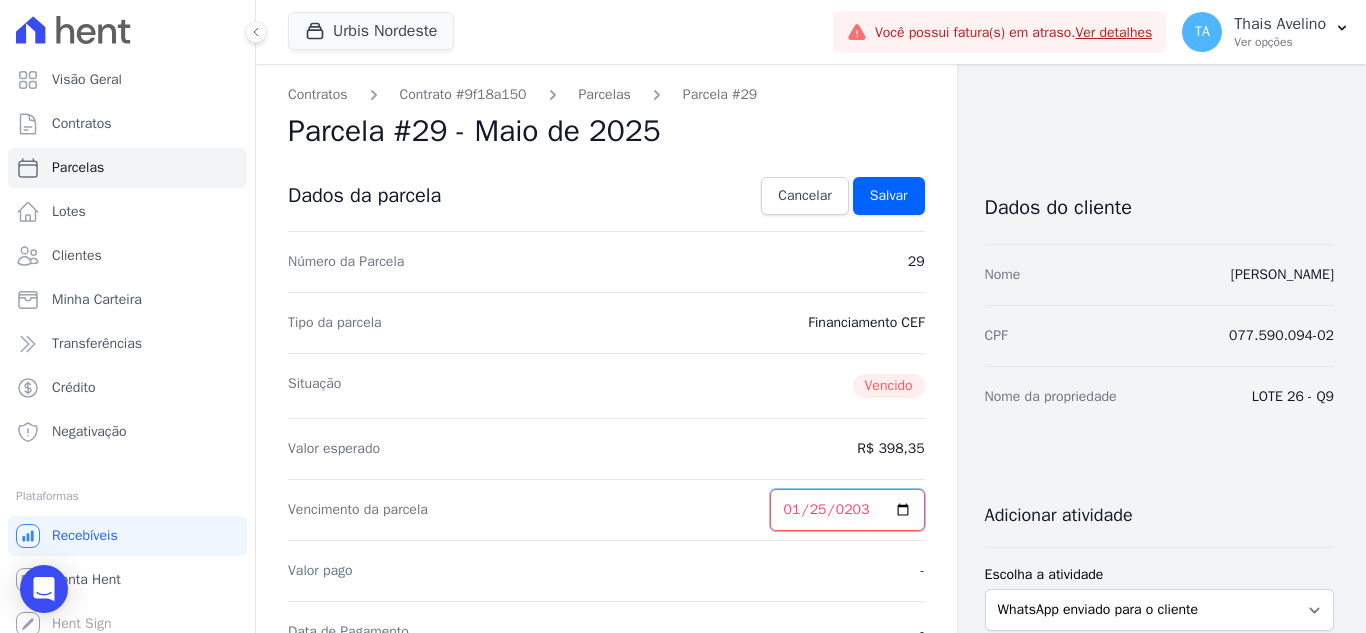 type on "2034-01-25" 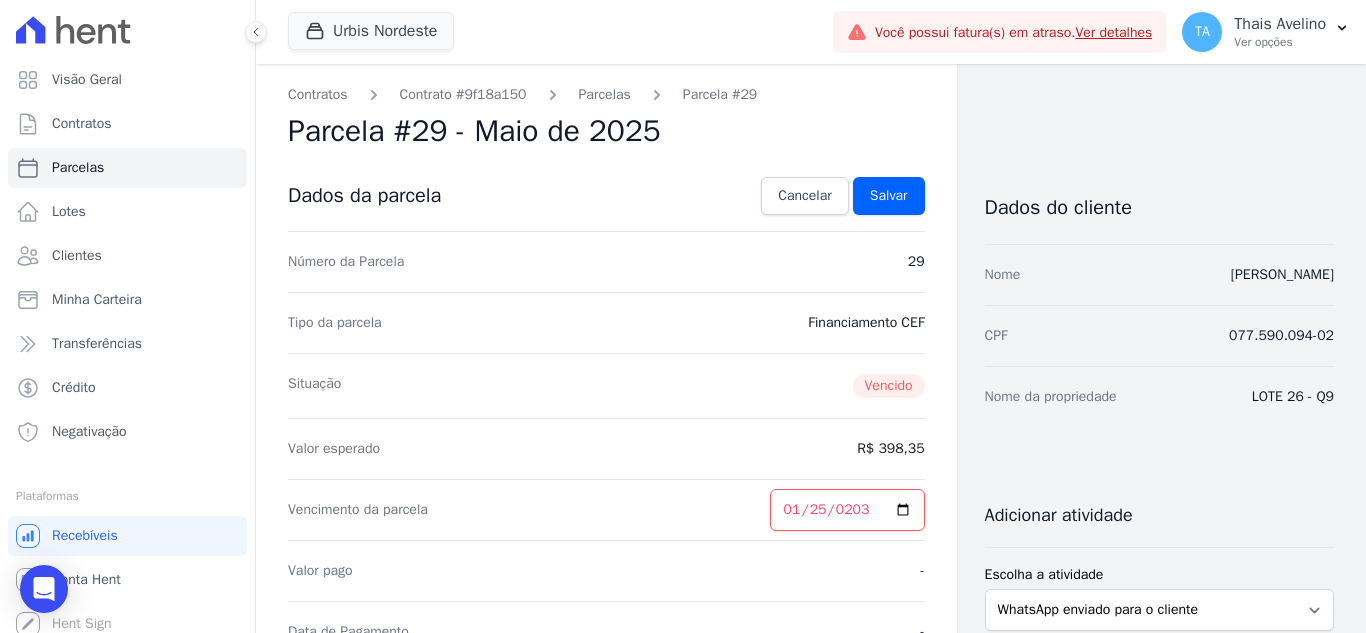 drag, startPoint x: 832, startPoint y: 329, endPoint x: 874, endPoint y: 219, distance: 117.74549 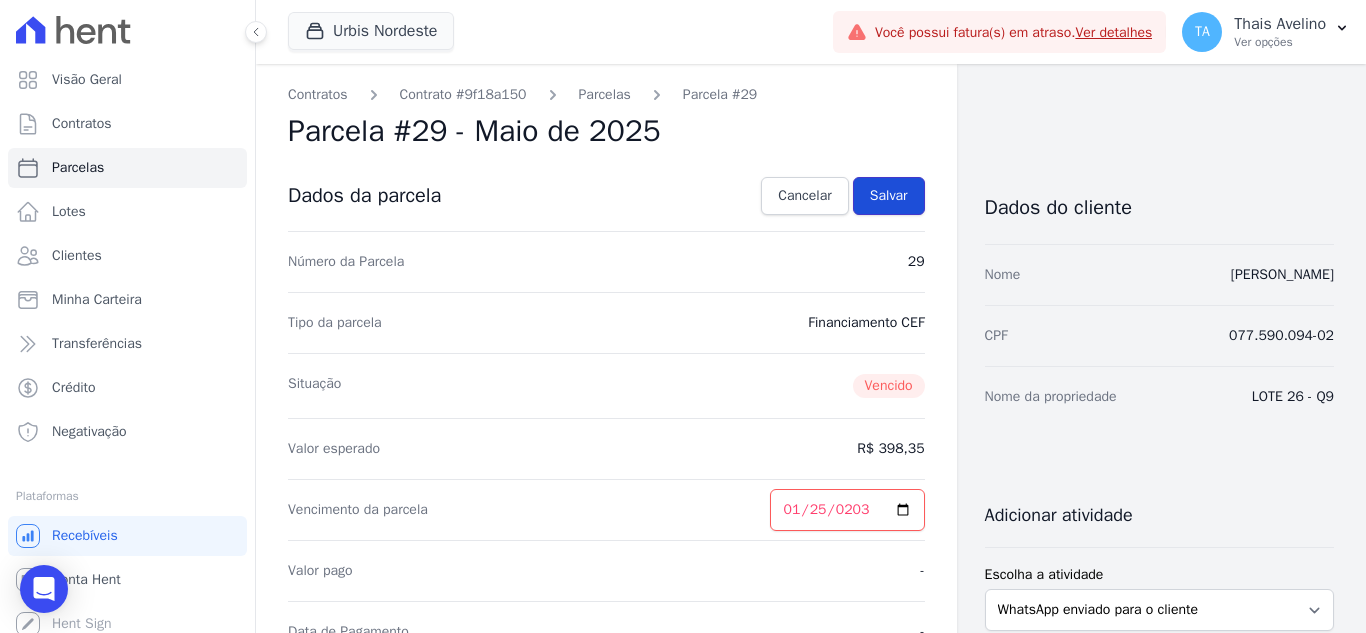click on "Salvar" at bounding box center (889, 196) 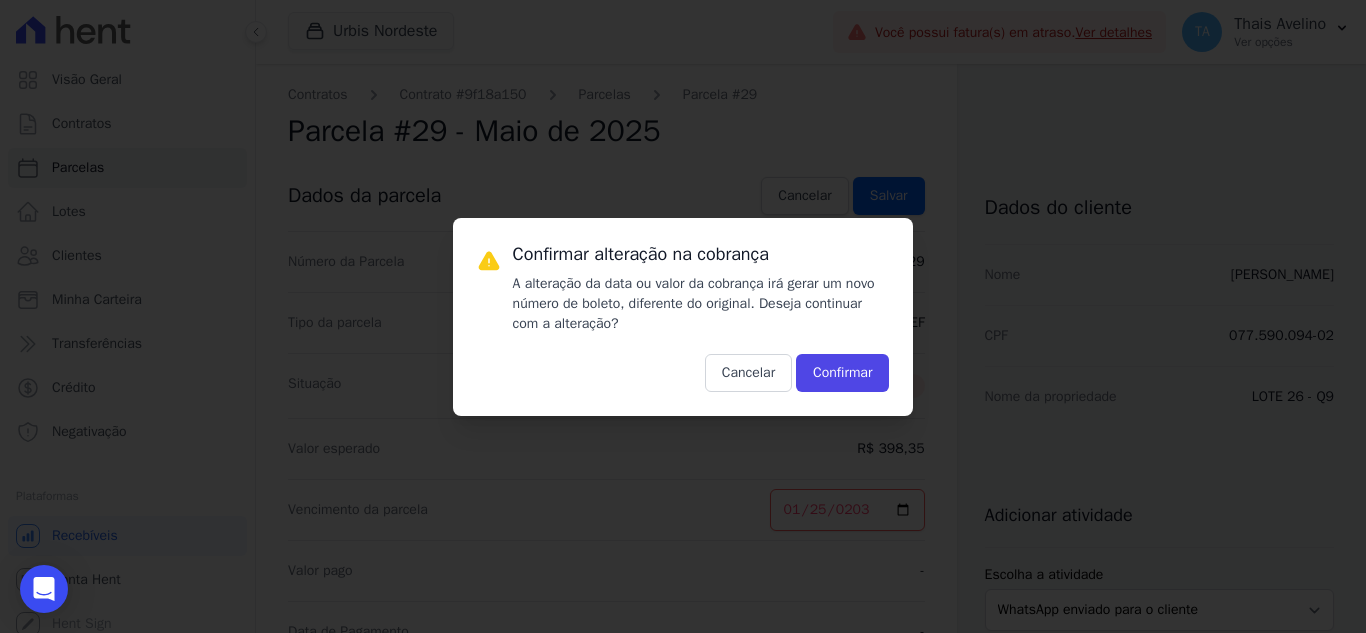 click on "Confirmar alteração na cobrança
A alteração da data ou valor da cobrança irá gerar um novo número de boleto, diferente do original. Deseja continuar com a alteração?
Cancelar
Confirmar" at bounding box center [683, 317] 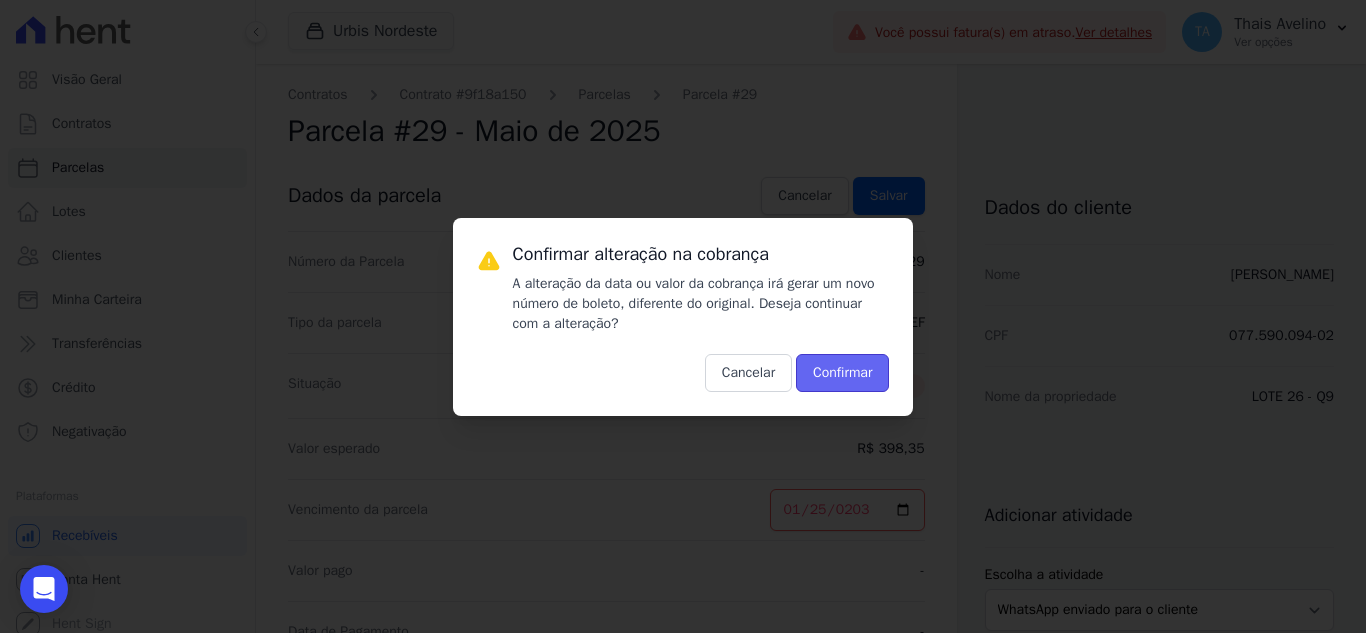 click on "Confirmar" at bounding box center (842, 373) 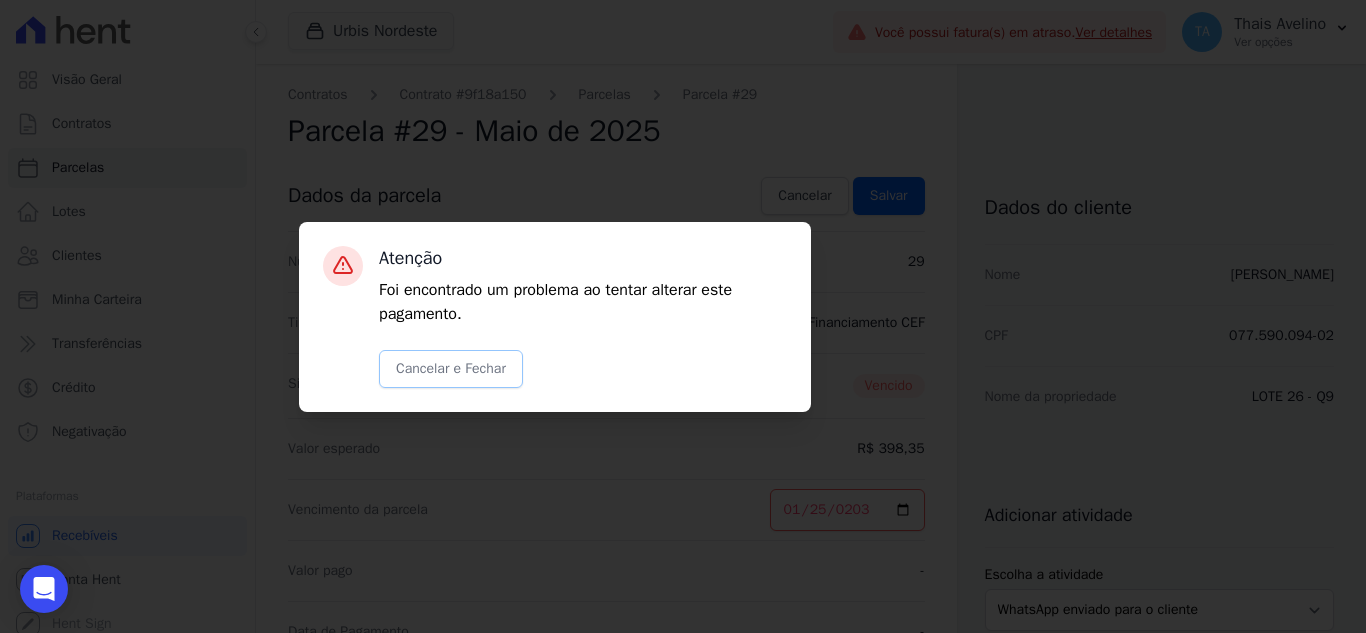 click on "Cancelar e Fechar" at bounding box center [451, 369] 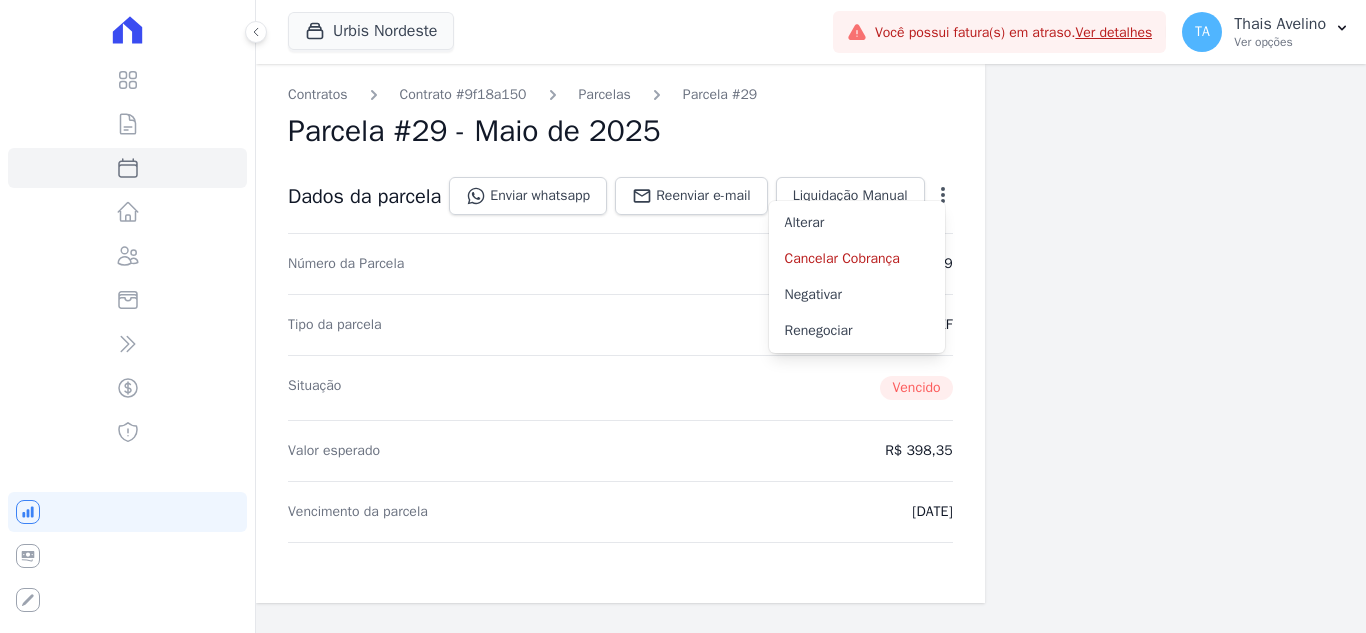 scroll, scrollTop: 0, scrollLeft: 0, axis: both 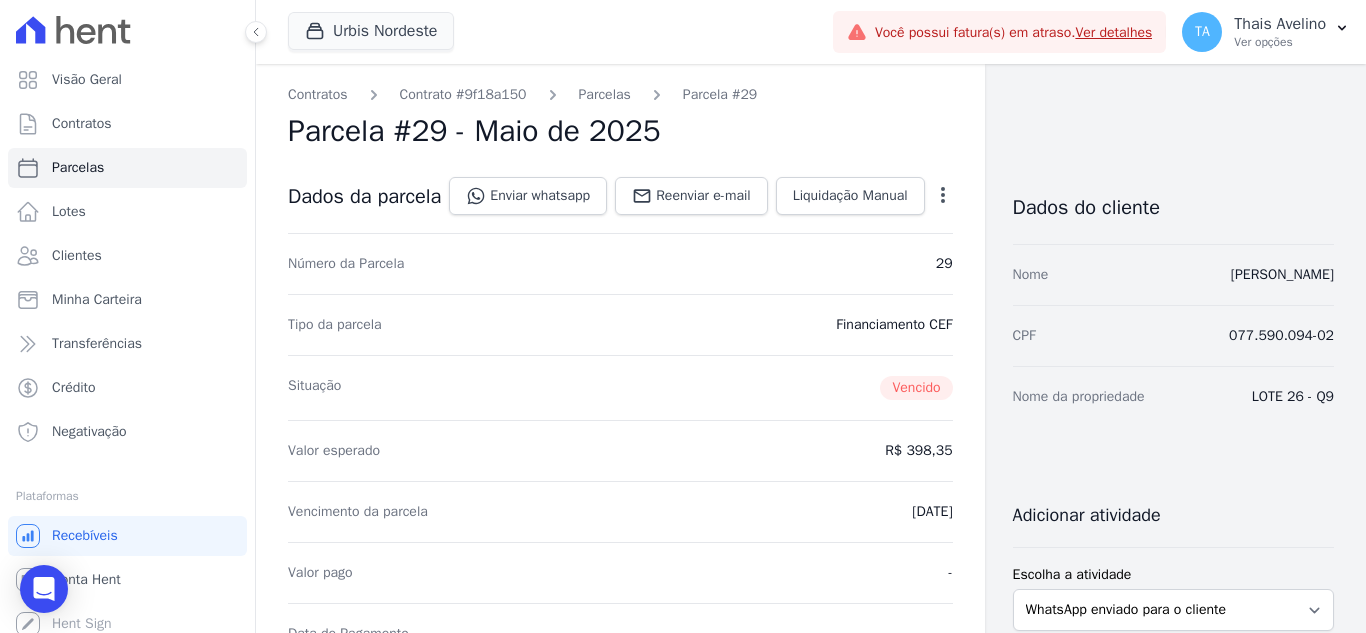 click 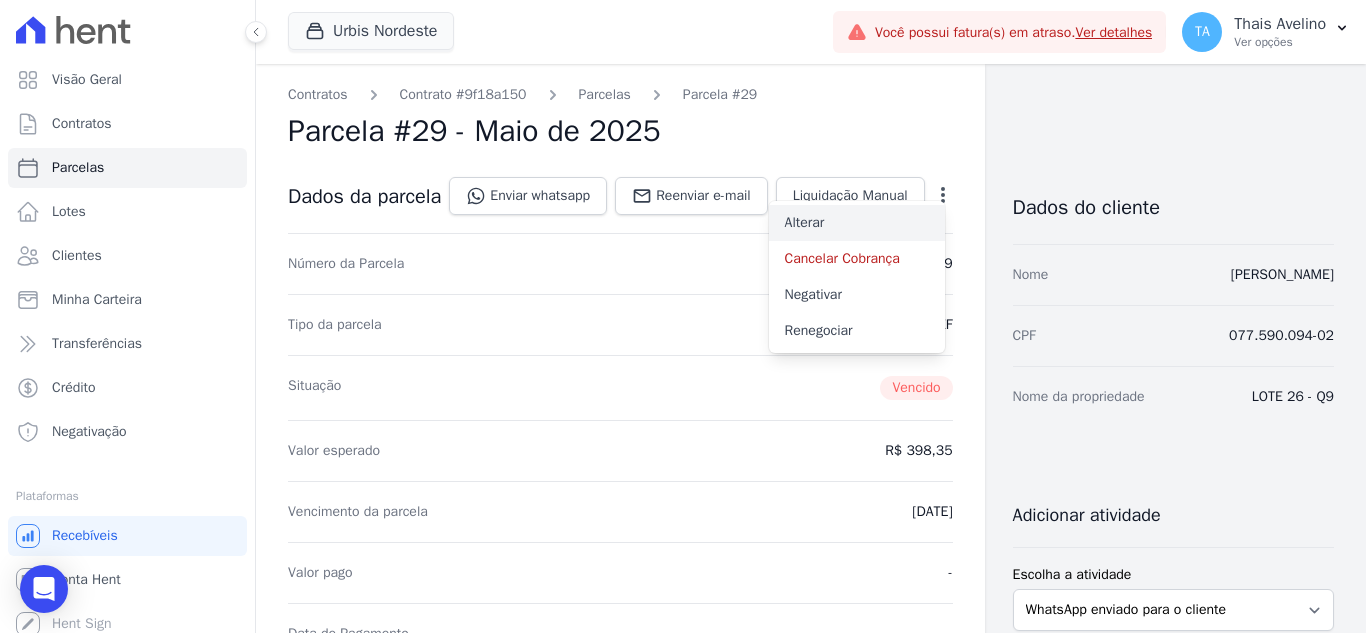 click on "Alterar" at bounding box center (857, 223) 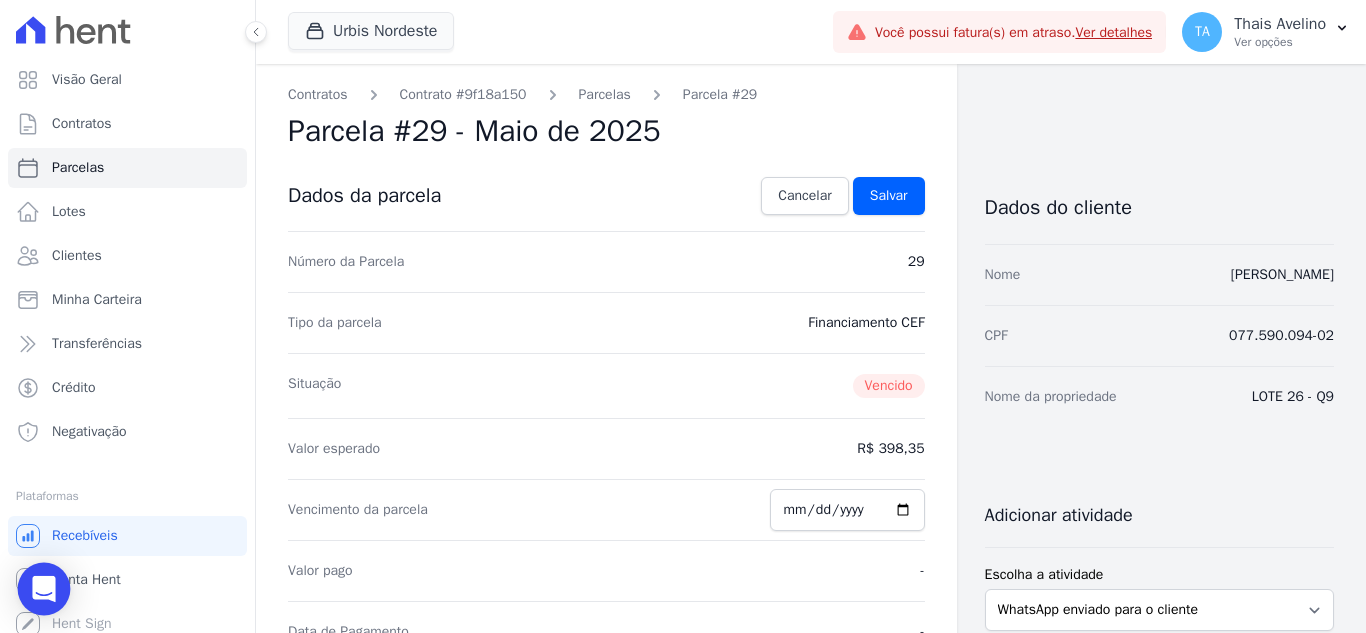 click 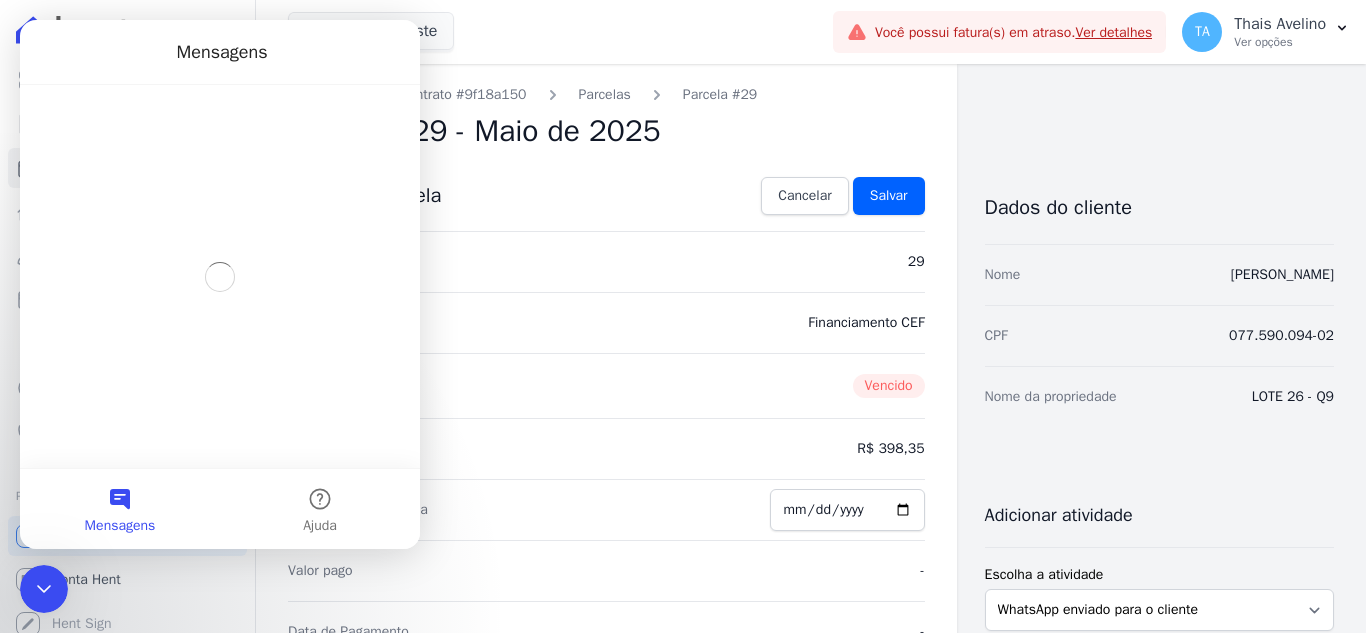 scroll, scrollTop: 0, scrollLeft: 0, axis: both 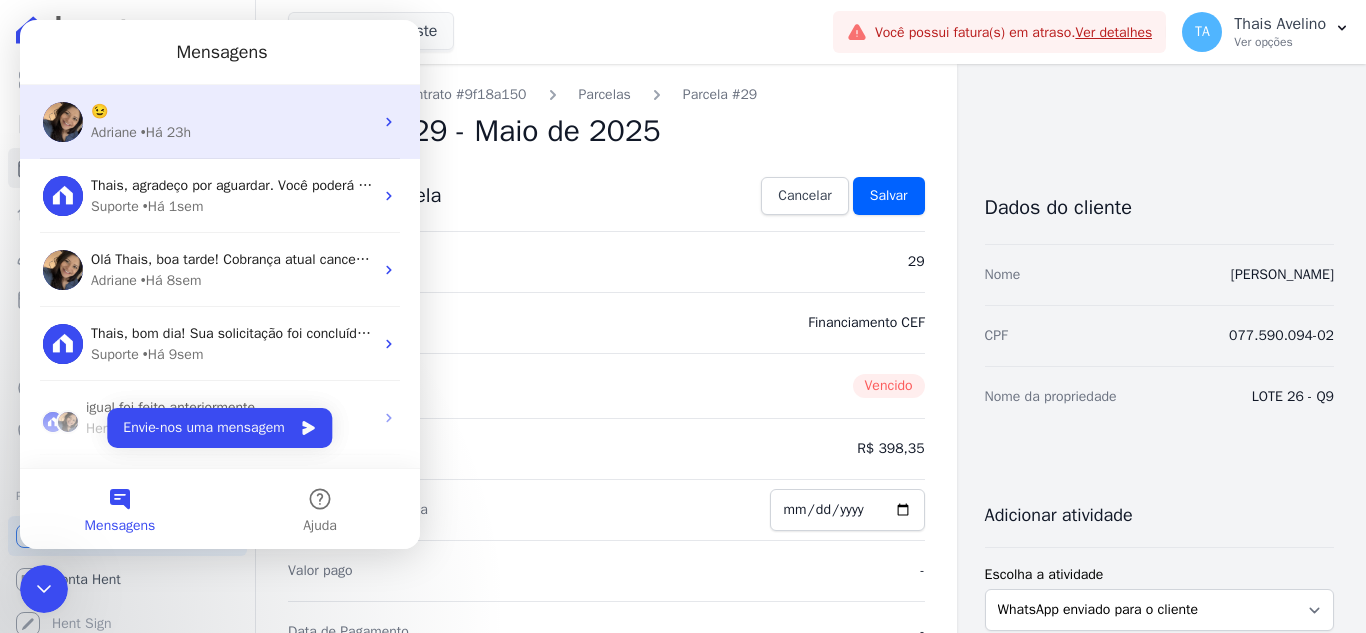 click on "😉" at bounding box center [232, 111] 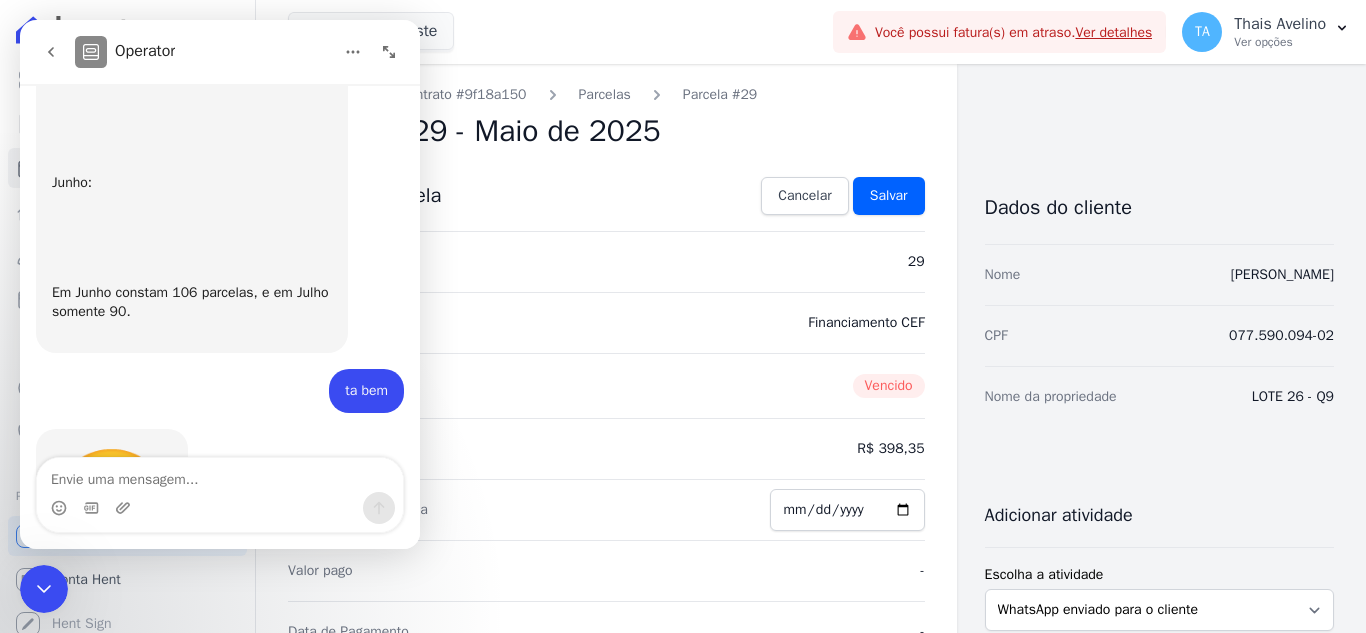scroll, scrollTop: 2162, scrollLeft: 0, axis: vertical 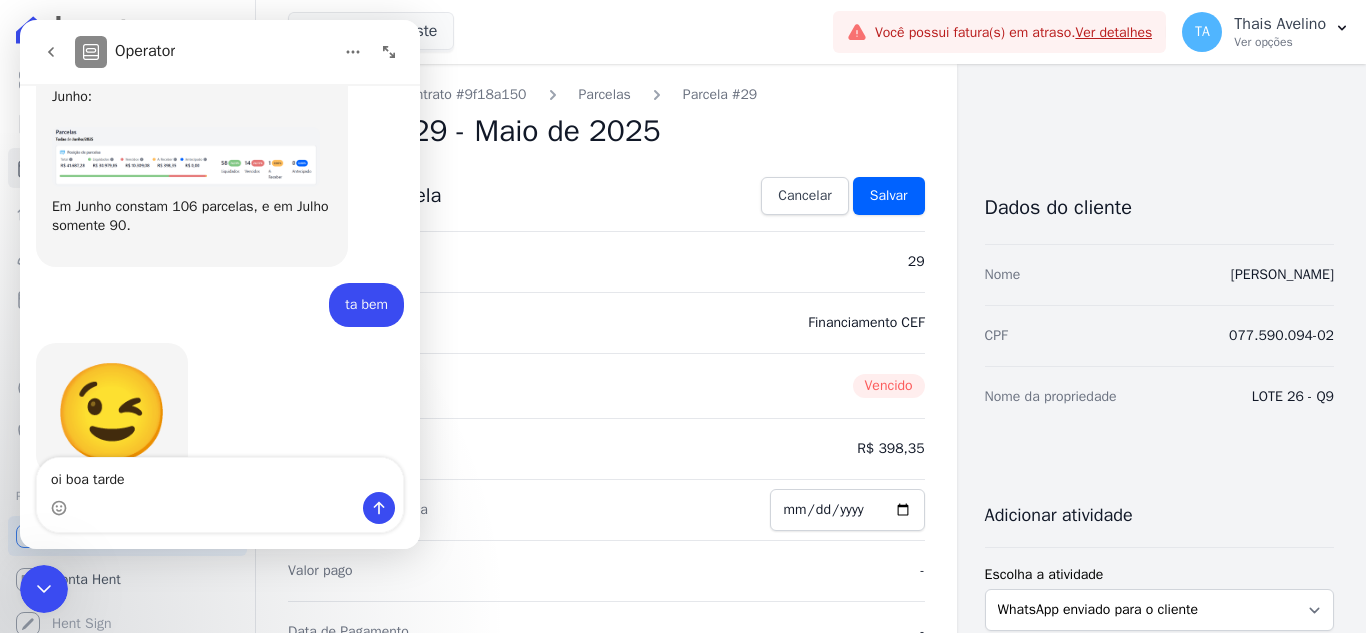 type on "oi boa tarde" 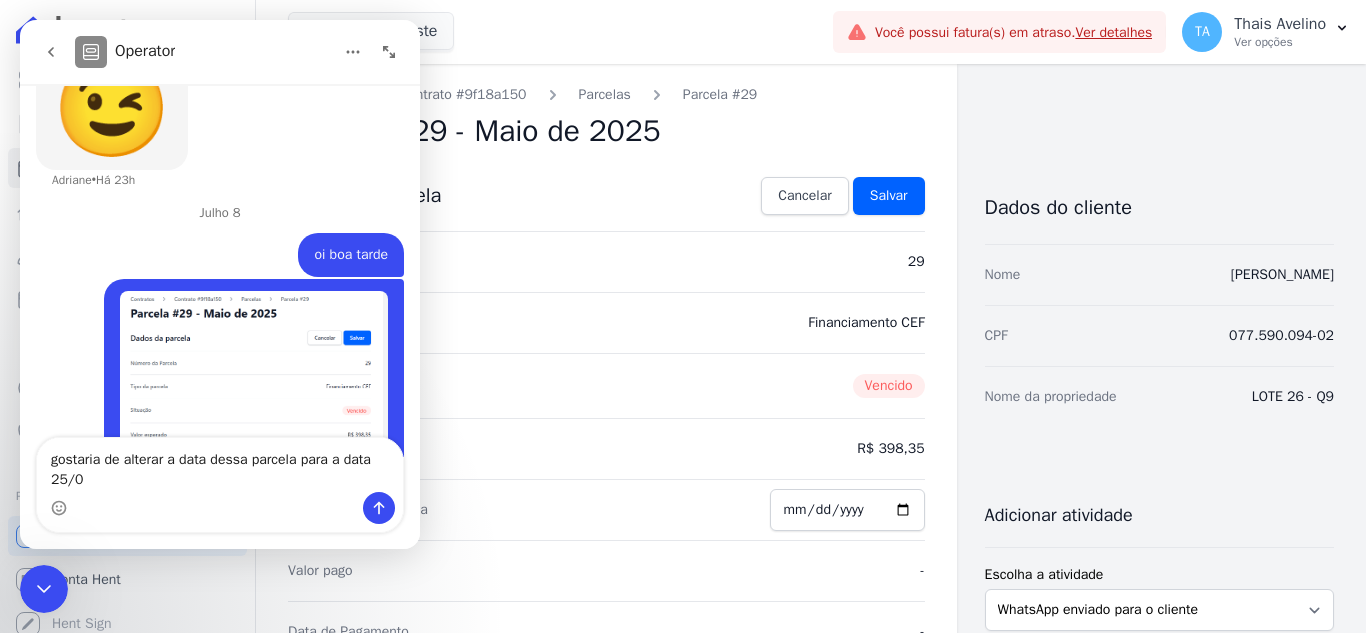 scroll, scrollTop: 2487, scrollLeft: 0, axis: vertical 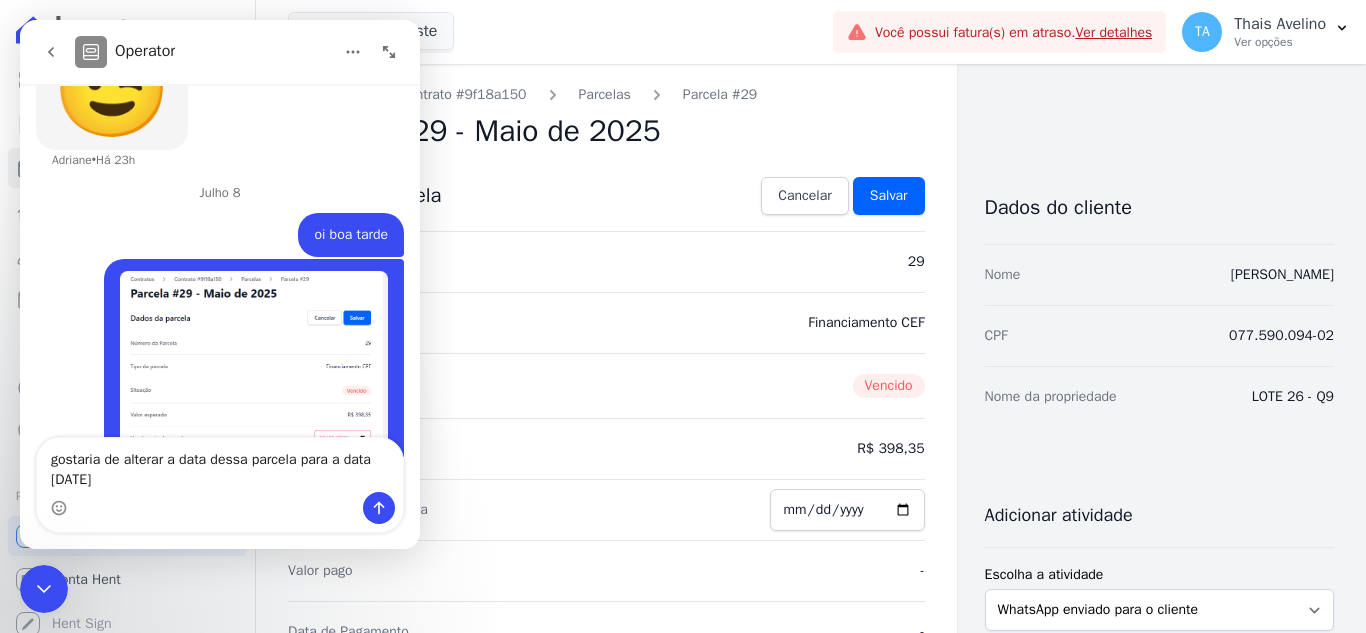 type on "gostaria de alterar a data dessa parcela para a data 25/01/2034" 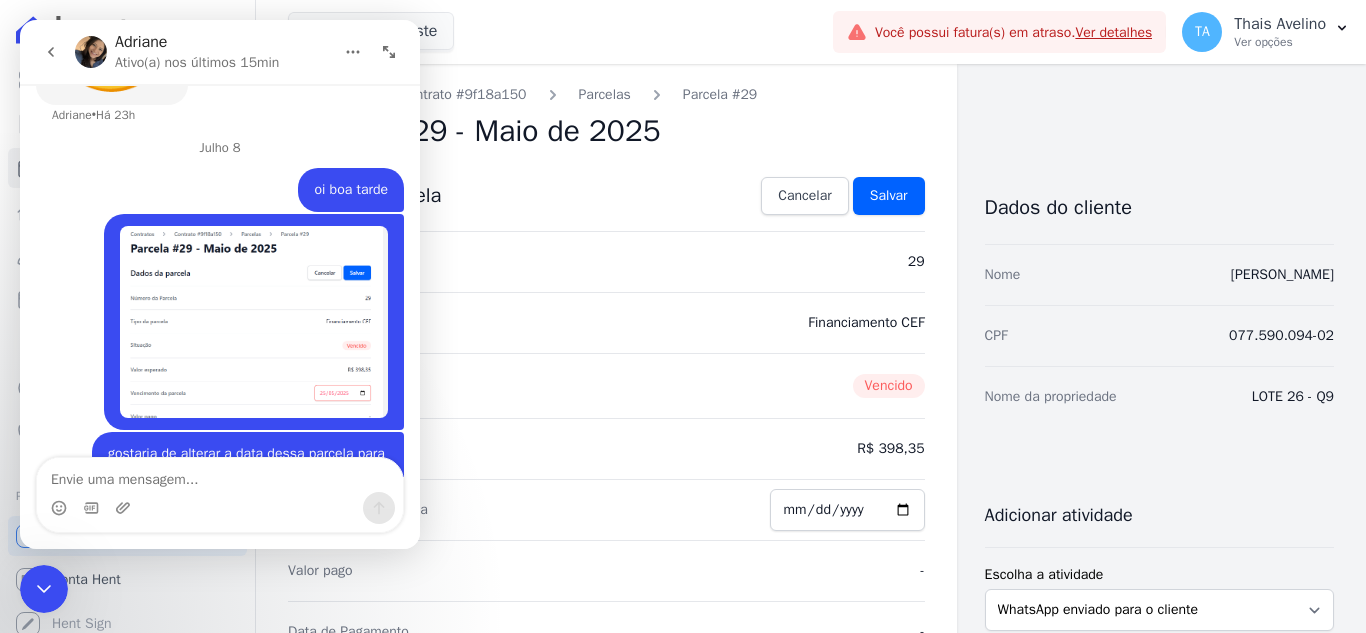 scroll, scrollTop: 2552, scrollLeft: 0, axis: vertical 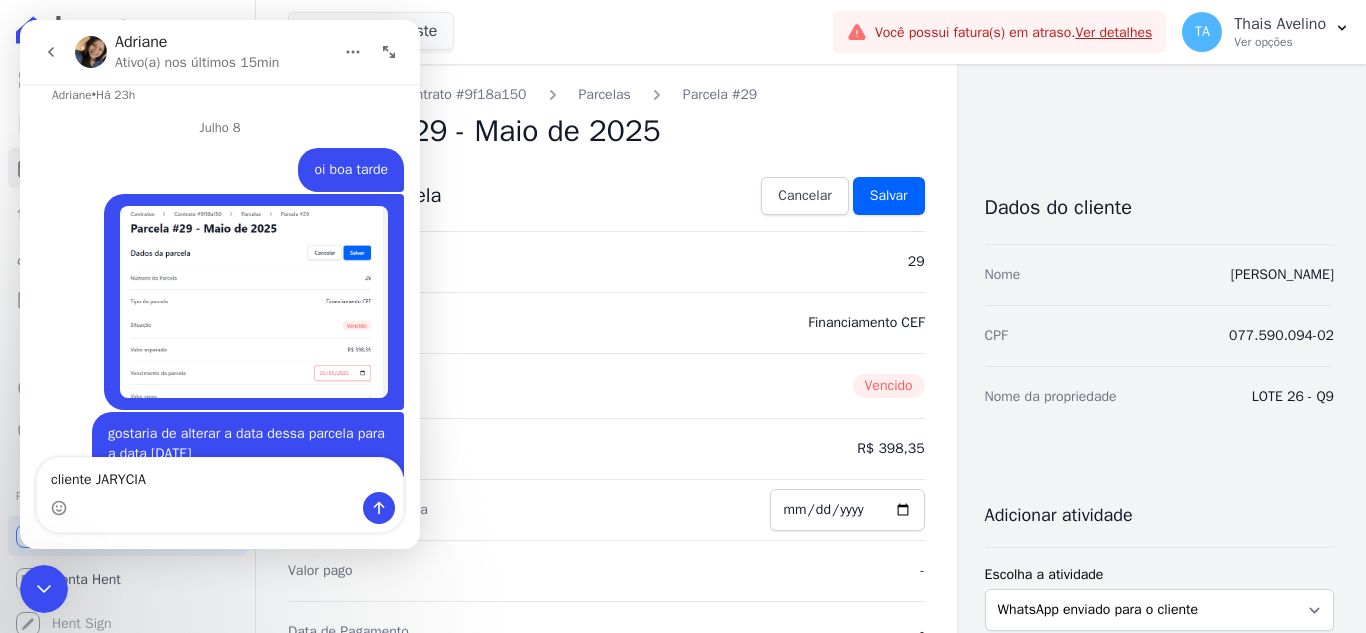 type on "cliente JARYCIA" 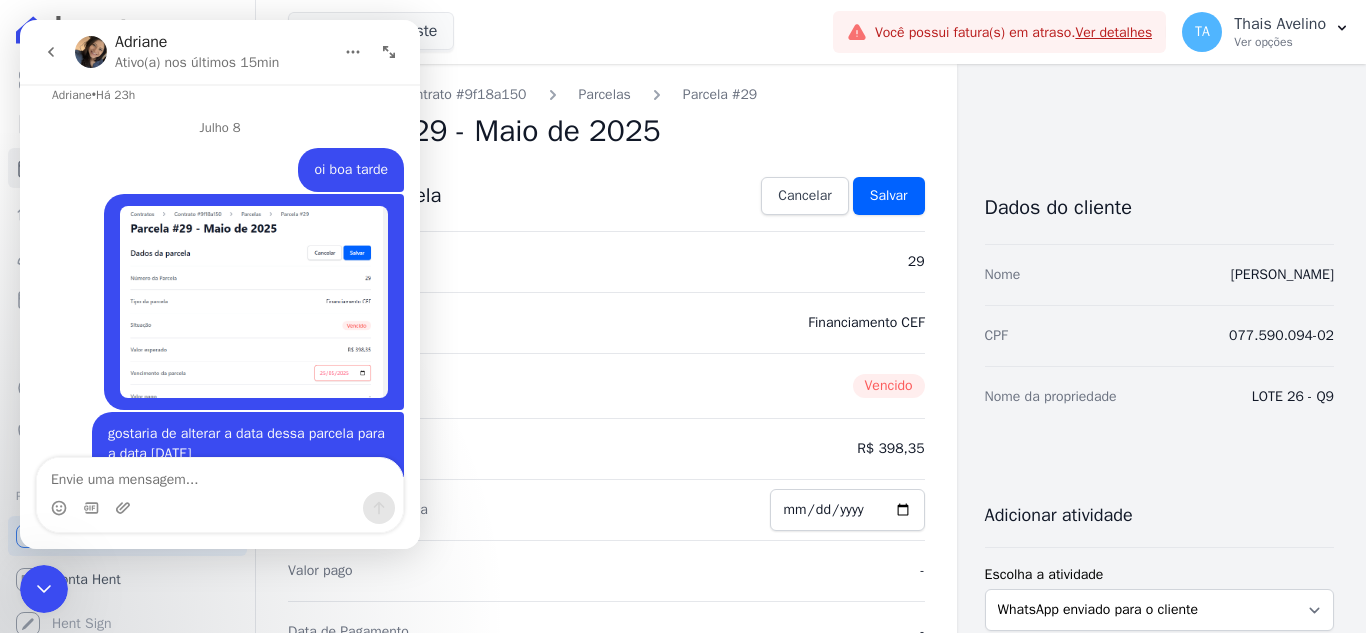 scroll, scrollTop: 2598, scrollLeft: 0, axis: vertical 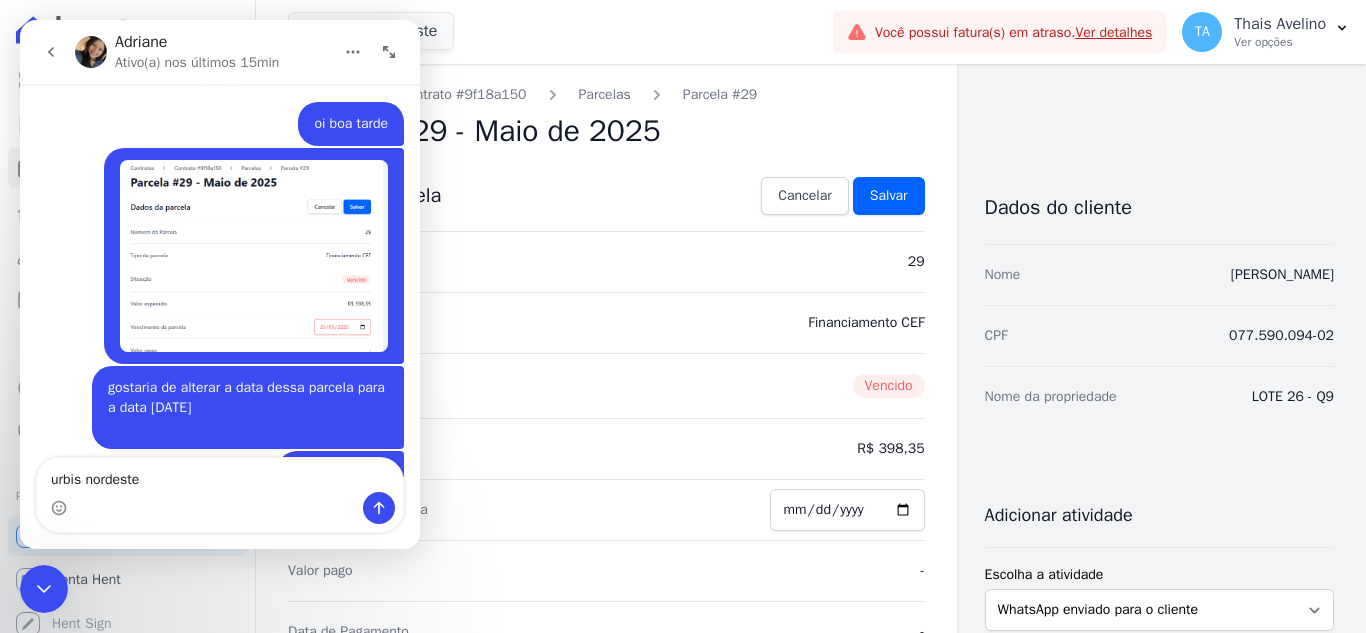 type on "urbis nordeste" 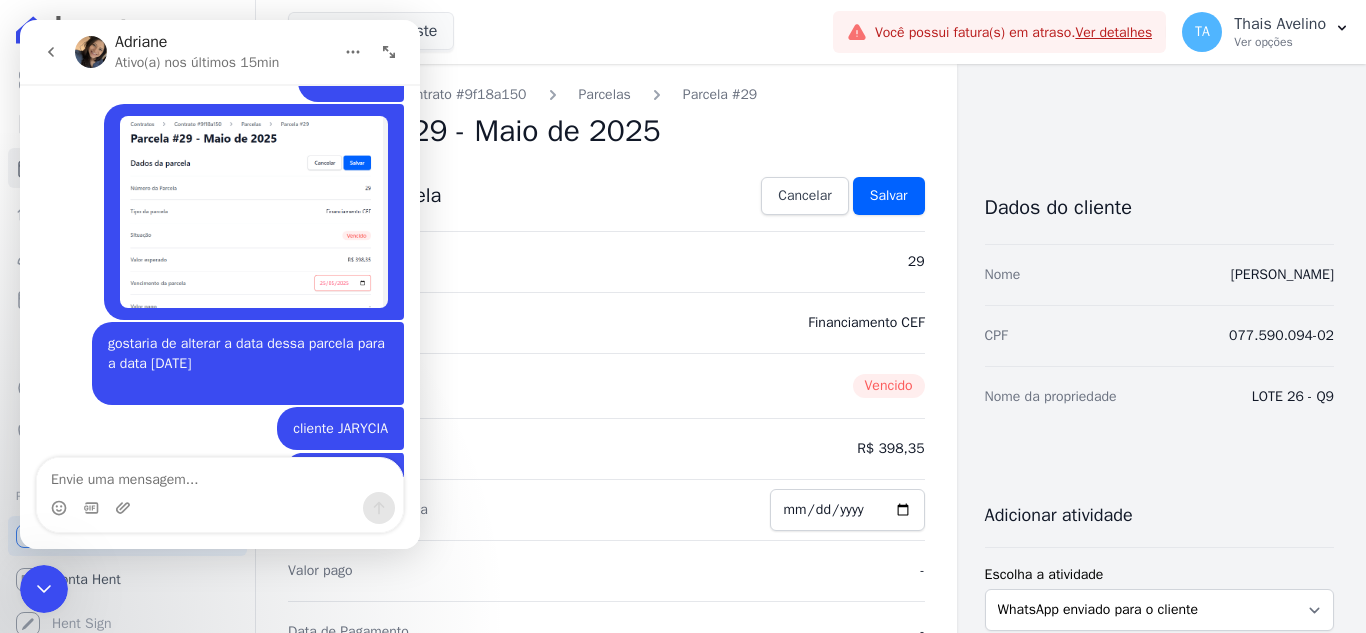 scroll, scrollTop: 2643, scrollLeft: 0, axis: vertical 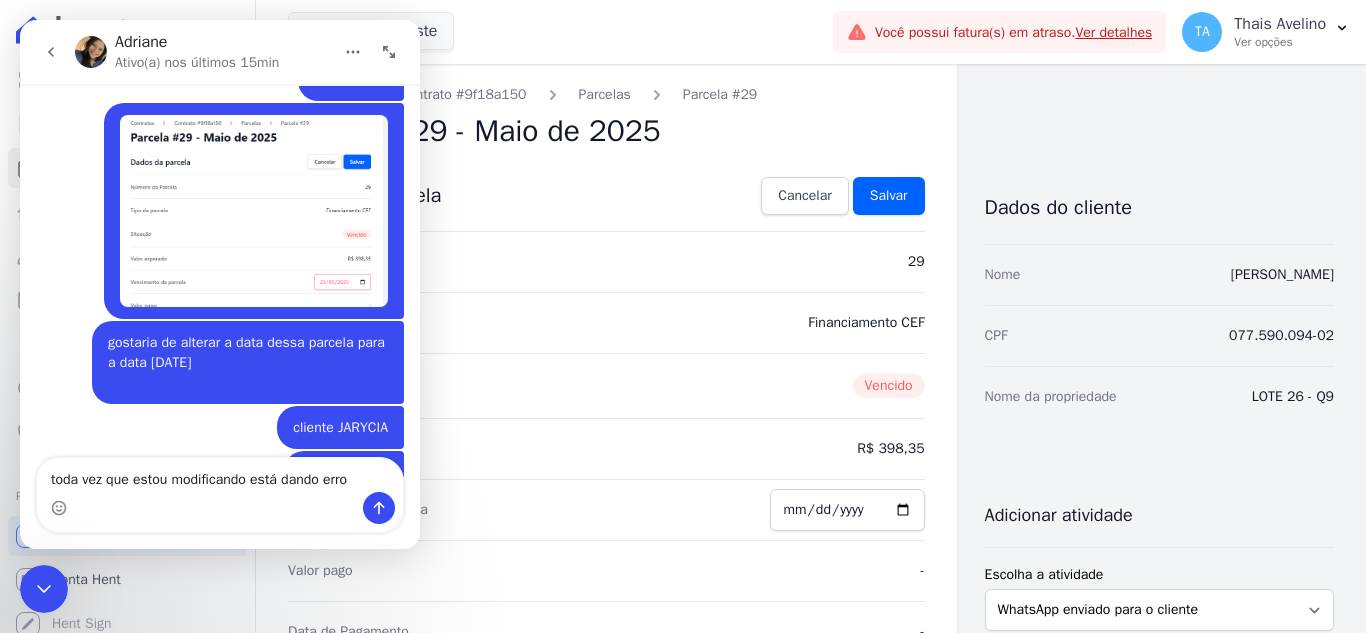 type on "toda vez que estou modificando está dando erro" 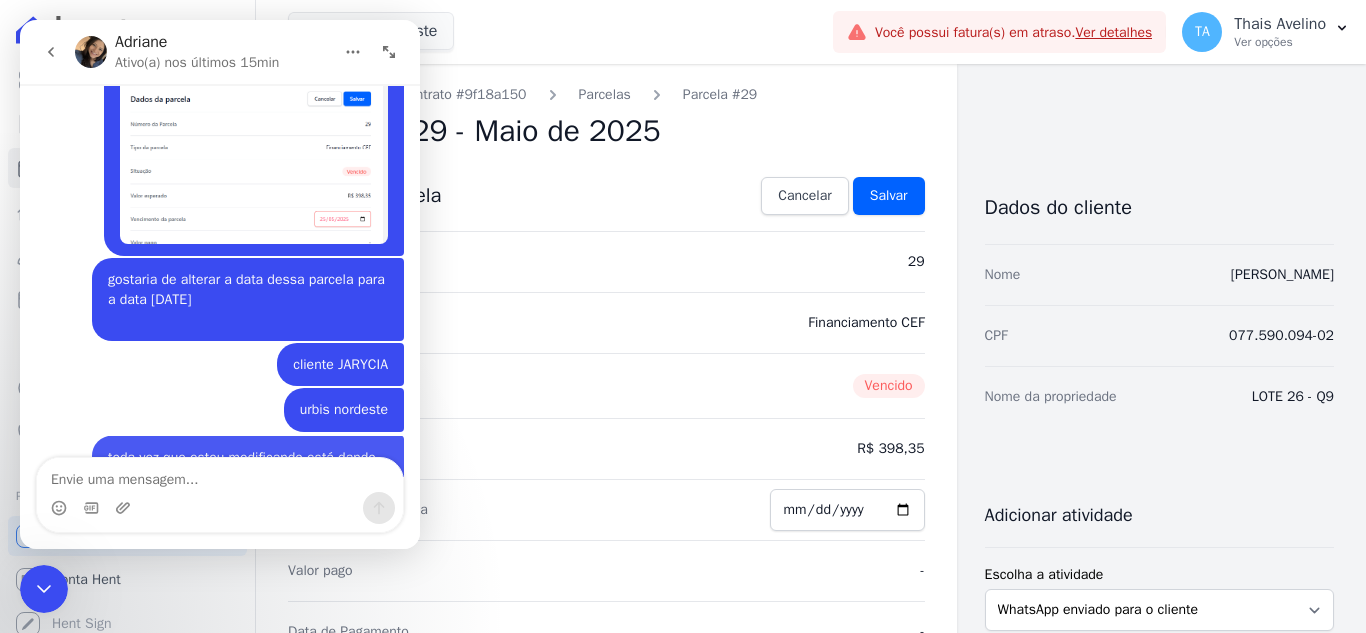 scroll, scrollTop: 2708, scrollLeft: 0, axis: vertical 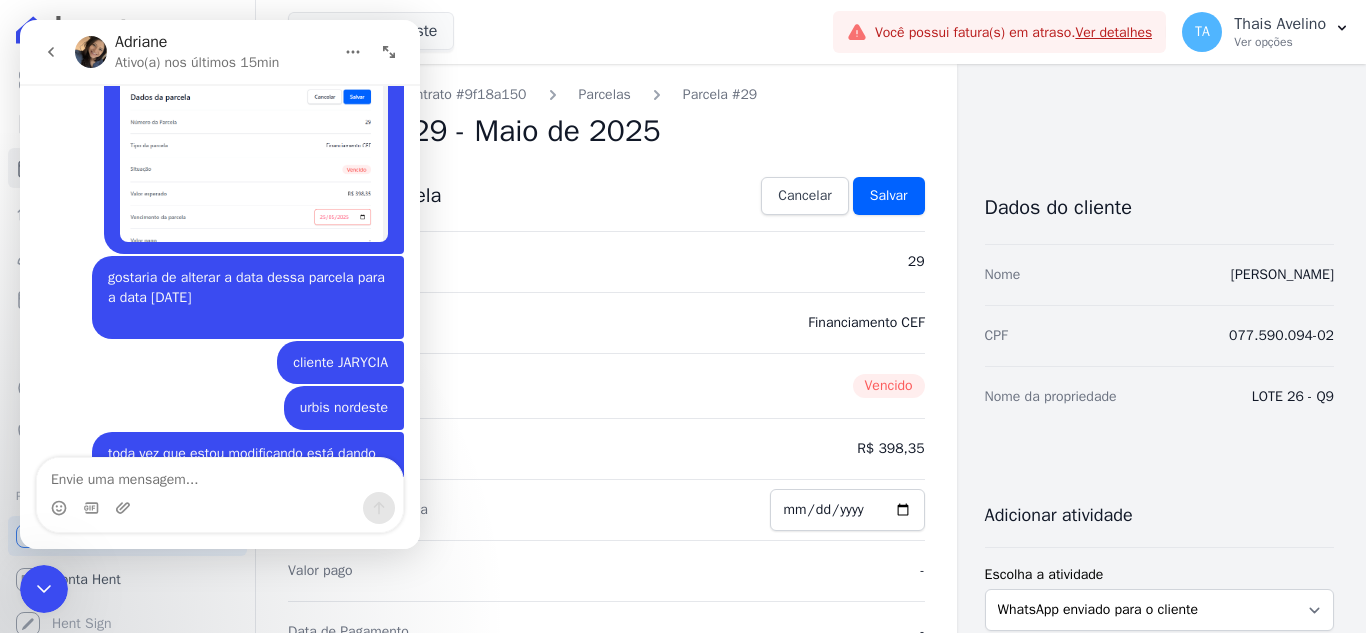 click at bounding box center (44, 589) 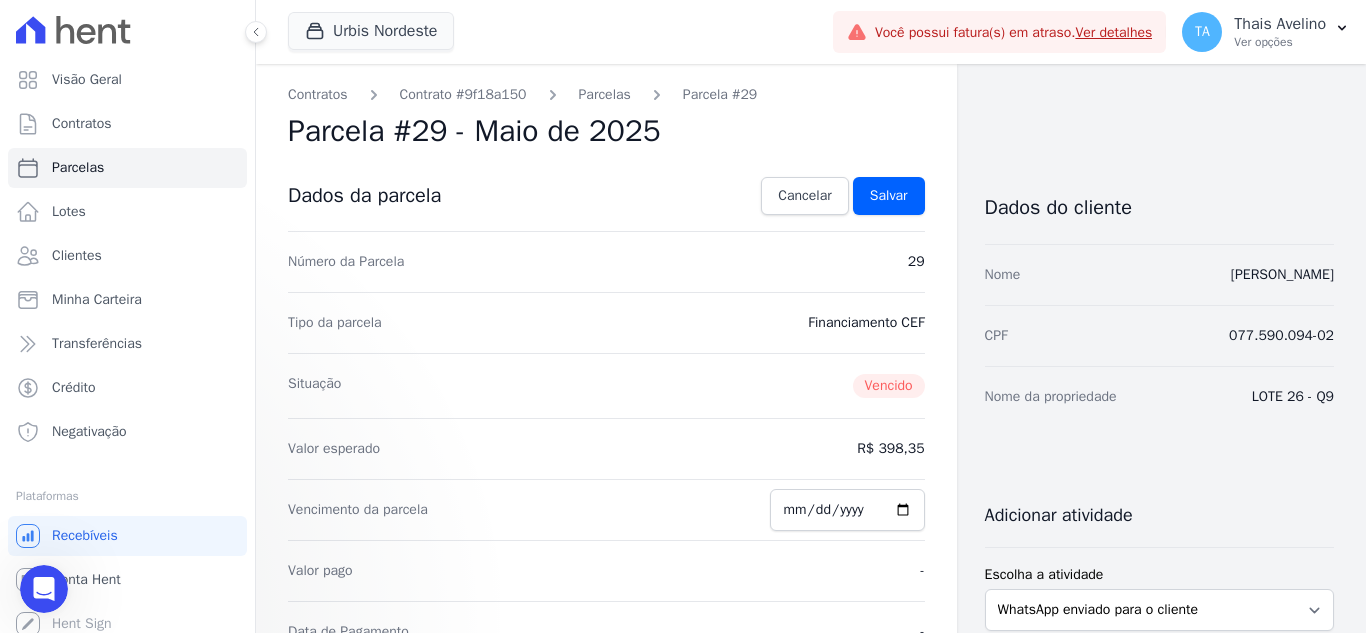 scroll, scrollTop: 0, scrollLeft: 0, axis: both 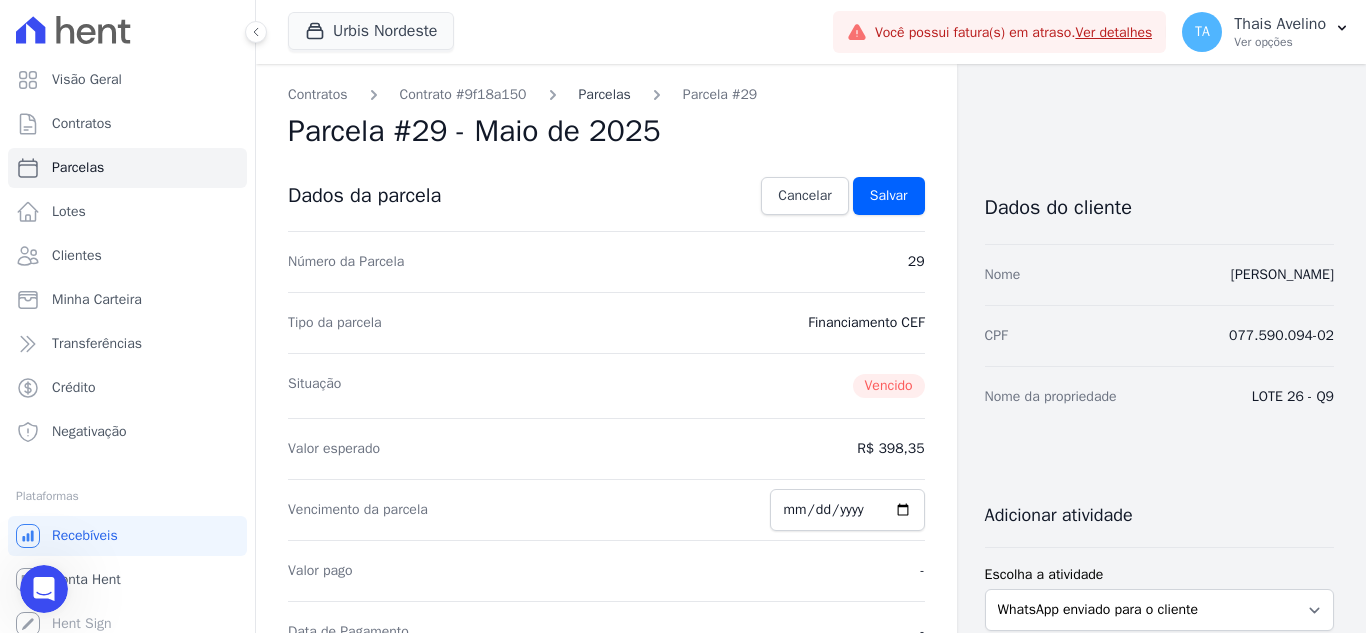 click on "Parcelas" at bounding box center (605, 94) 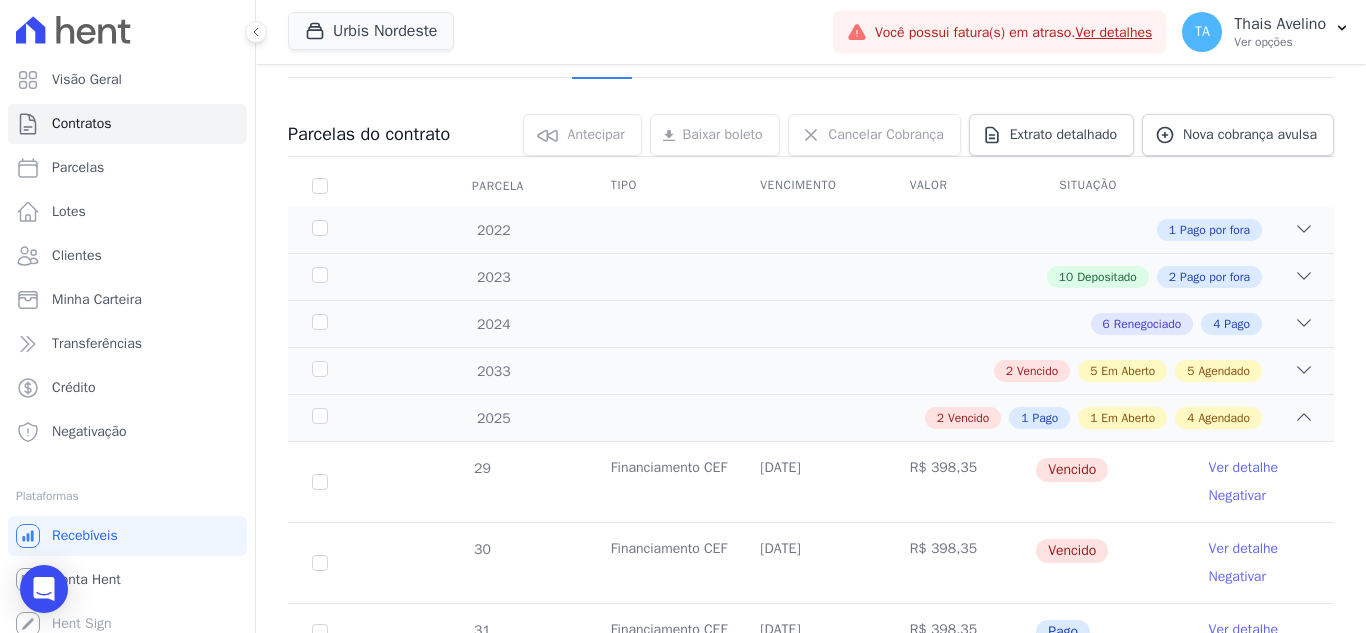 scroll, scrollTop: 500, scrollLeft: 0, axis: vertical 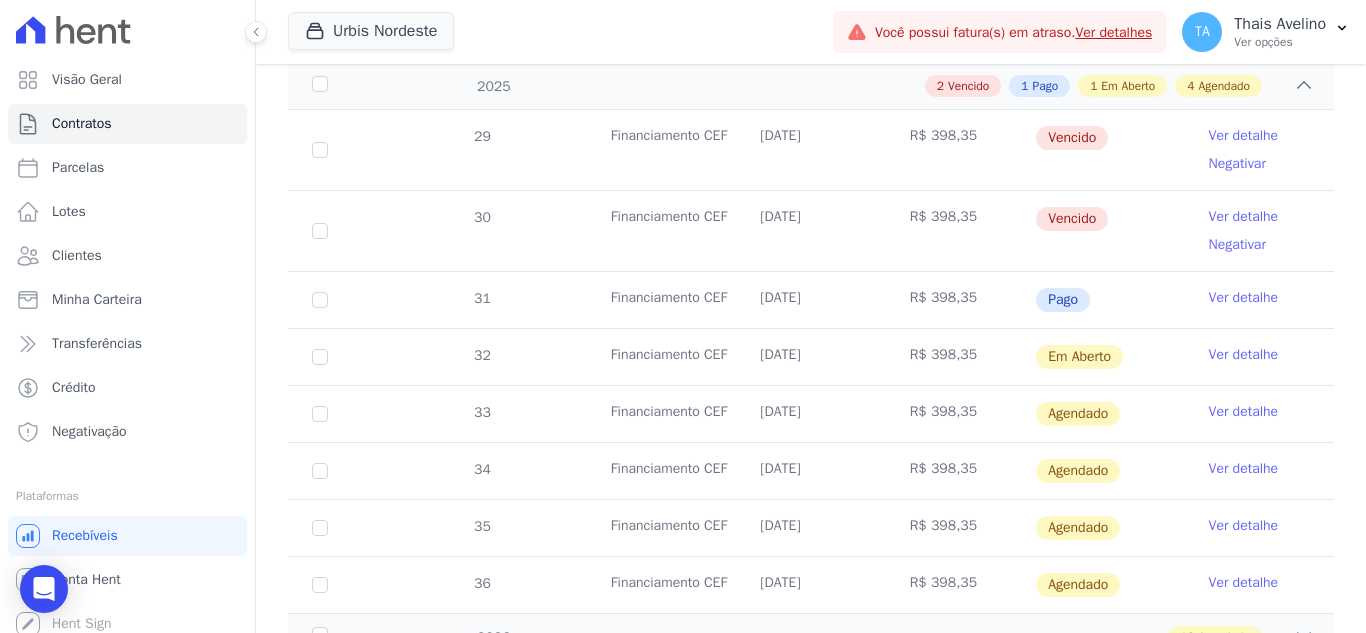 click on "Ver detalhe" at bounding box center (1244, 217) 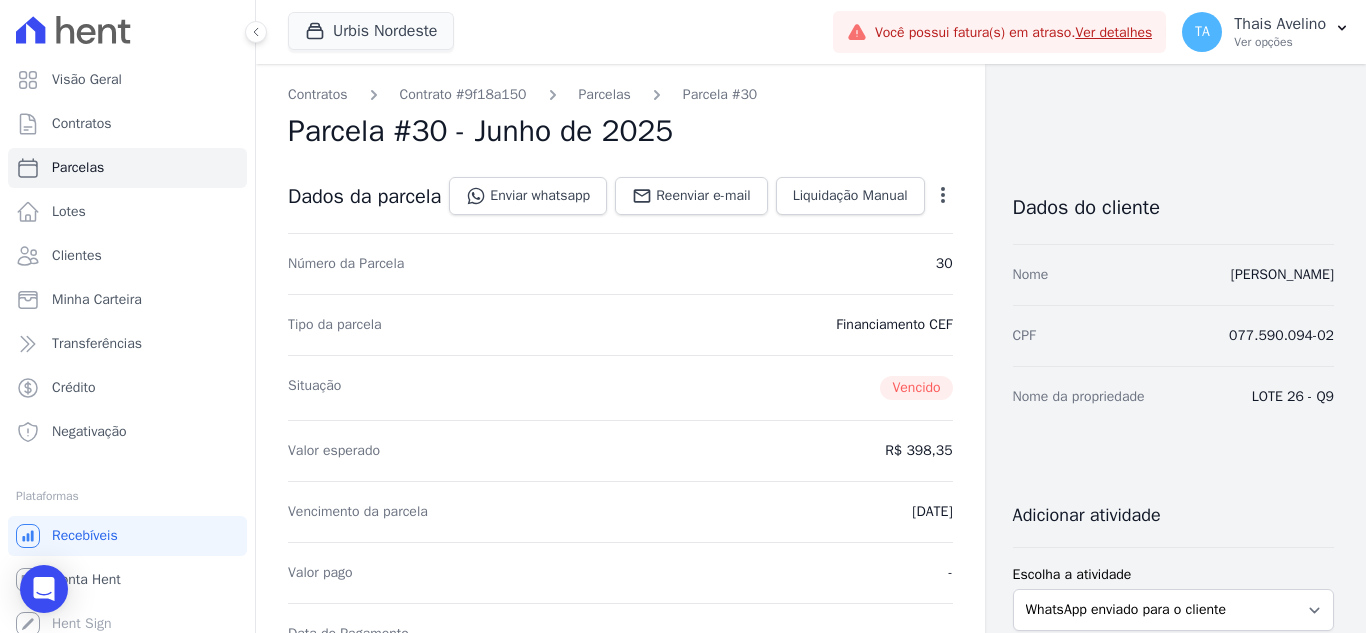 click 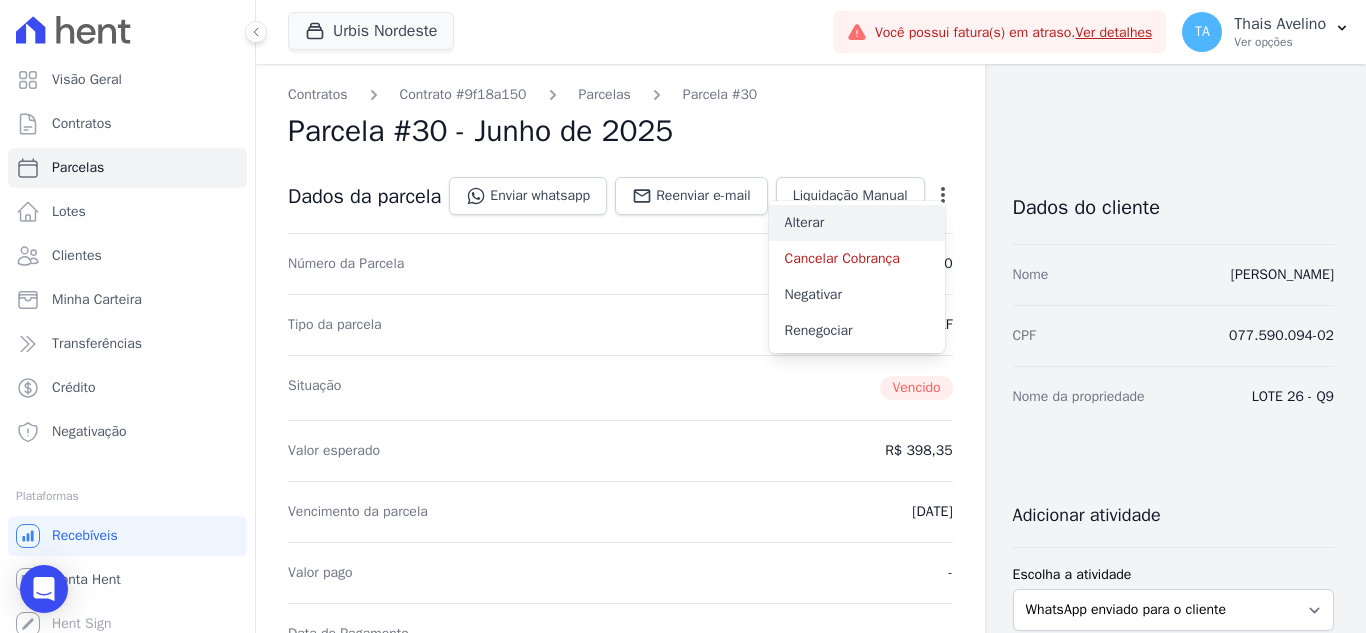 click on "Alterar" at bounding box center (857, 223) 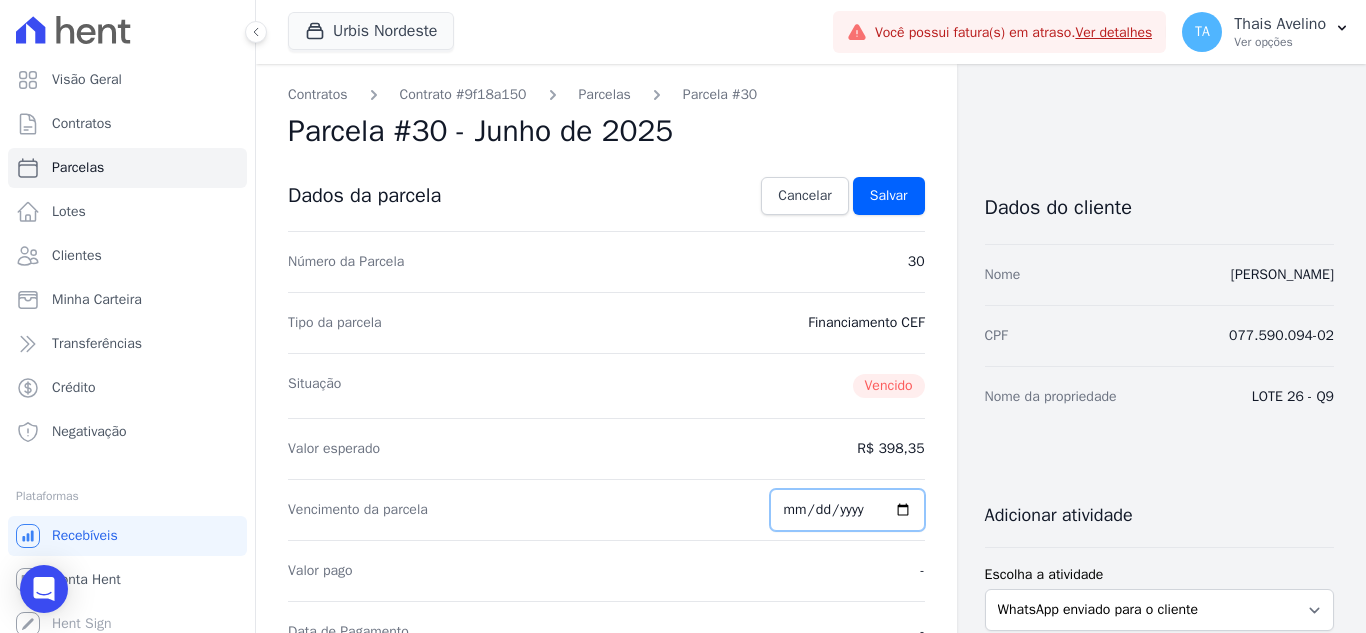 click on "2025-06-25" at bounding box center (847, 510) 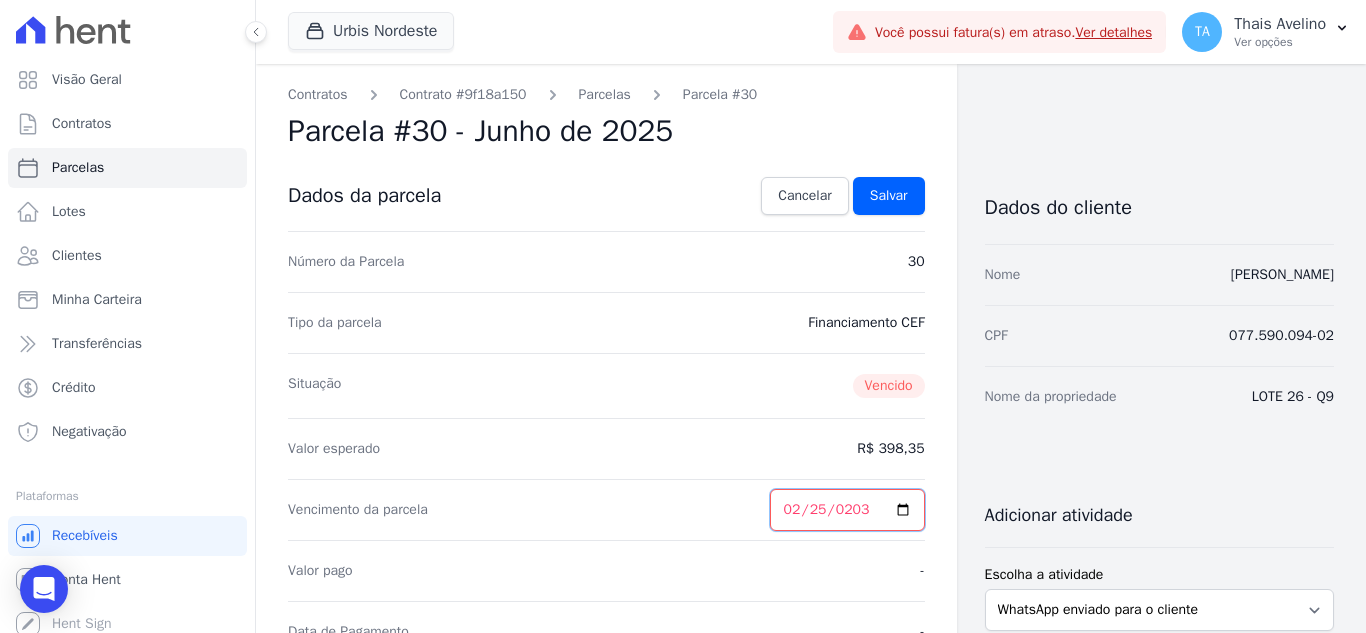 type on "2034-02-25" 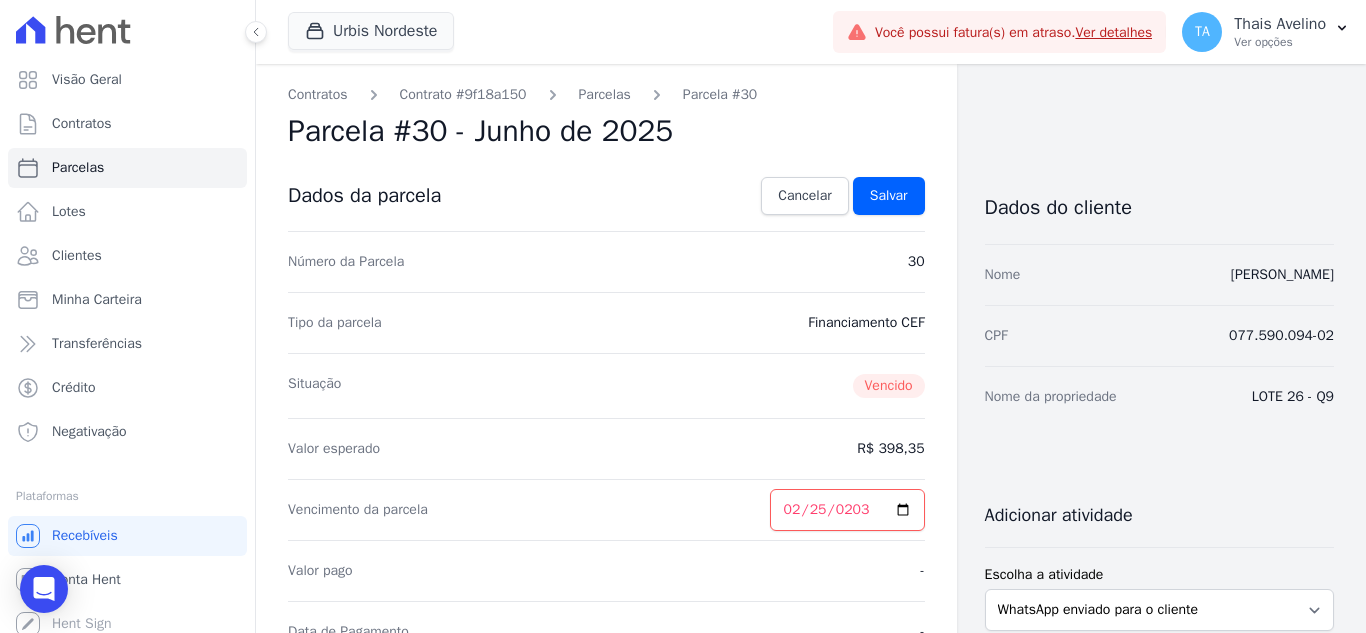 click on "Situação
Vencido" at bounding box center (606, 385) 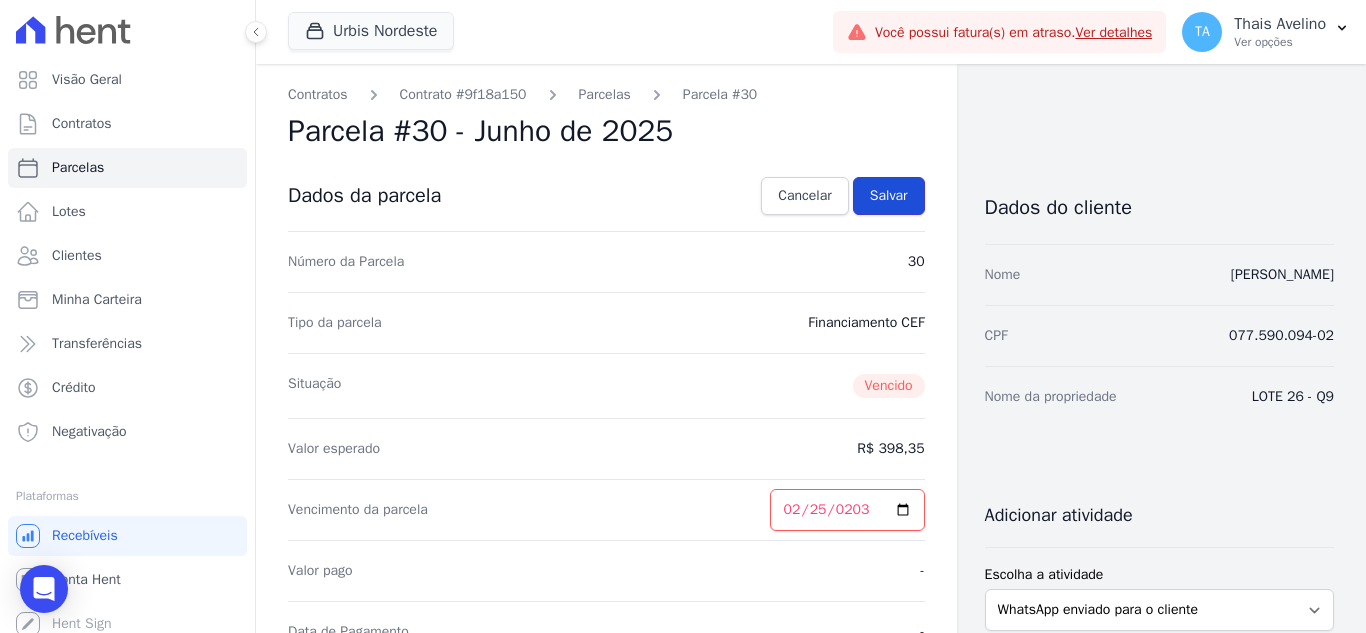 click on "Salvar" at bounding box center [889, 196] 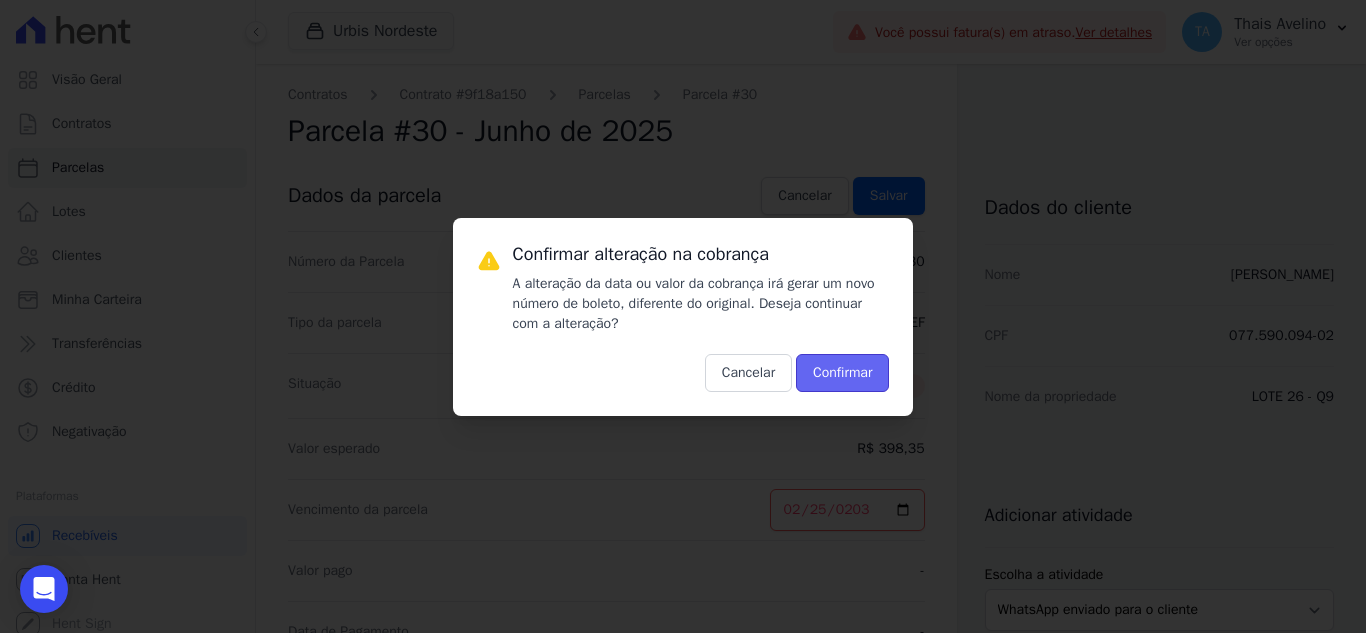 click on "Confirmar" at bounding box center [842, 373] 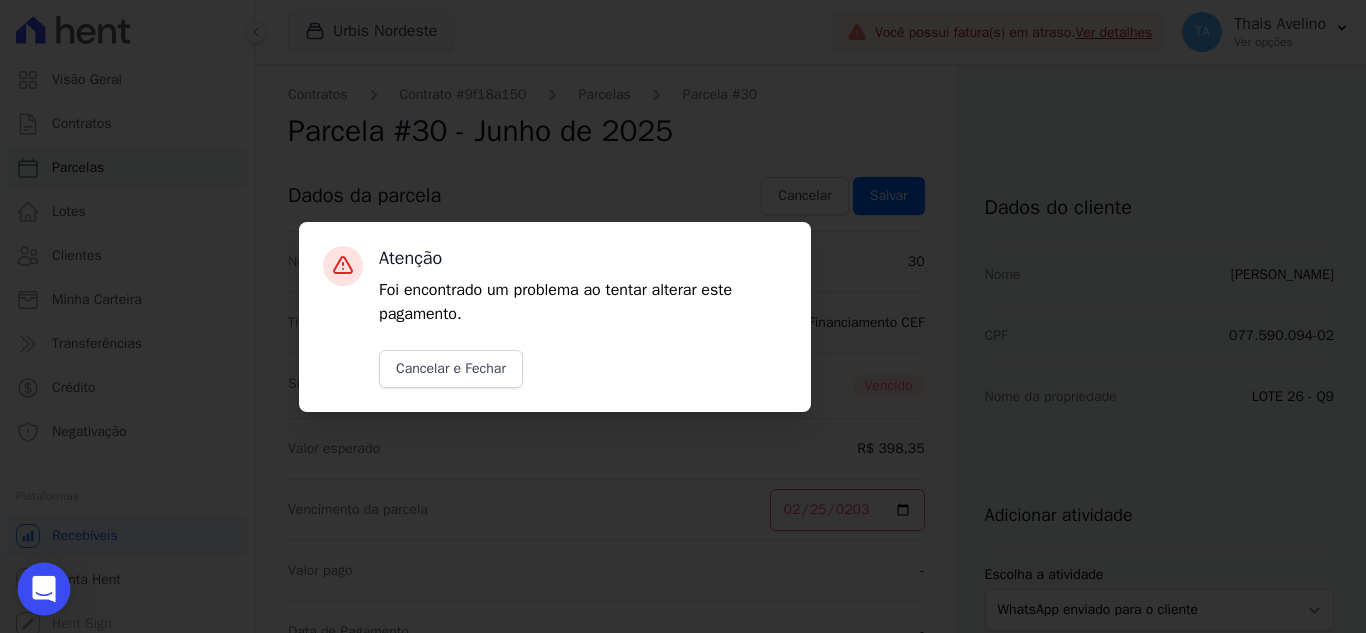 click 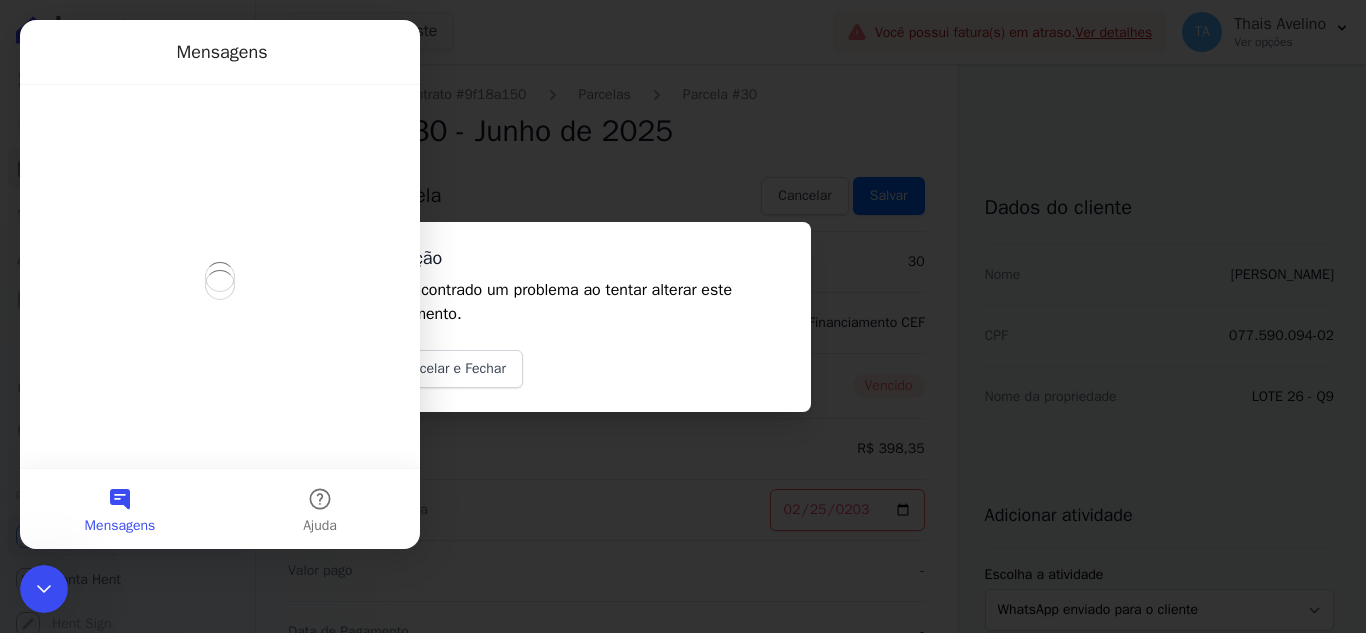 scroll, scrollTop: 0, scrollLeft: 0, axis: both 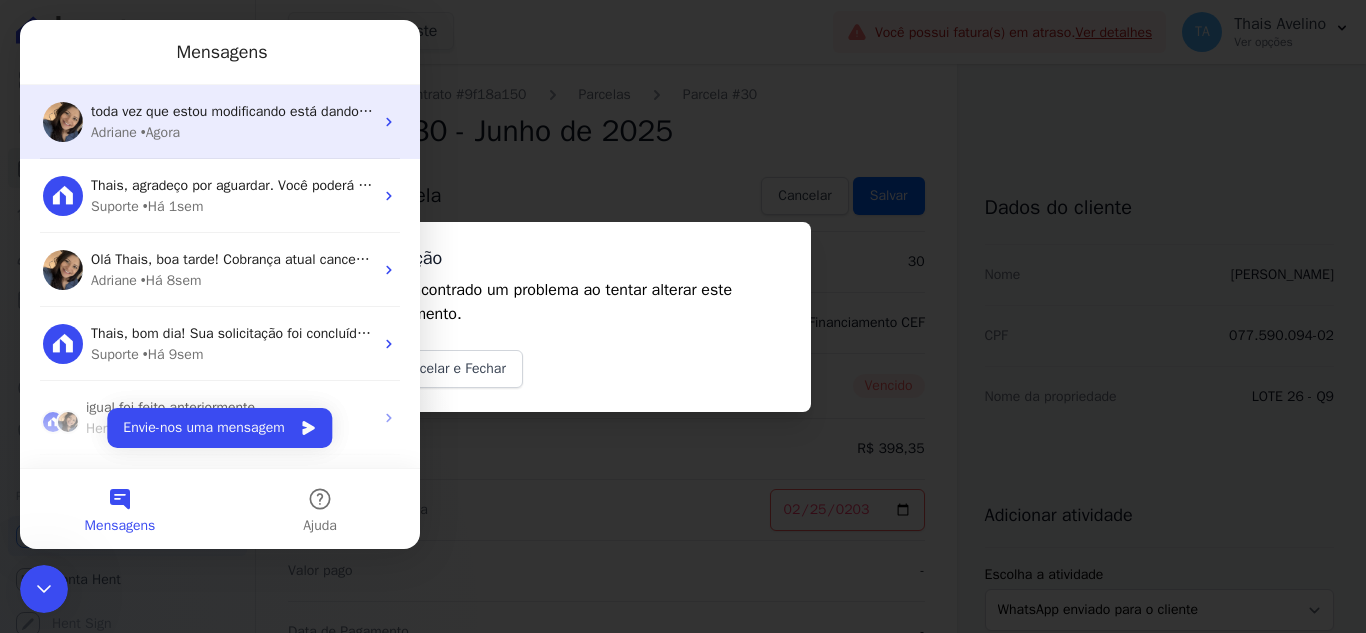 click on "toda vez que estou modificando está dando erro" at bounding box center (239, 111) 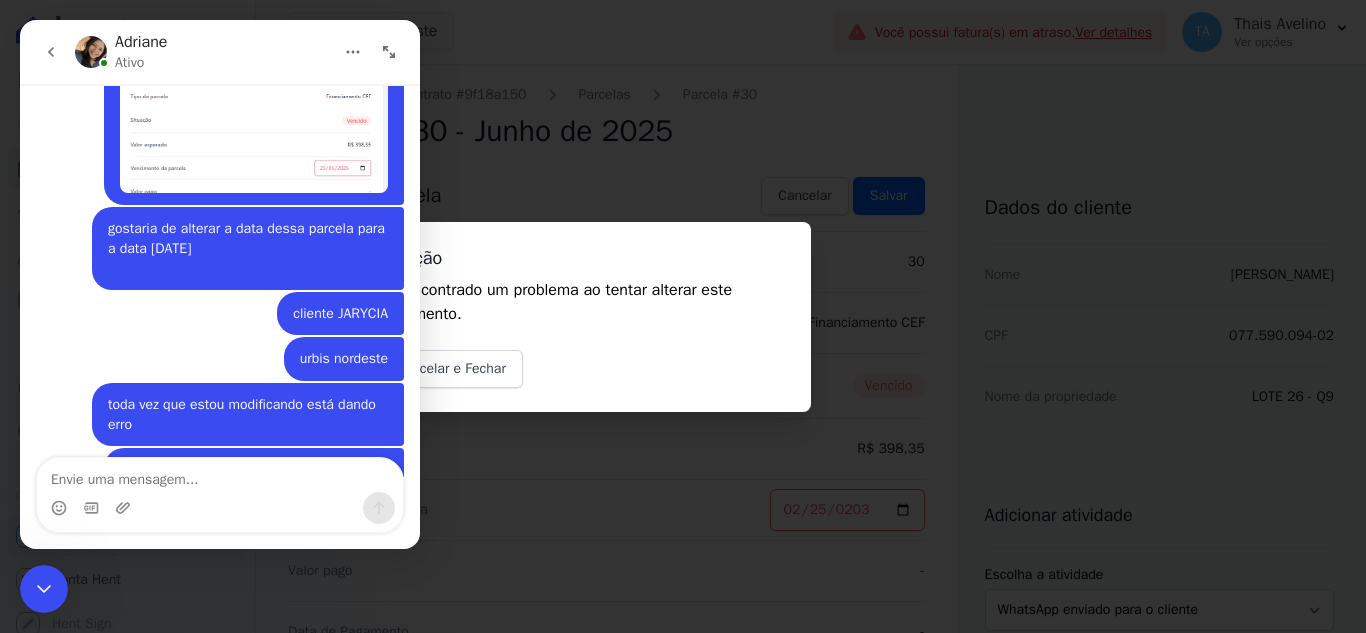 scroll, scrollTop: 2938, scrollLeft: 0, axis: vertical 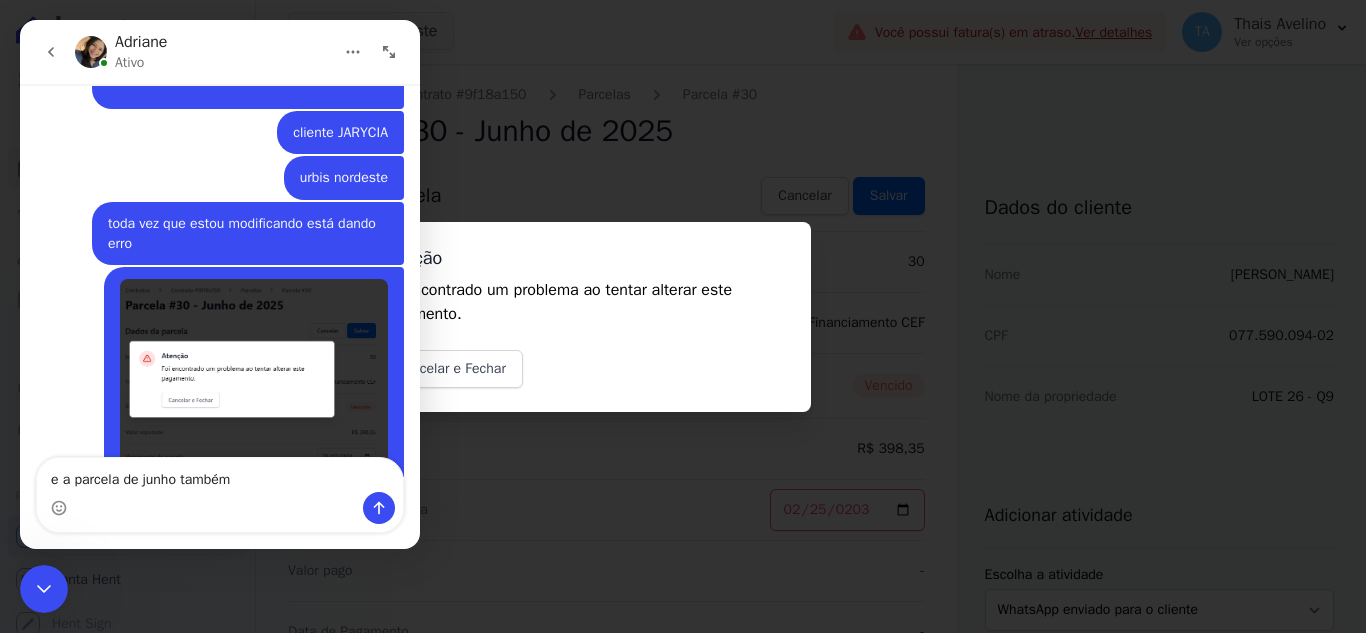 type on "e a parcela de junho também" 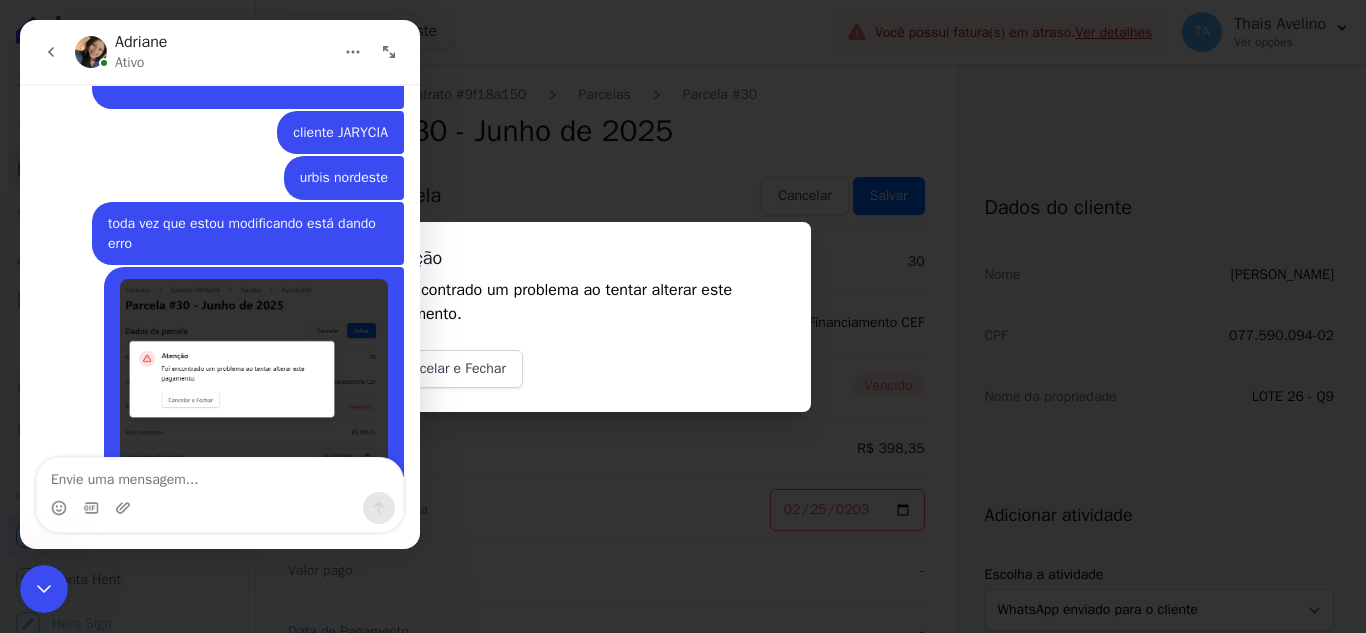 scroll, scrollTop: 2984, scrollLeft: 0, axis: vertical 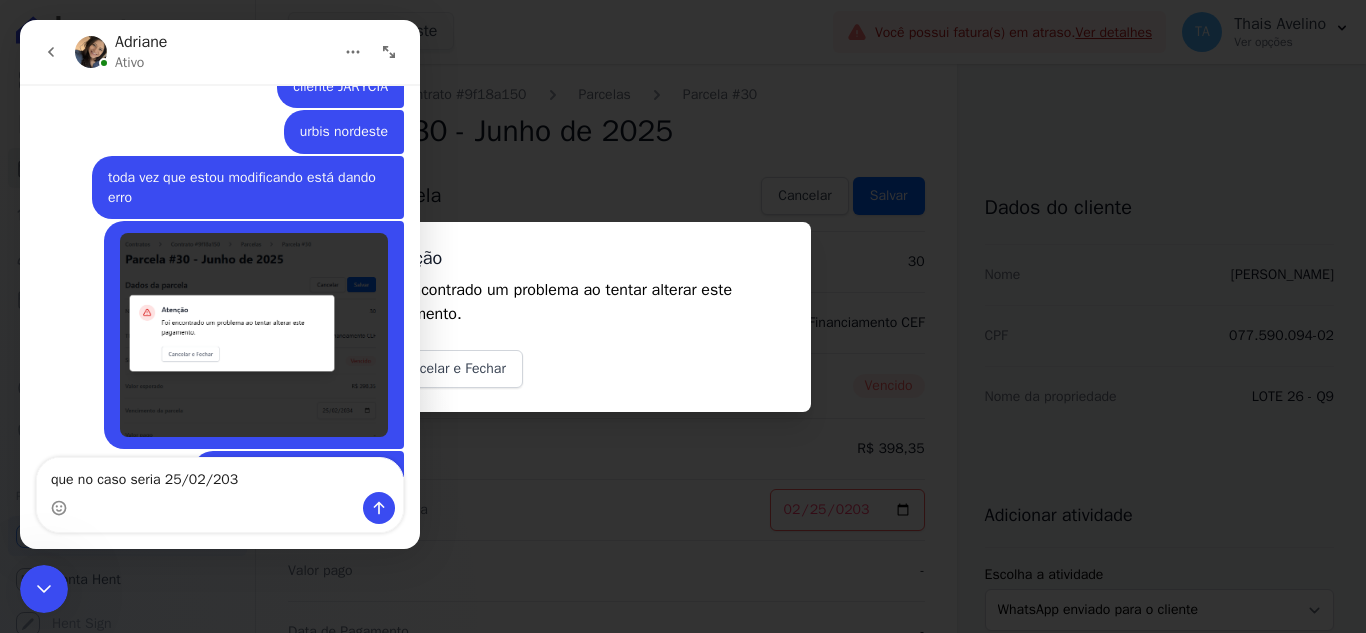 type on "que no caso seria 25/02/2034" 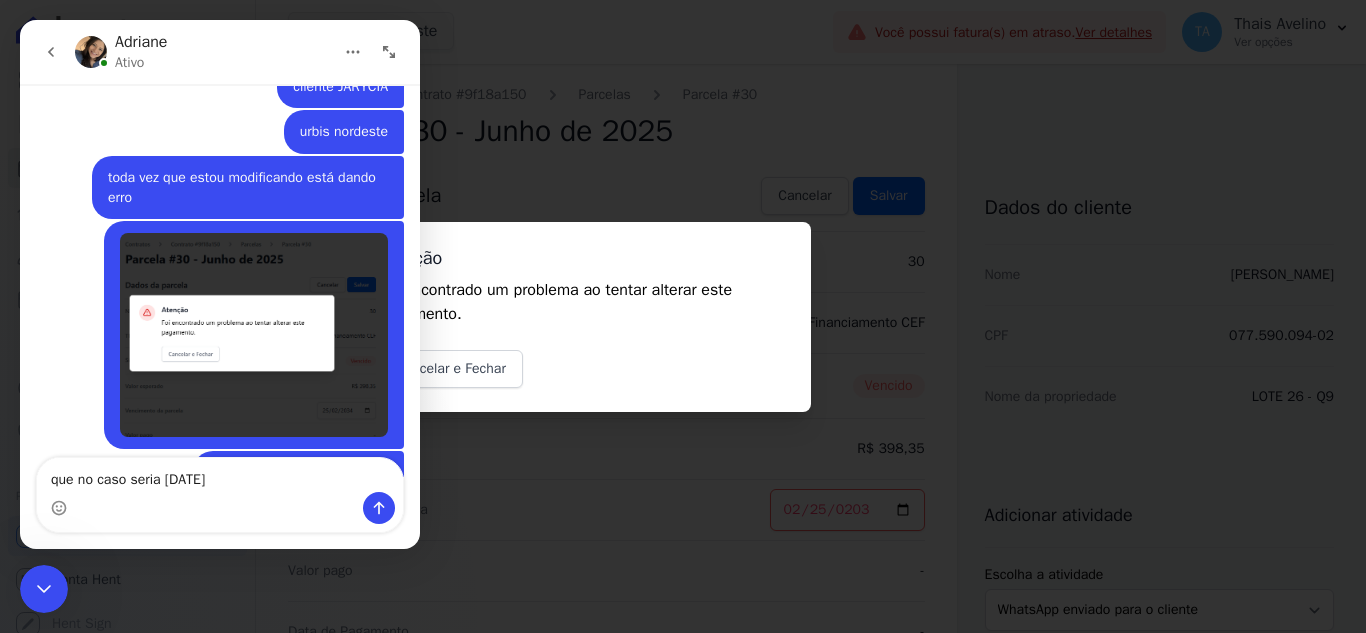 type 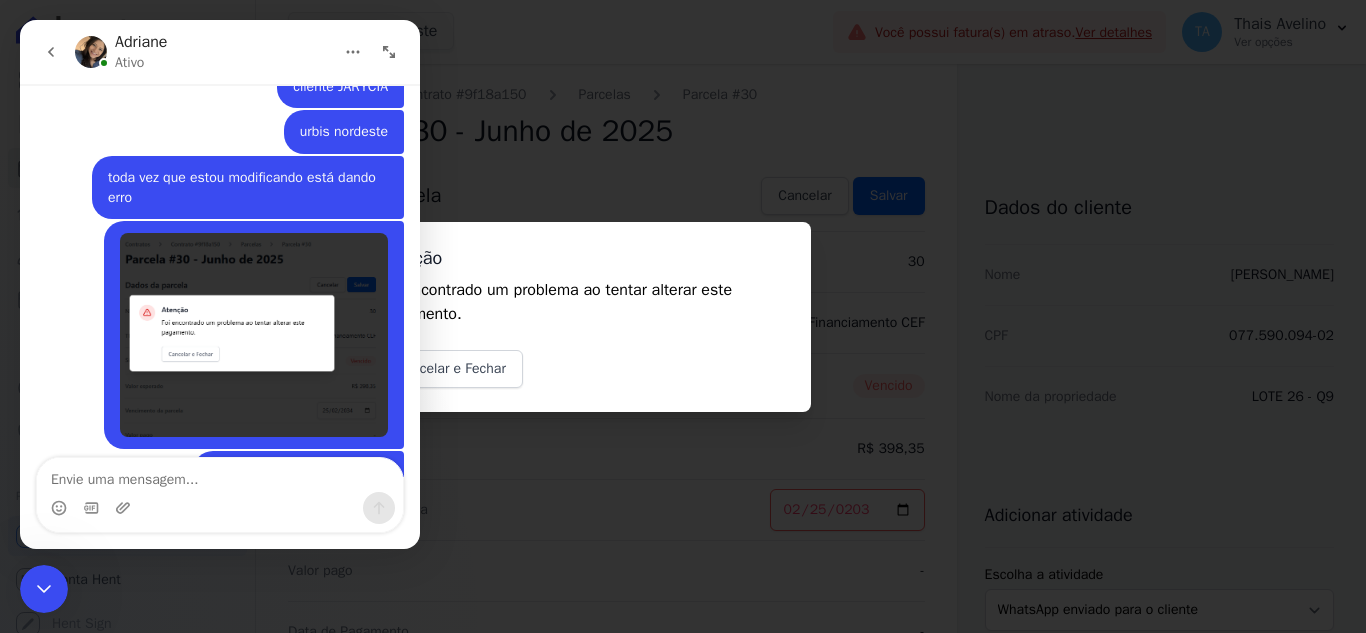 scroll, scrollTop: 3029, scrollLeft: 0, axis: vertical 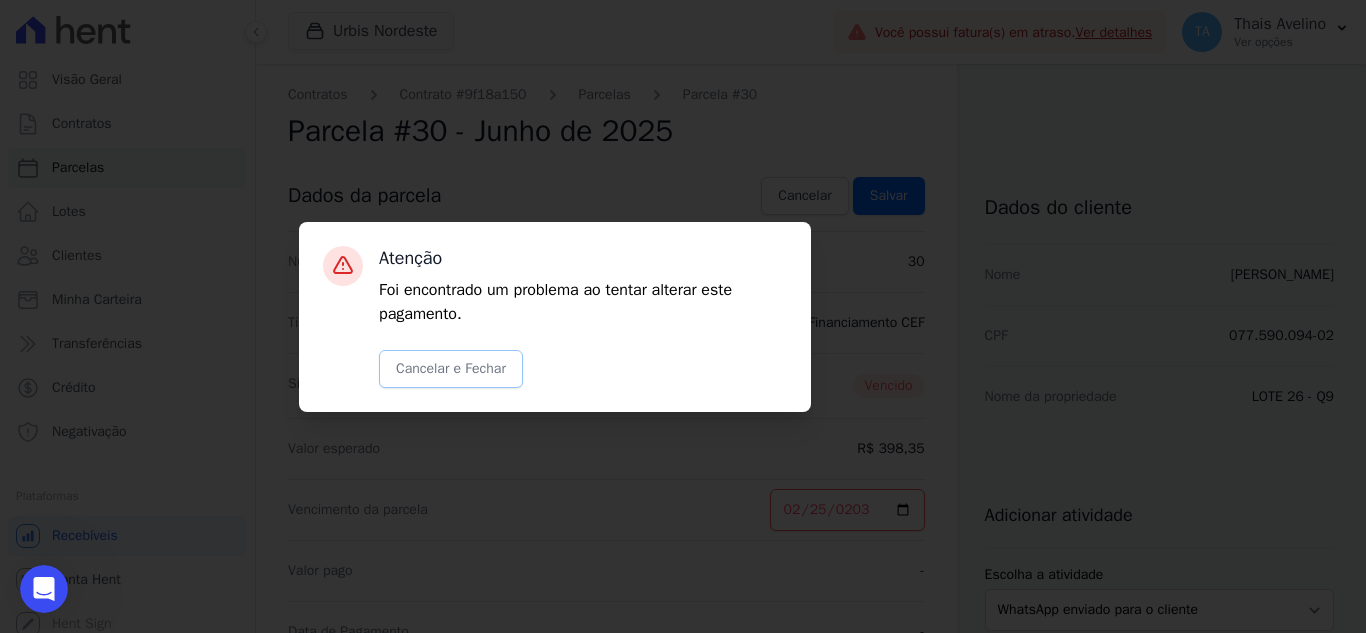 click on "Cancelar e Fechar" at bounding box center (451, 369) 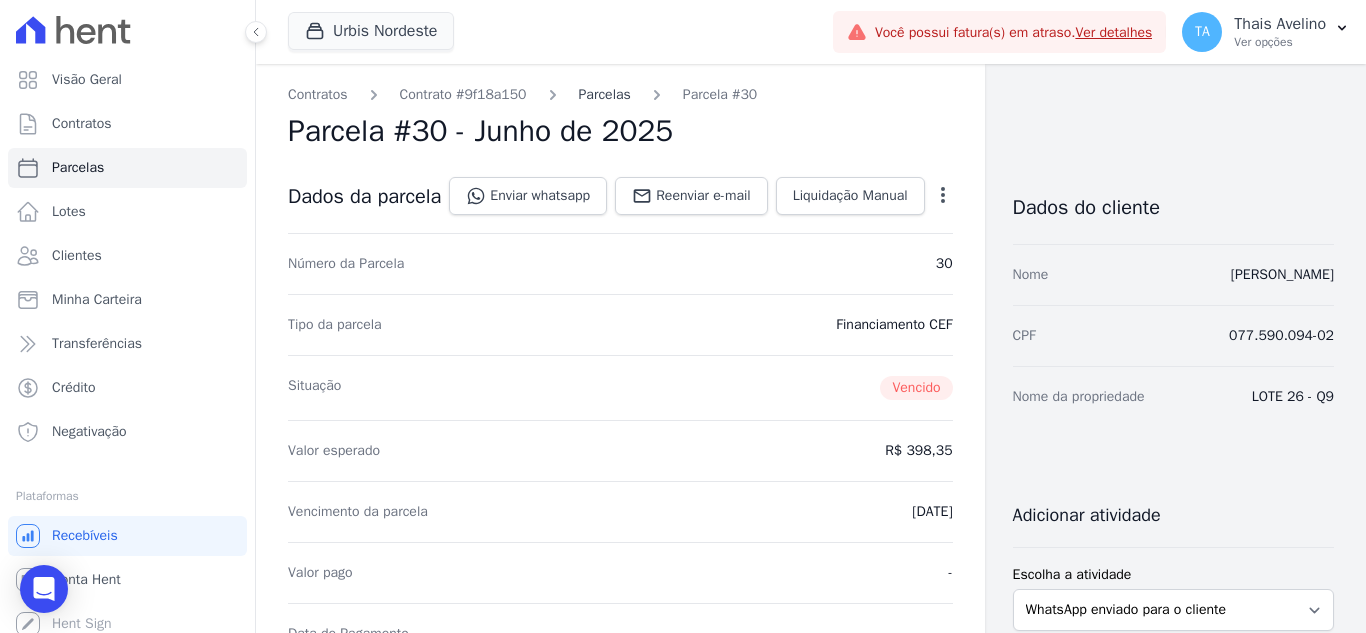 scroll, scrollTop: 0, scrollLeft: 0, axis: both 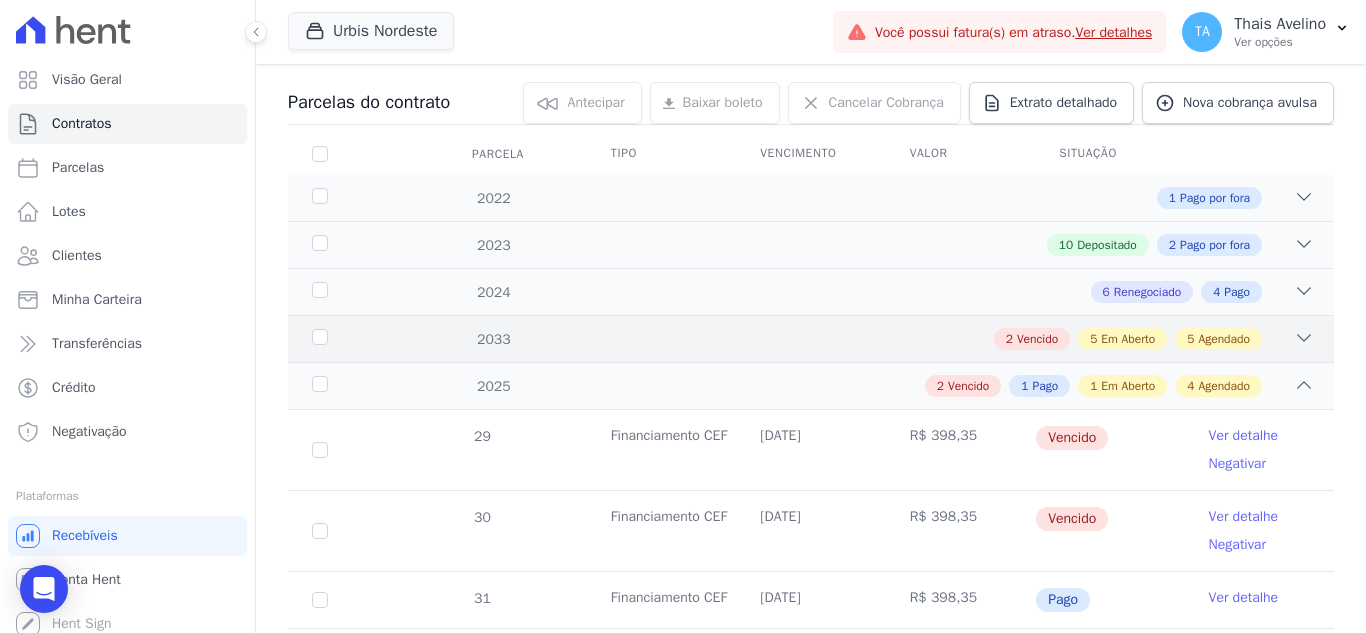 click on "2
Vencido
5
Em Aberto
5
Agendado" at bounding box center [862, 339] 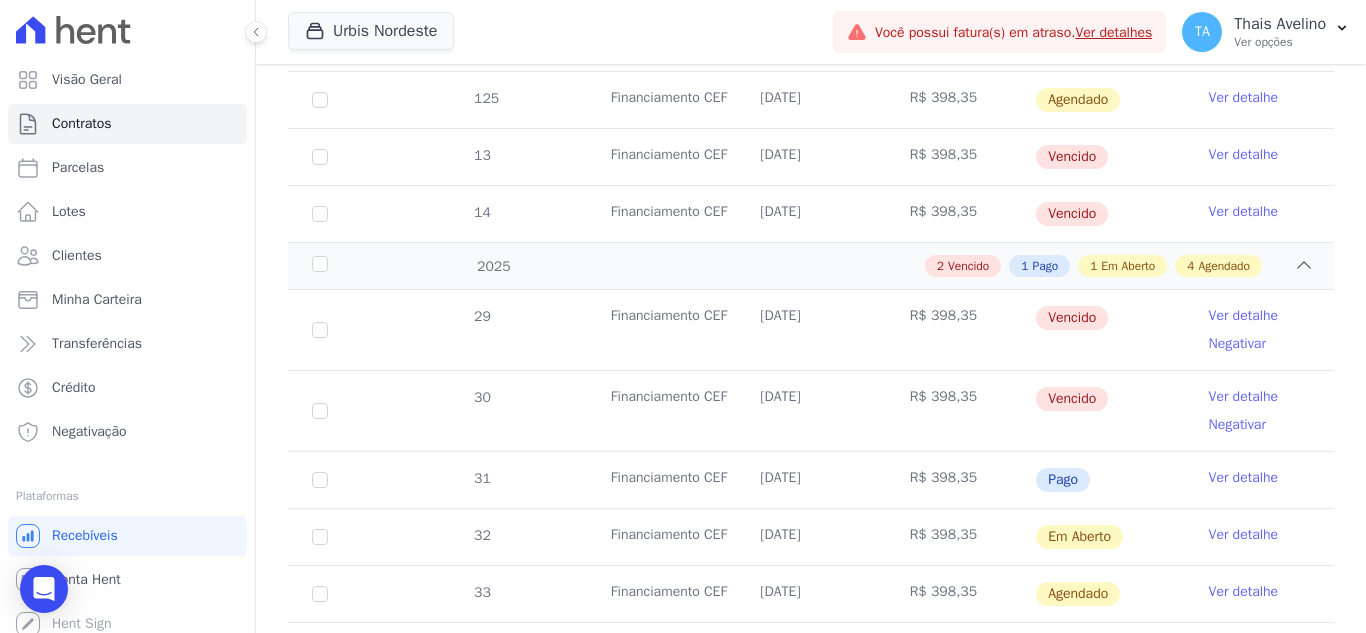 scroll, scrollTop: 1000, scrollLeft: 0, axis: vertical 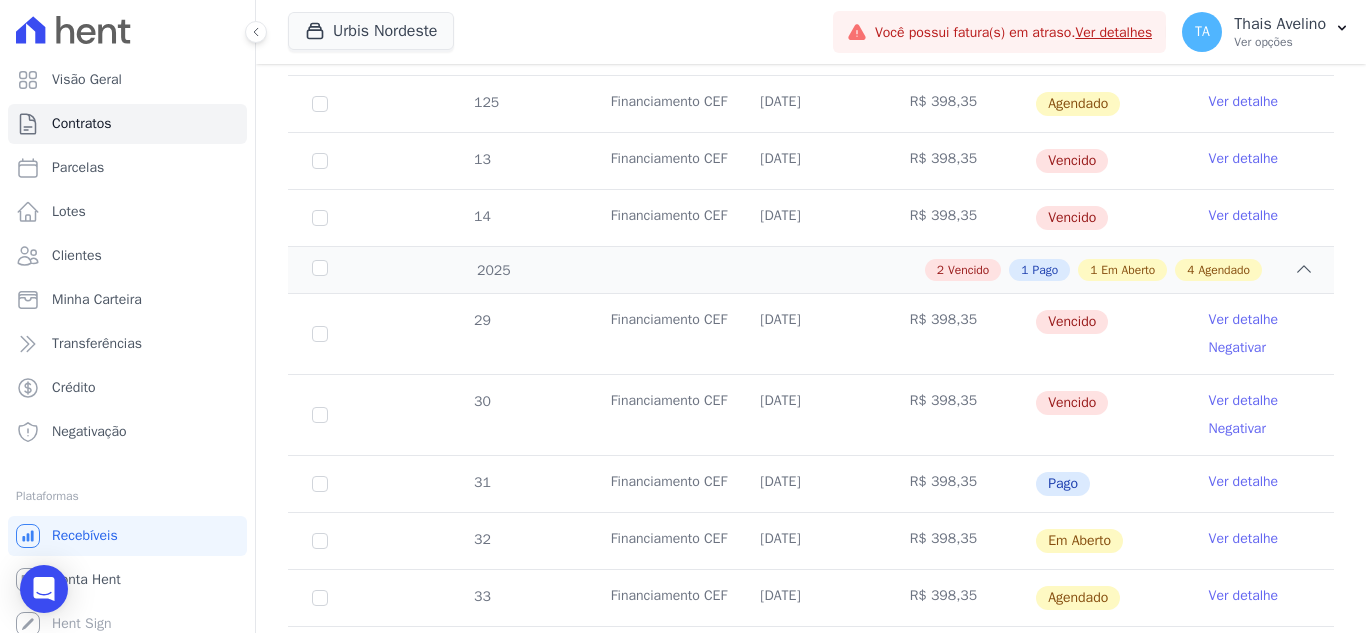 click on "Ver detalhe" at bounding box center (1244, 159) 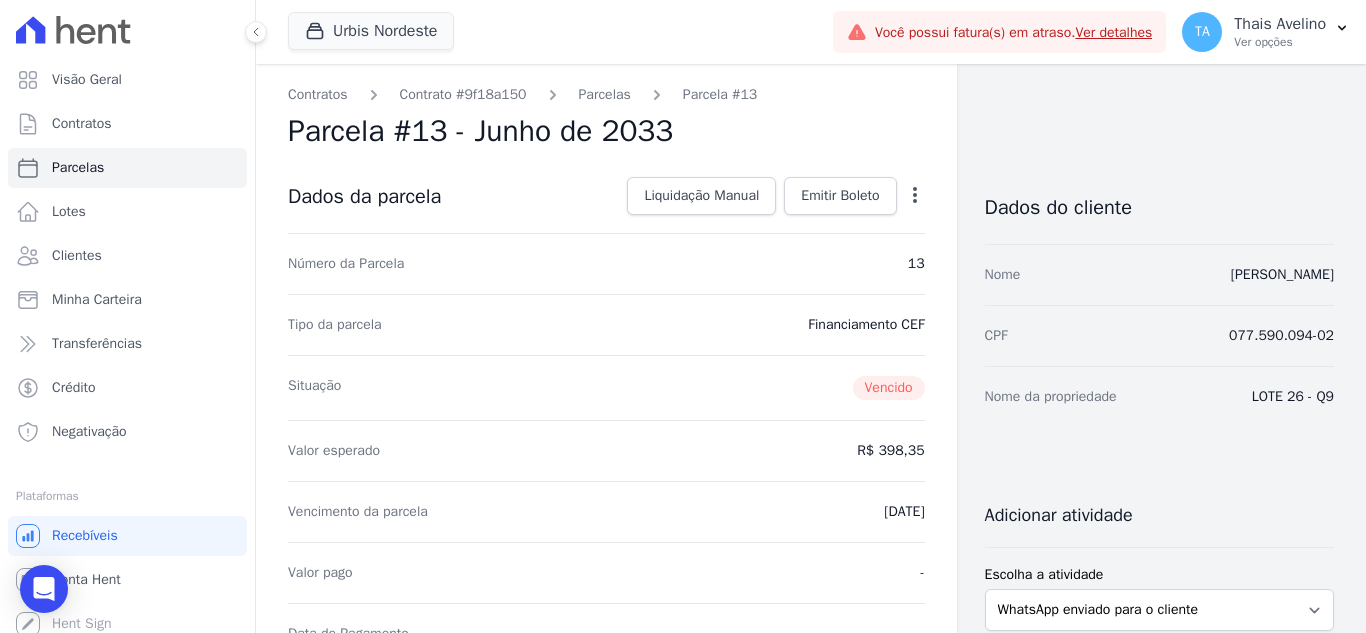 click 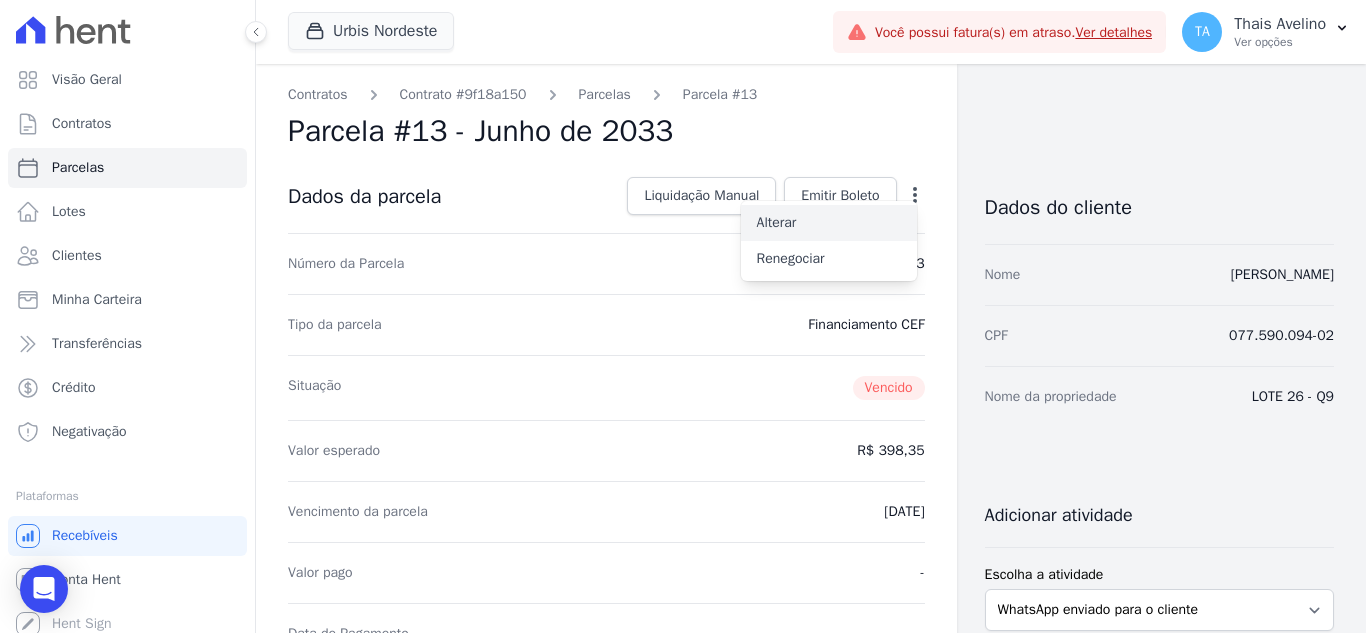 click on "Alterar" at bounding box center [829, 223] 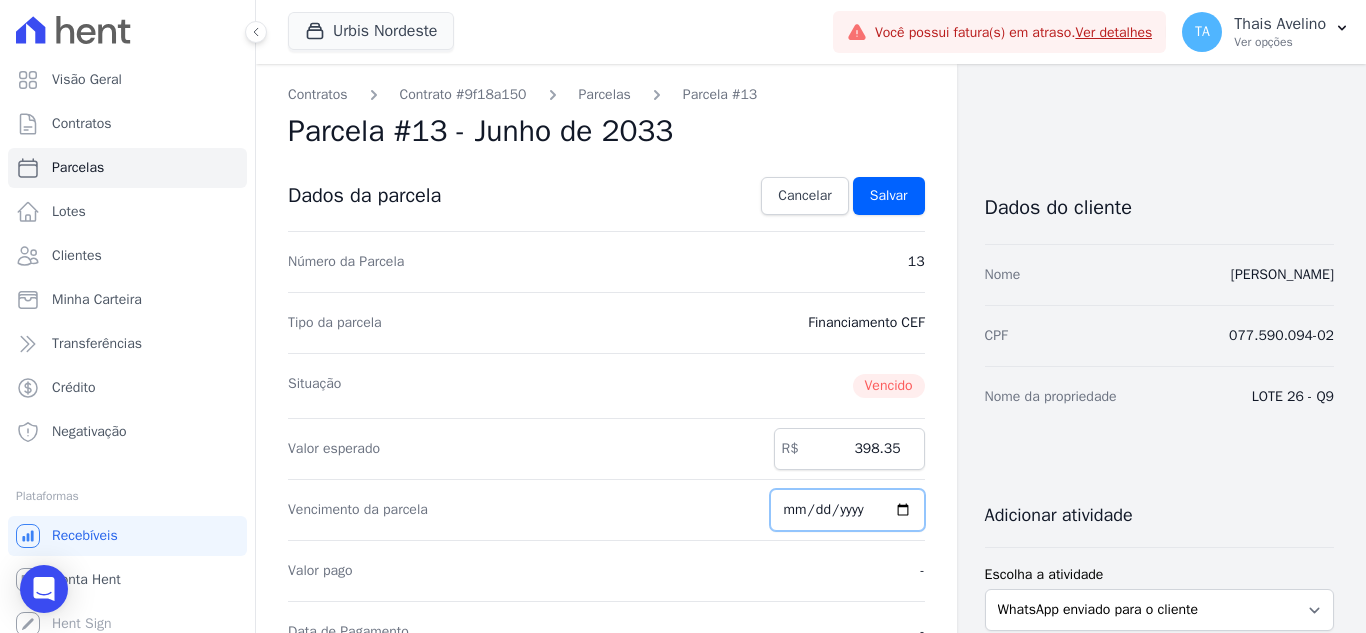 click on "2033-06-25" at bounding box center (847, 510) 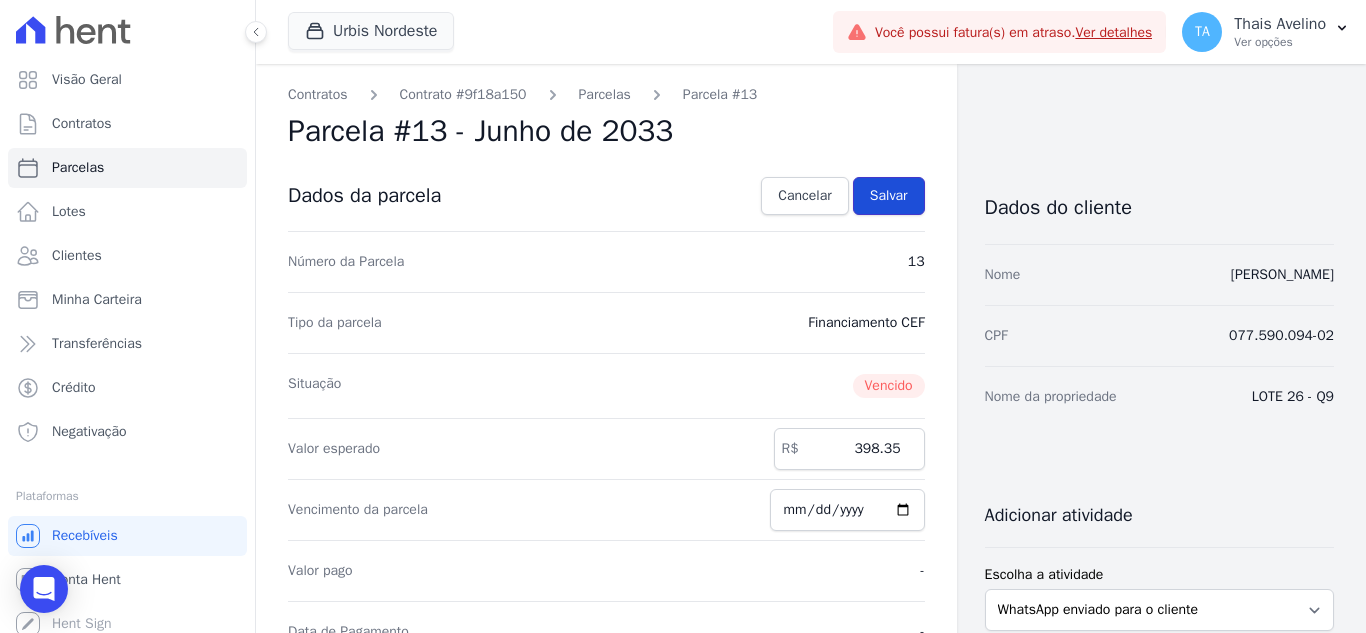 click on "Salvar" at bounding box center [889, 196] 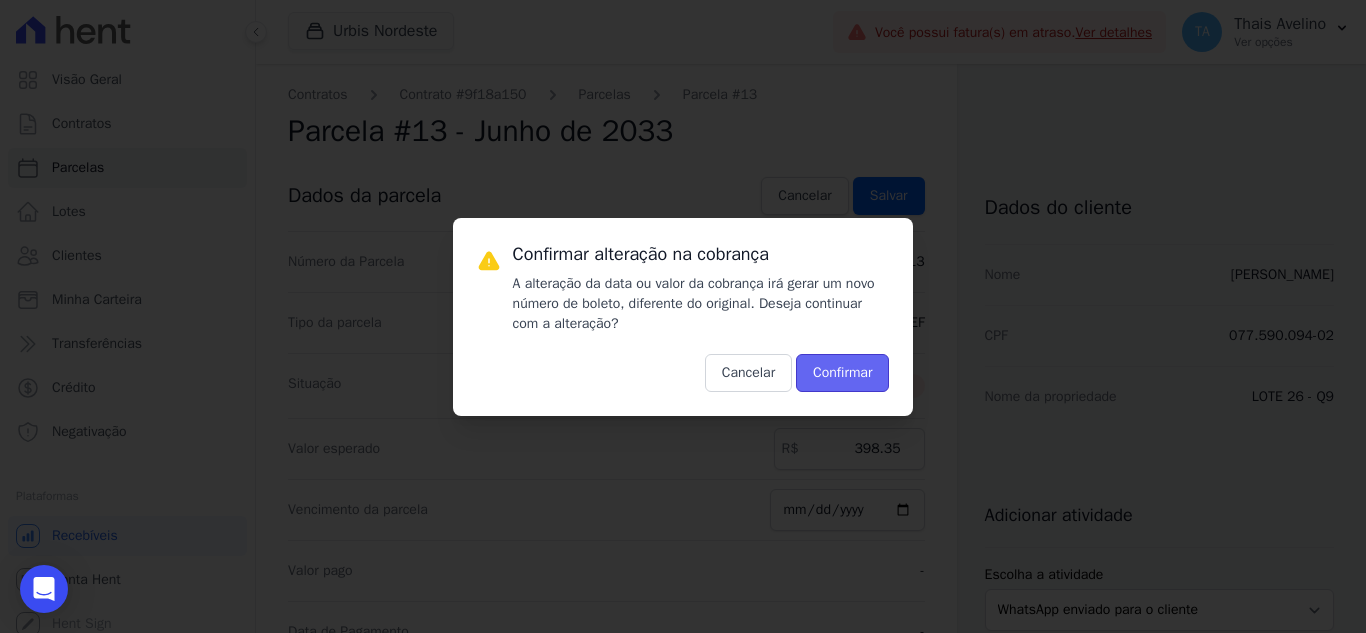 click on "Confirmar" at bounding box center (842, 373) 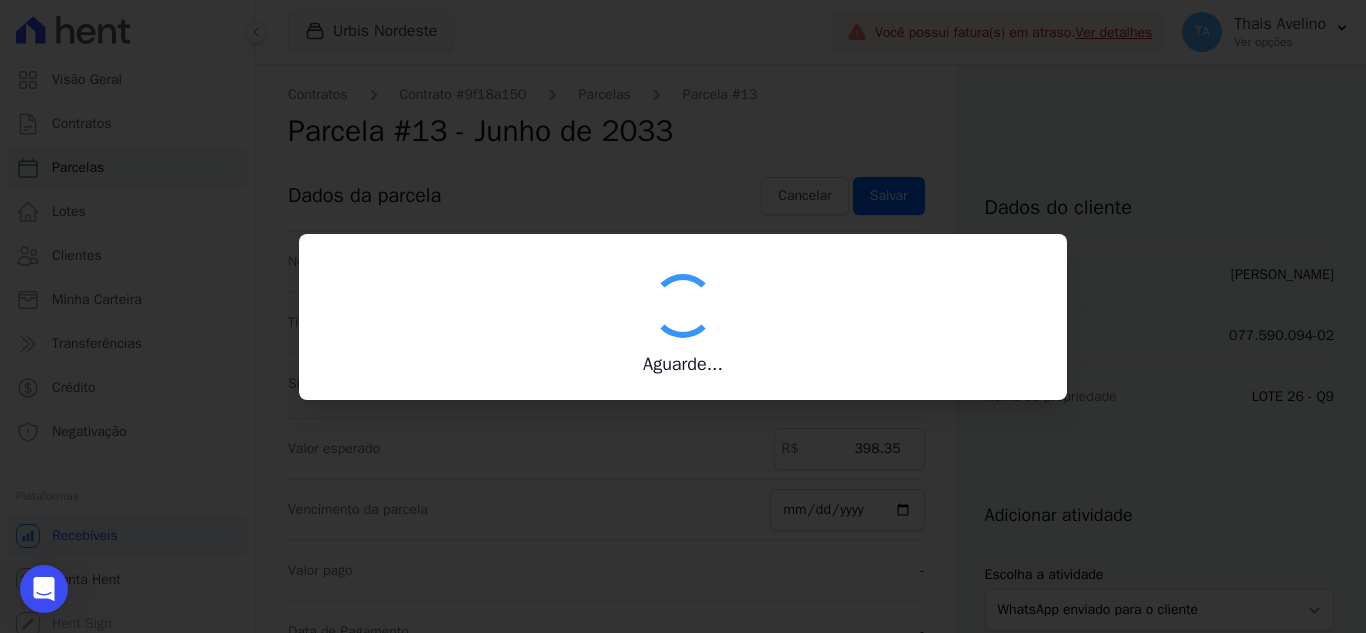 type on "00190000090335103300000323664177596060000039835" 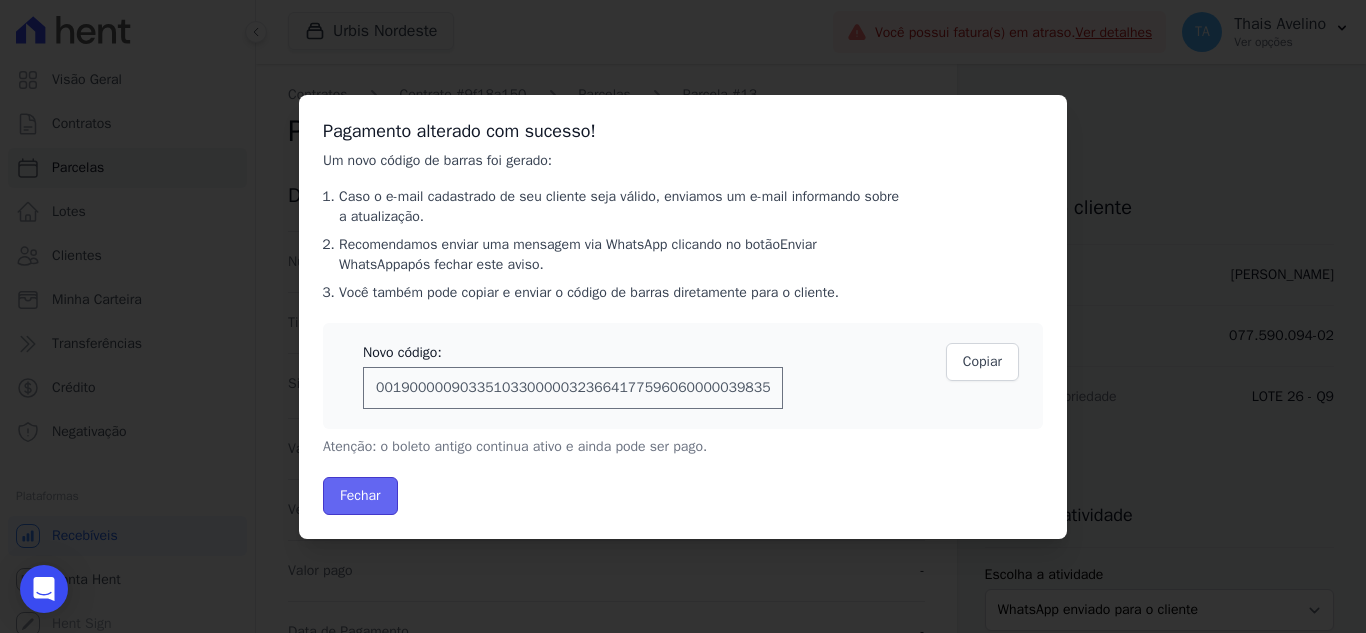 click on "Fechar" at bounding box center (360, 496) 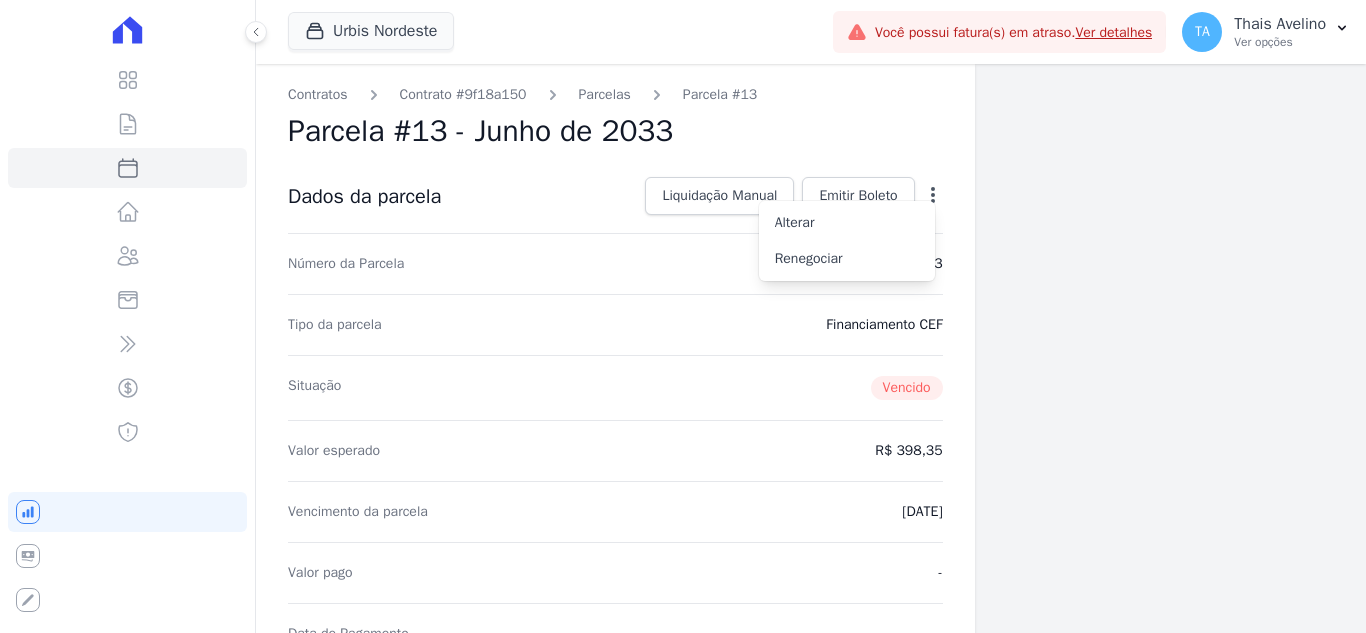 scroll, scrollTop: 0, scrollLeft: 0, axis: both 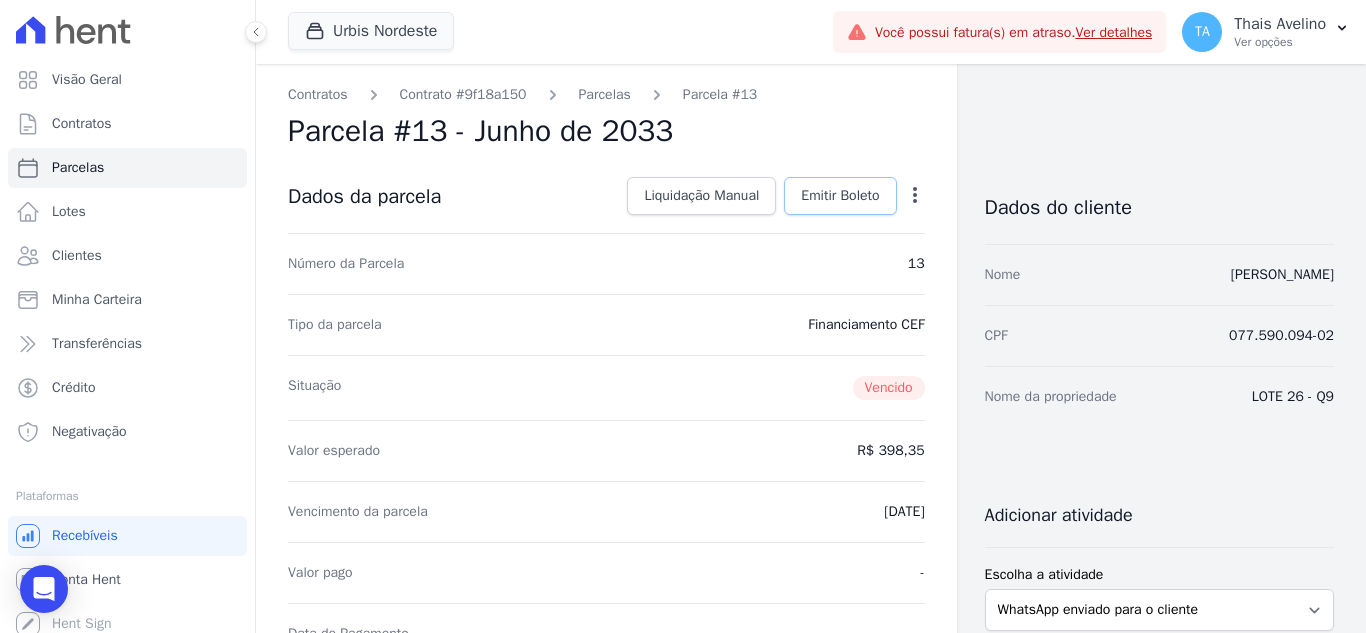 click on "Emitir Boleto" at bounding box center [840, 196] 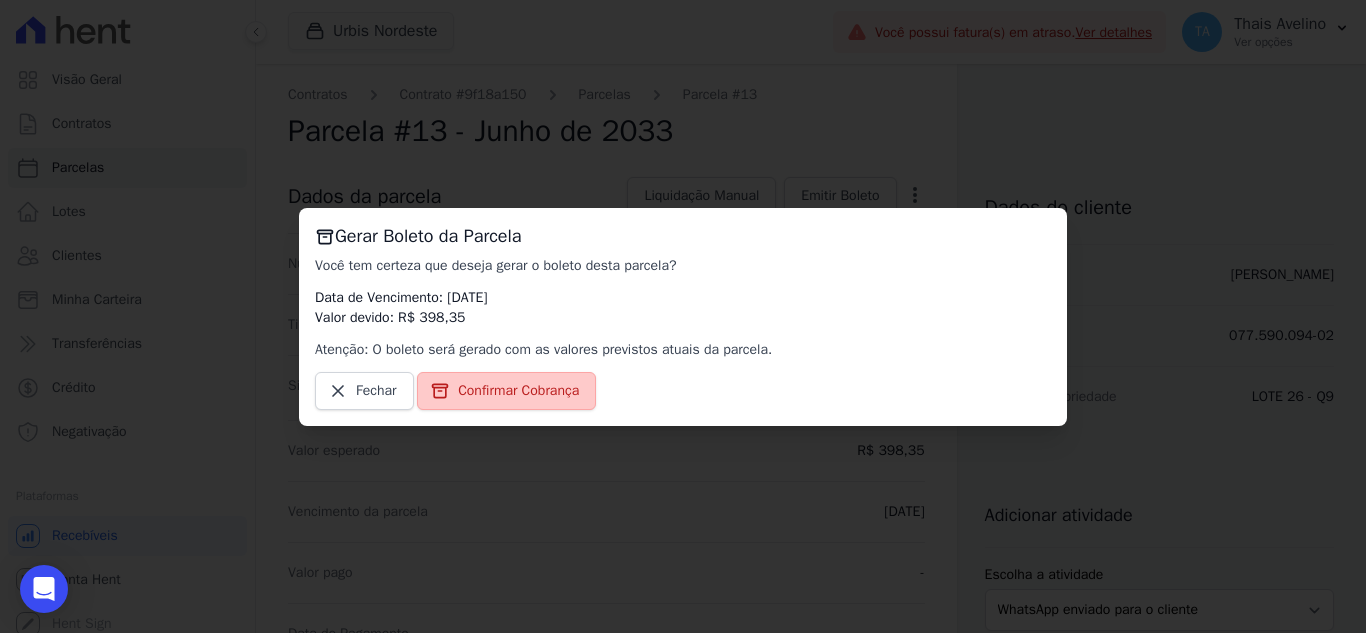 click on "Confirmar Cobrança" at bounding box center (518, 391) 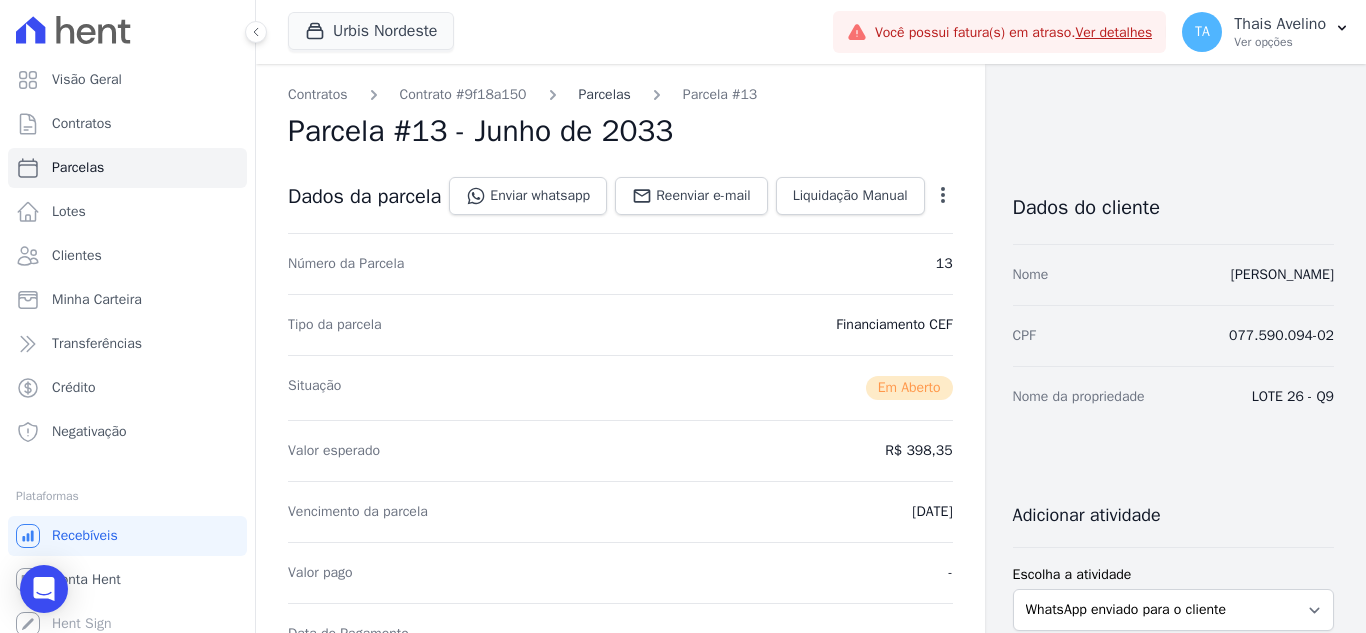 click on "Parcelas" at bounding box center [605, 94] 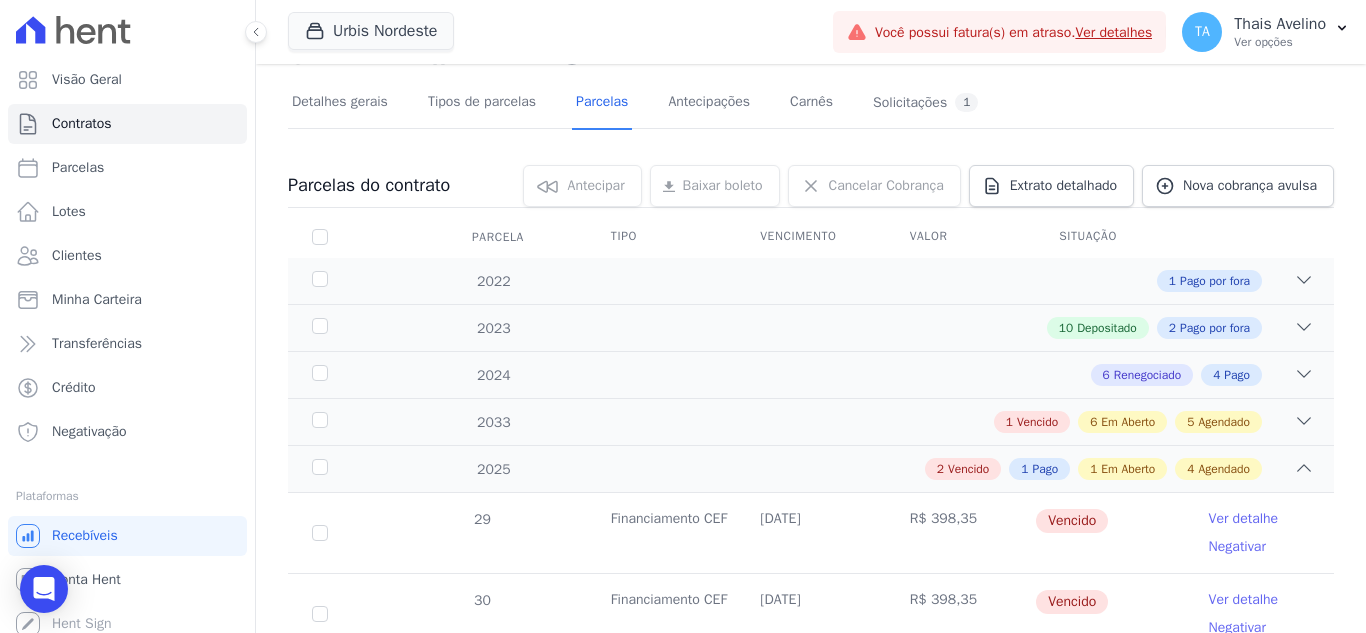 scroll, scrollTop: 400, scrollLeft: 0, axis: vertical 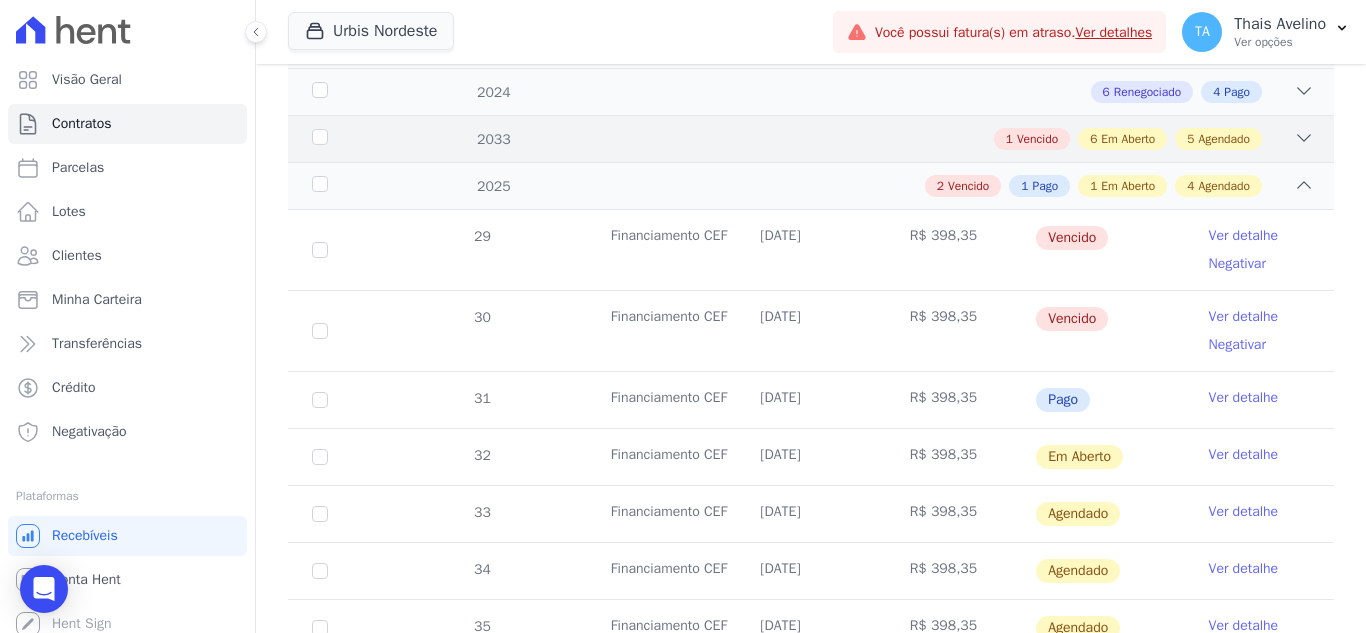click on "1
Vencido
6
Em Aberto
5
Agendado" at bounding box center (862, 139) 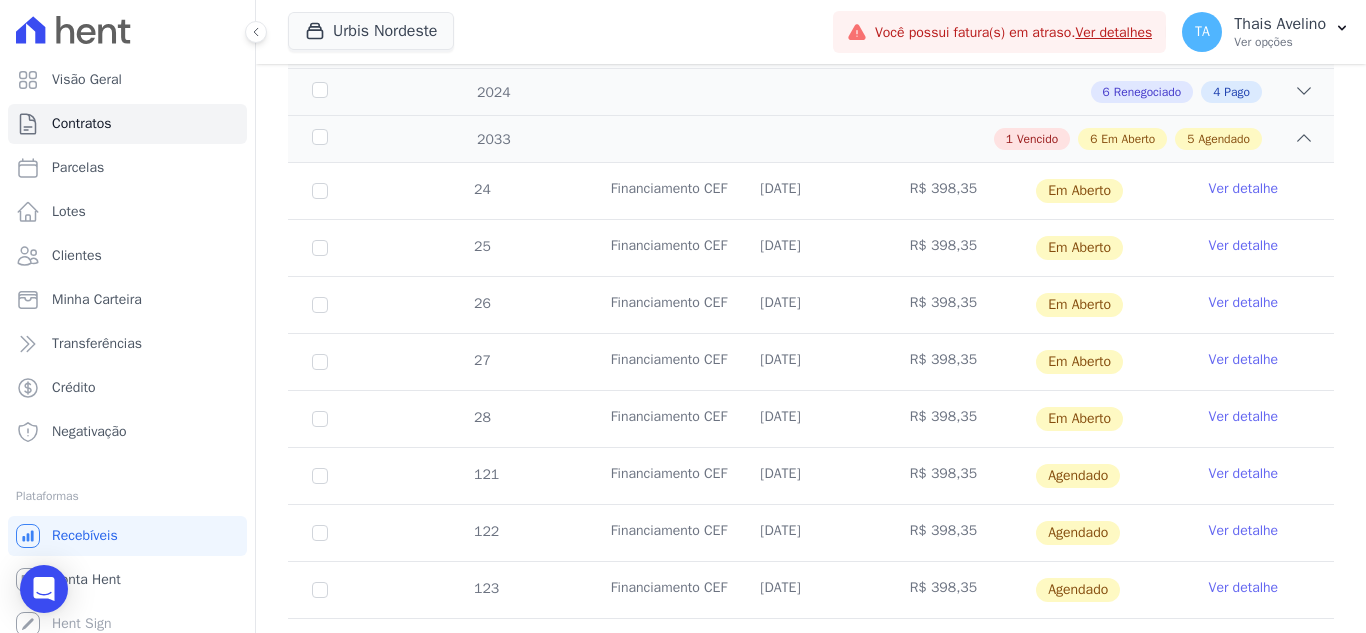 scroll, scrollTop: 900, scrollLeft: 0, axis: vertical 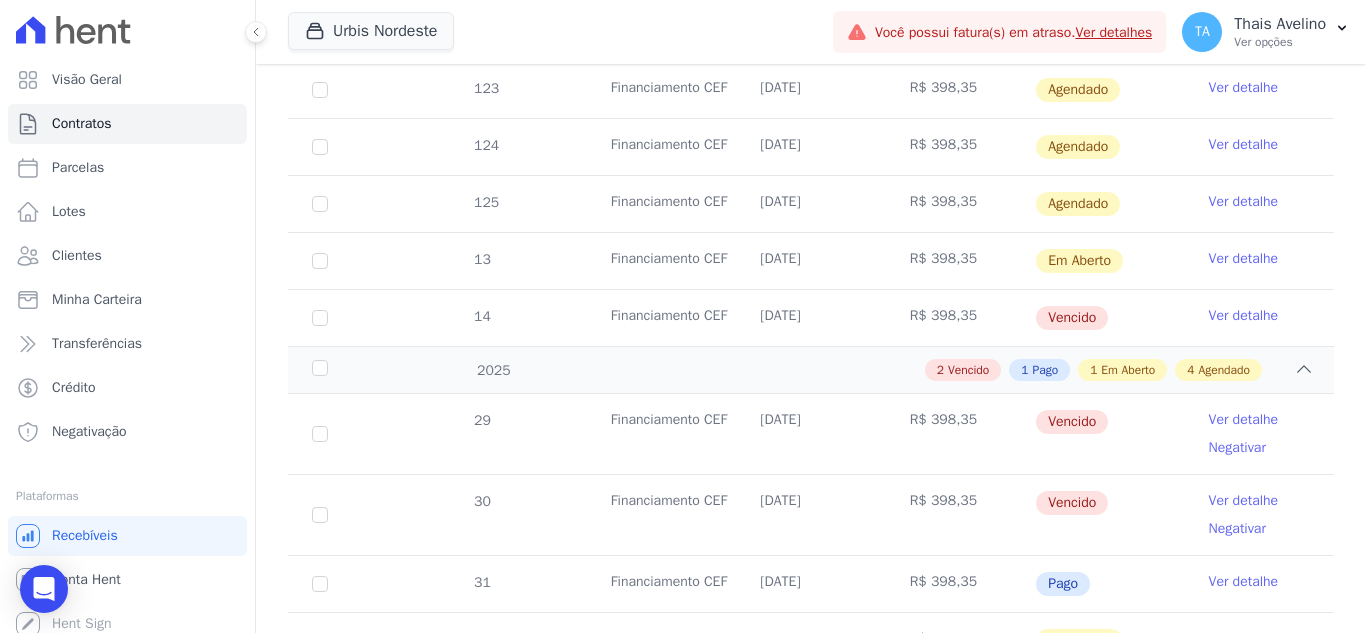 click on "Ver detalhe" at bounding box center [1244, 316] 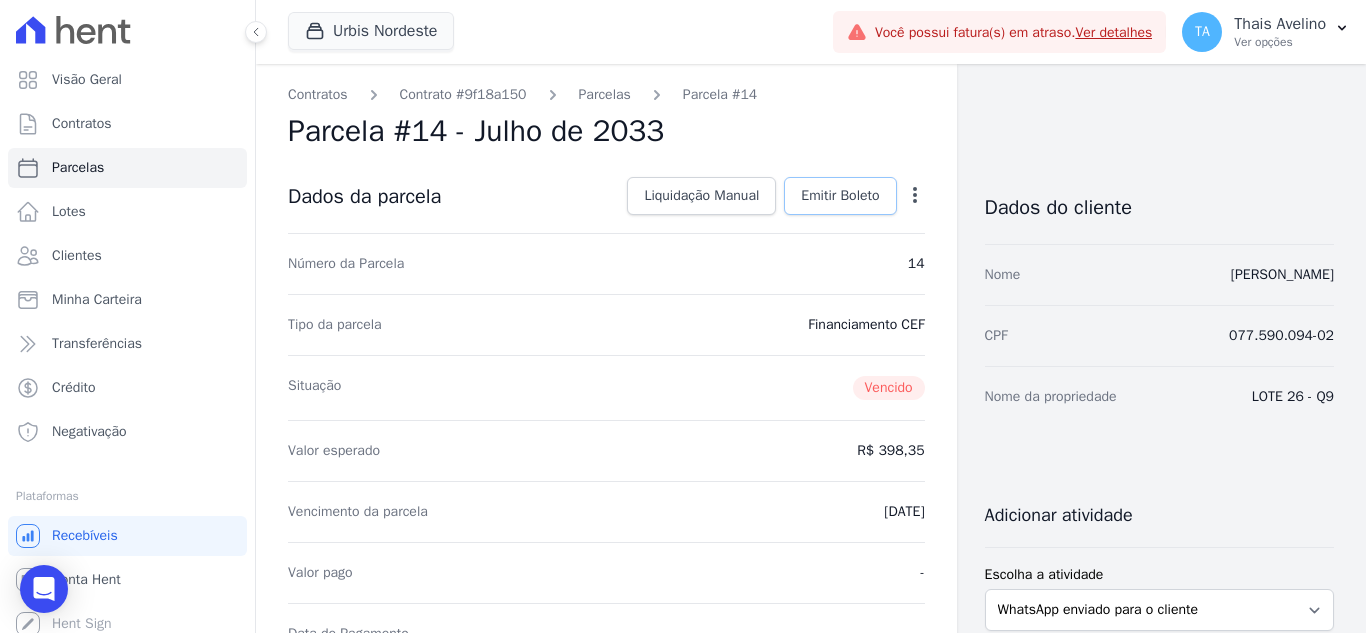 click on "Emitir Boleto" at bounding box center [840, 196] 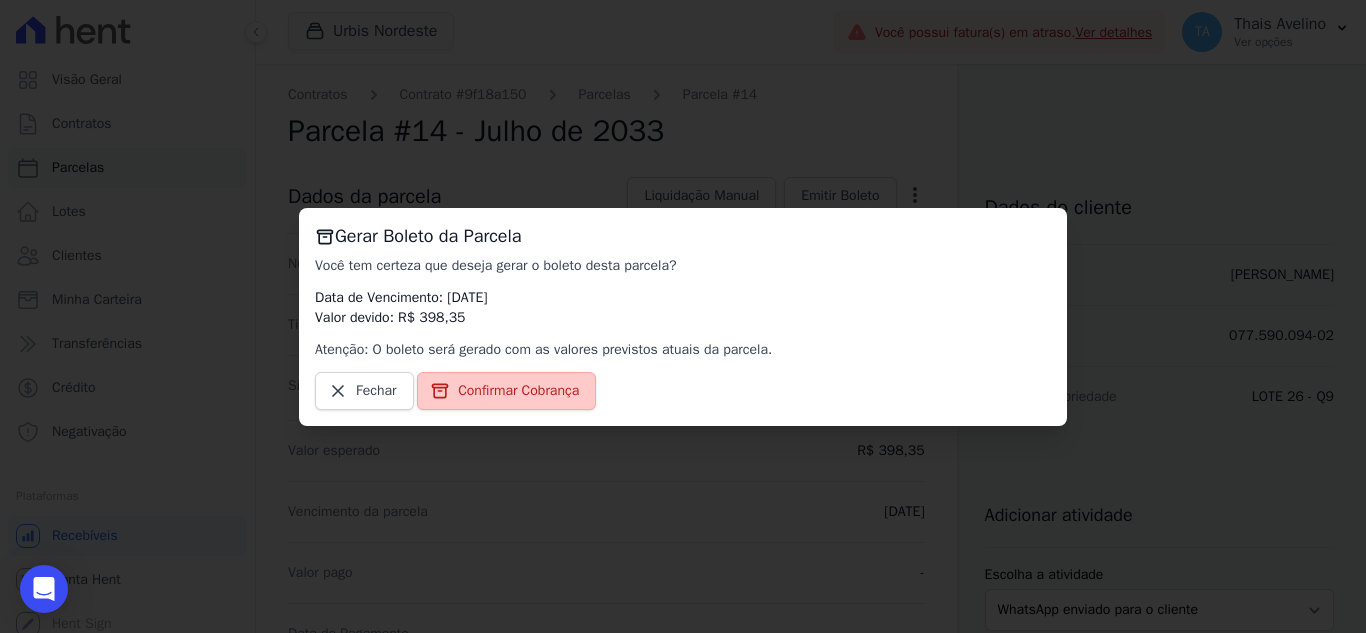 click on "Confirmar Cobrança" at bounding box center (518, 391) 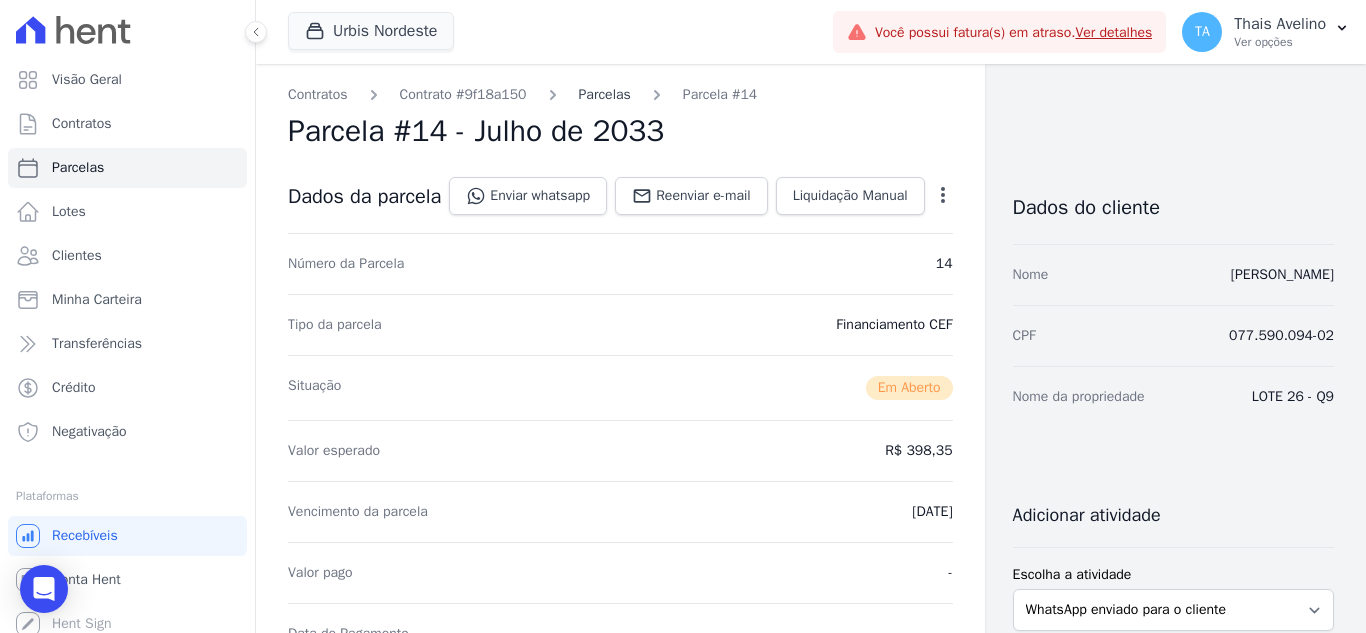 click on "Parcelas" at bounding box center (605, 94) 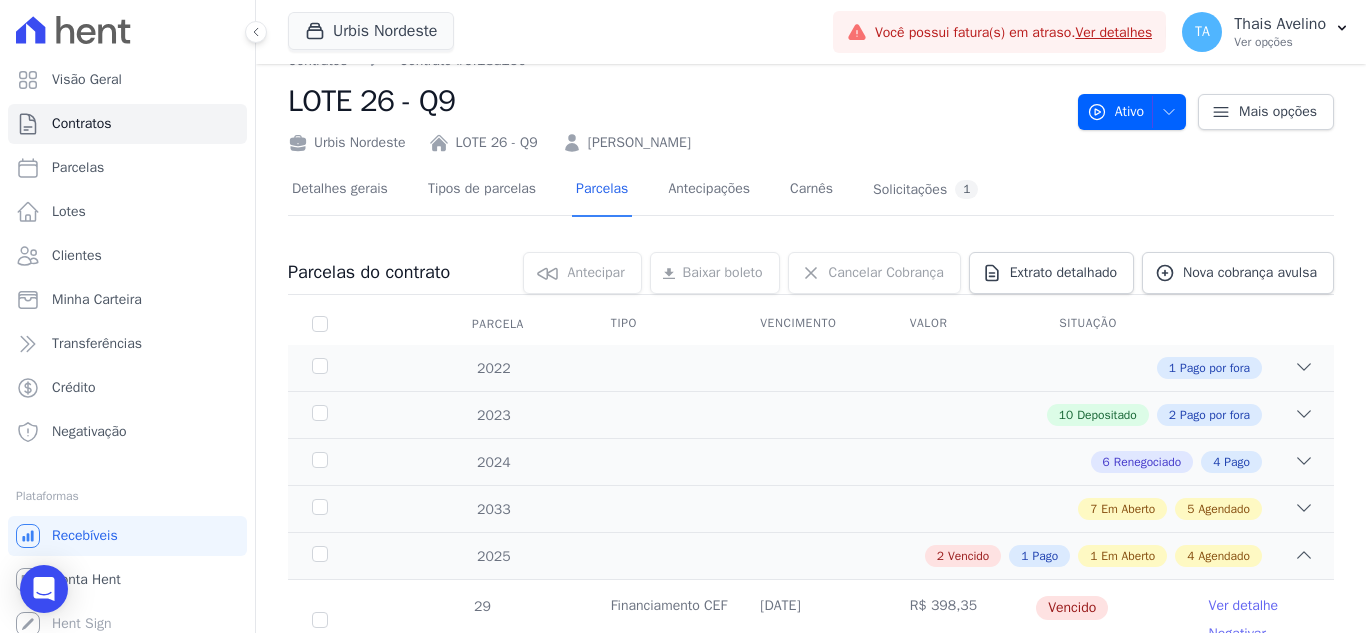 scroll, scrollTop: 0, scrollLeft: 0, axis: both 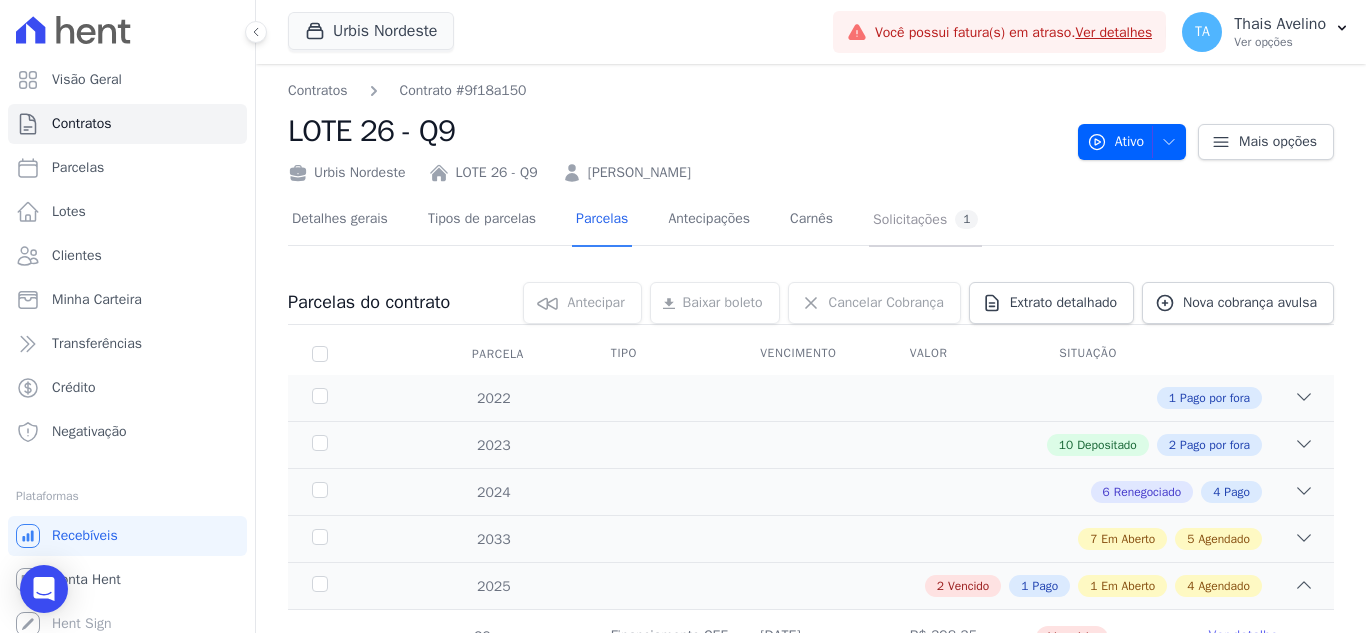 click on "Solicitações
1" at bounding box center [925, 220] 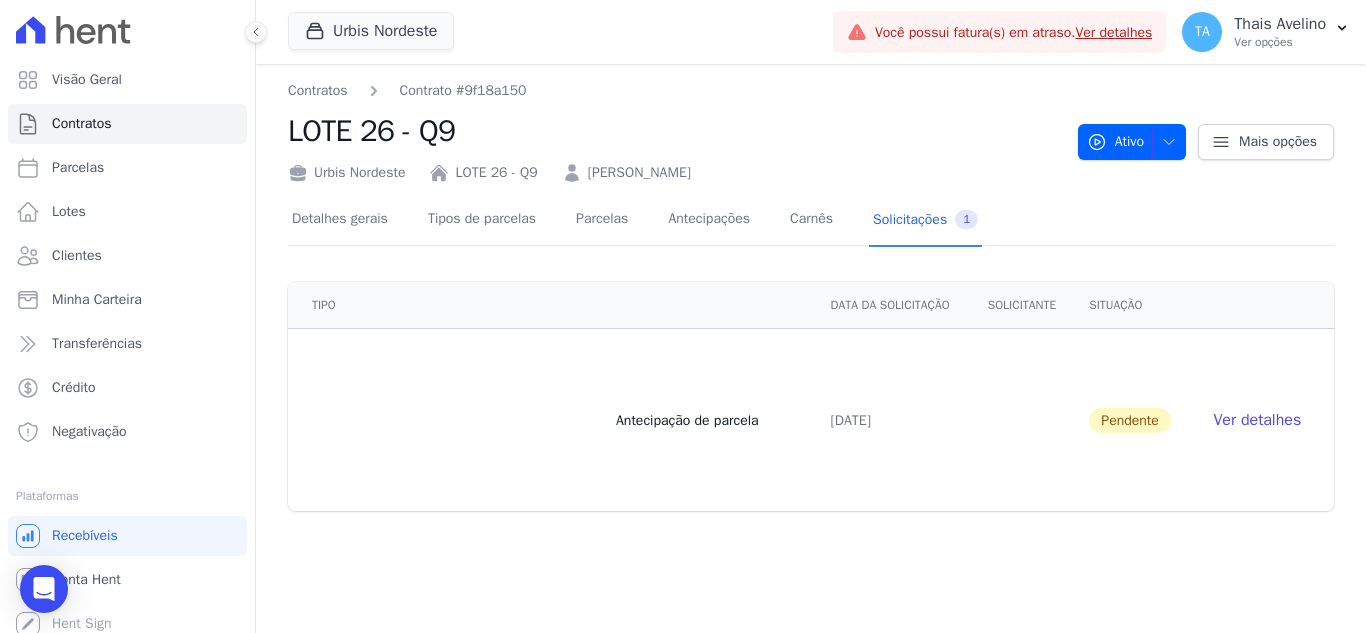 click on "Ver detalhes" at bounding box center (1257, 420) 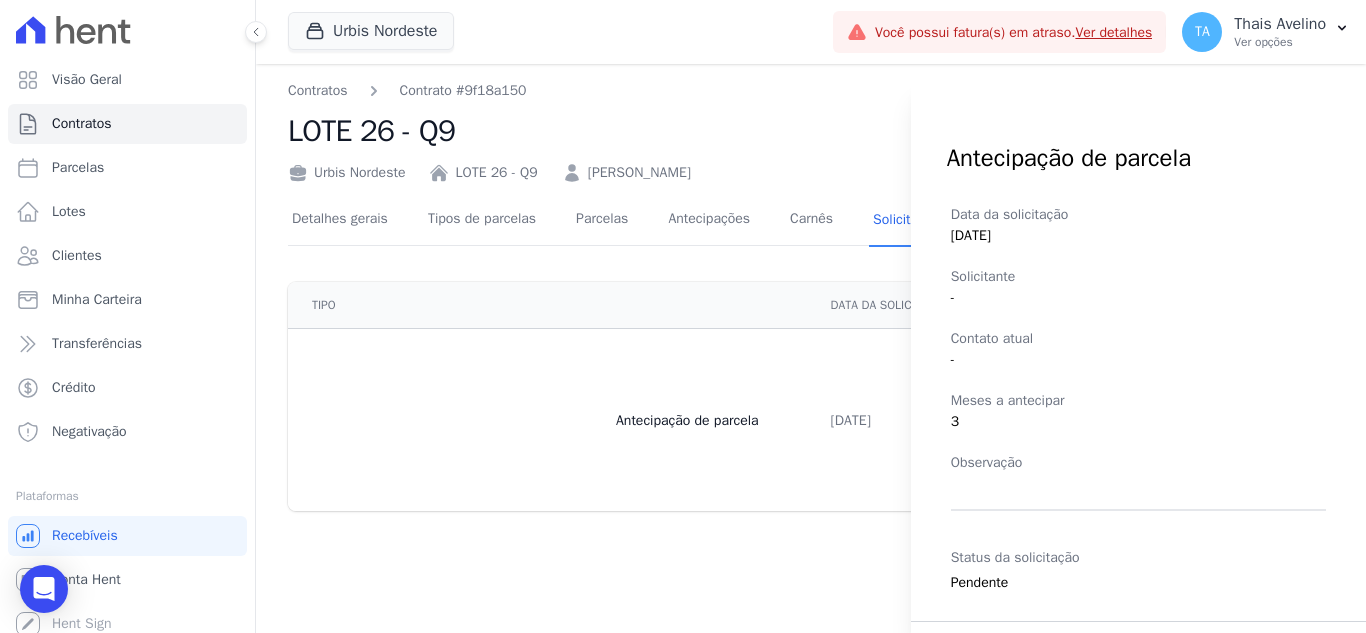 scroll, scrollTop: 61, scrollLeft: 0, axis: vertical 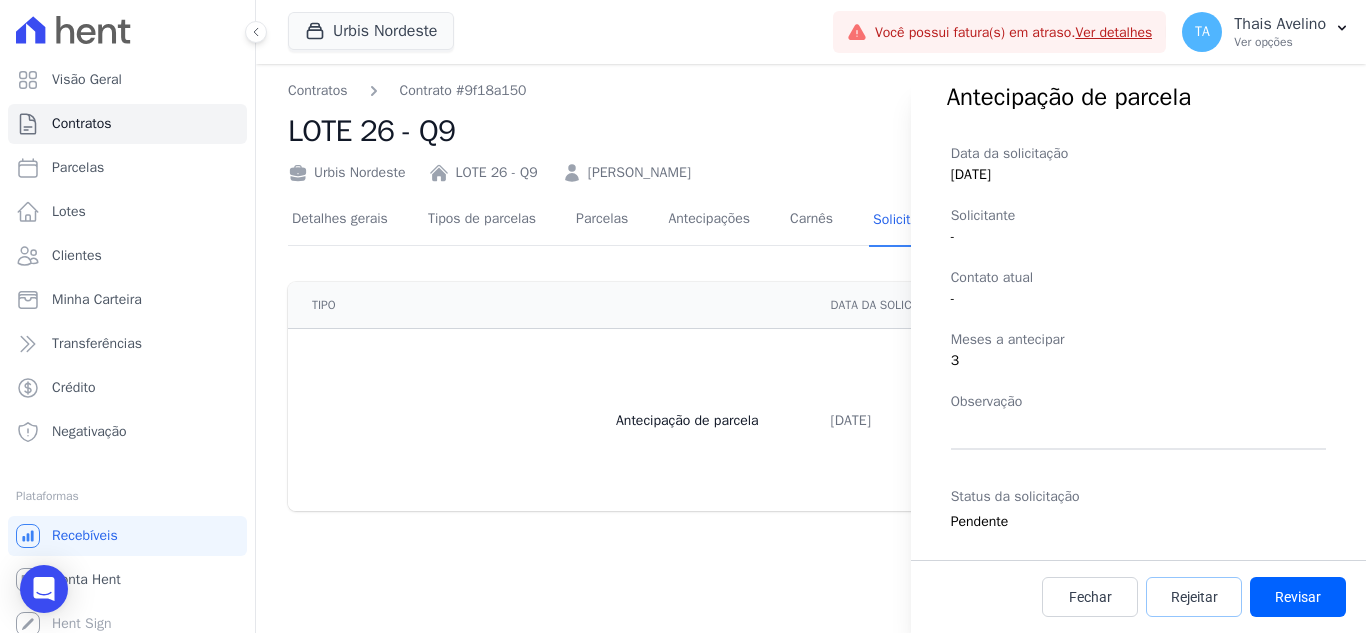 click on "Rejeitar" at bounding box center (1194, 597) 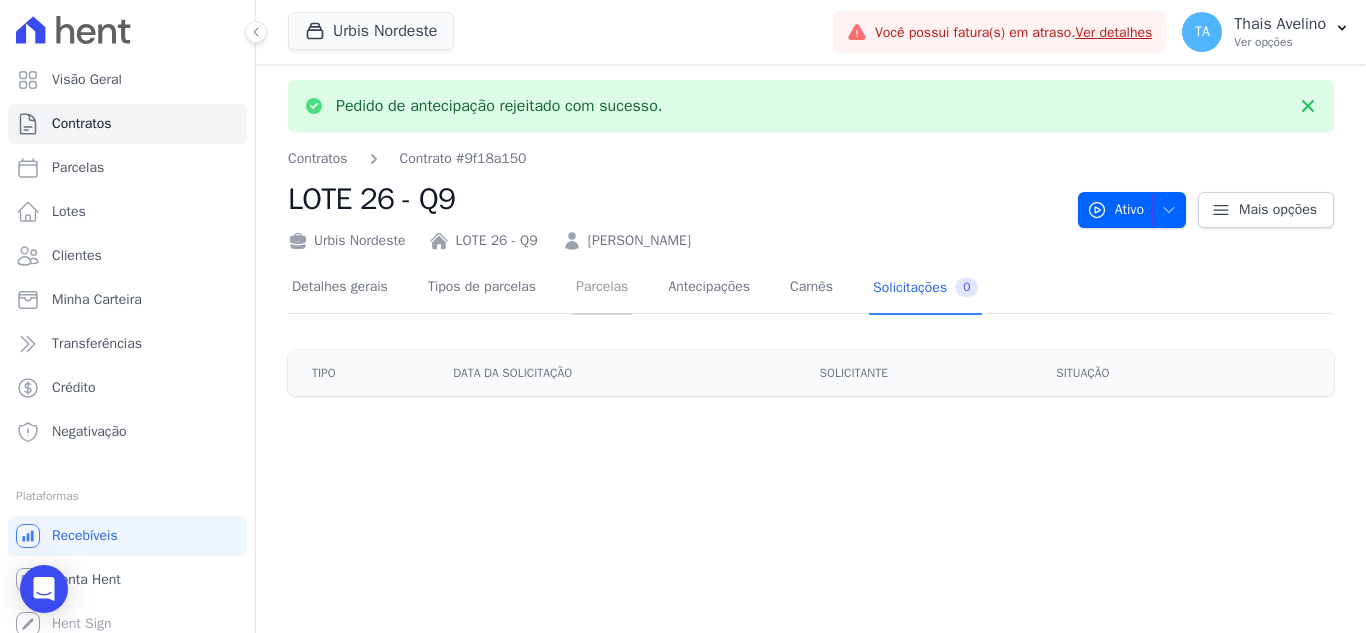 click on "Parcelas" at bounding box center (602, 288) 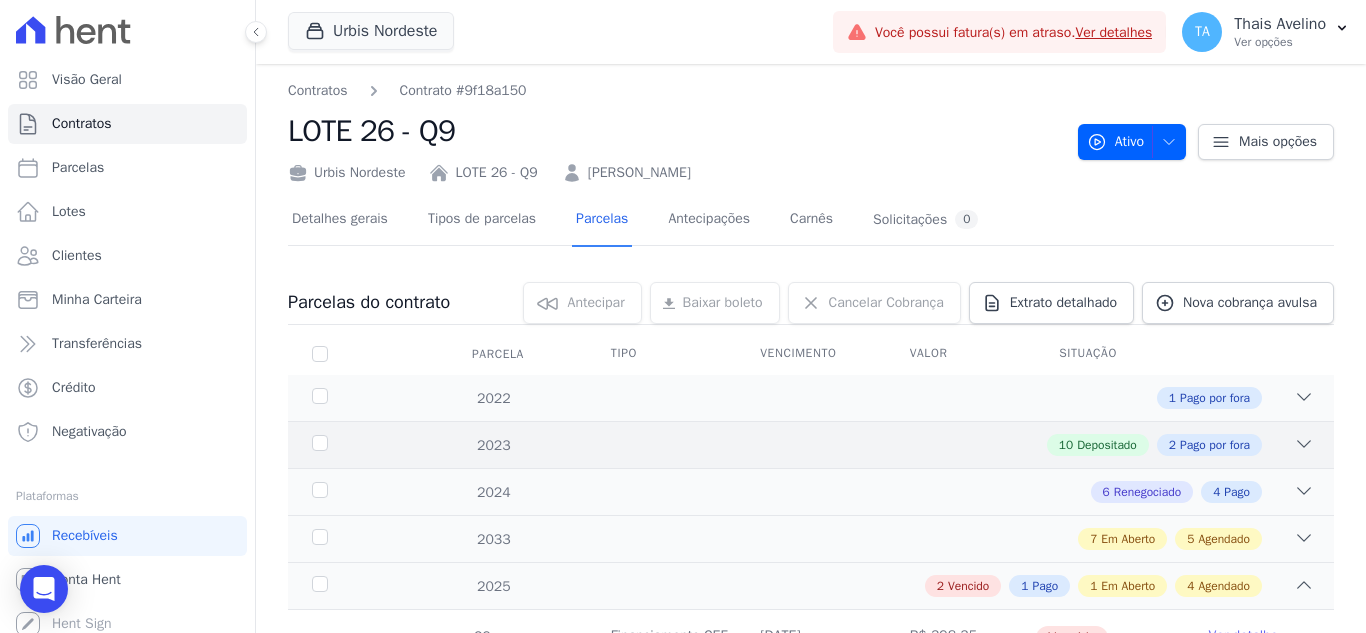 scroll, scrollTop: 400, scrollLeft: 0, axis: vertical 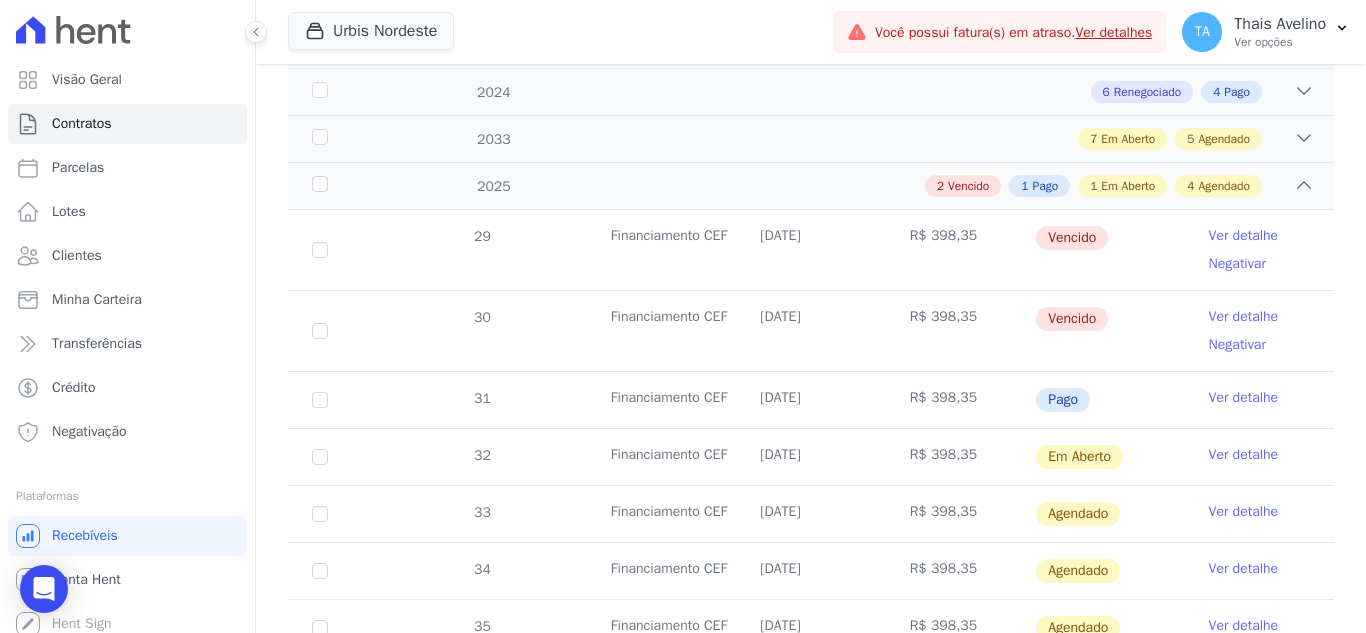 click on "Ver detalhe" at bounding box center (1244, 236) 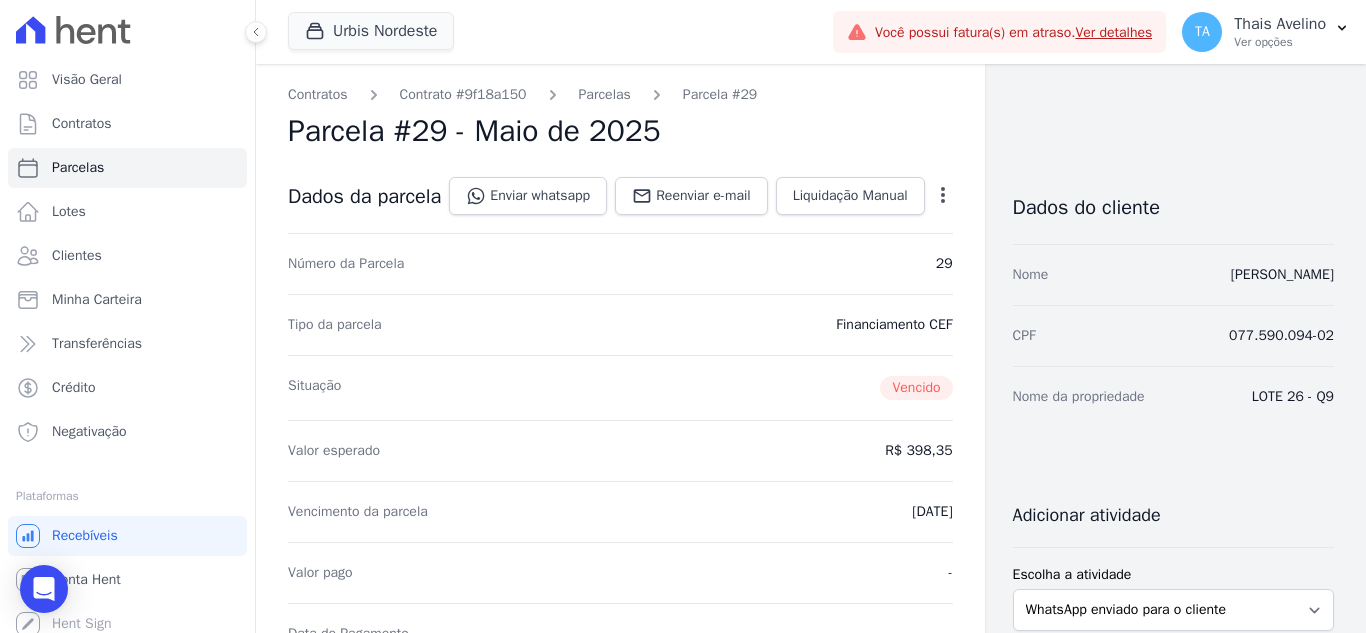 click 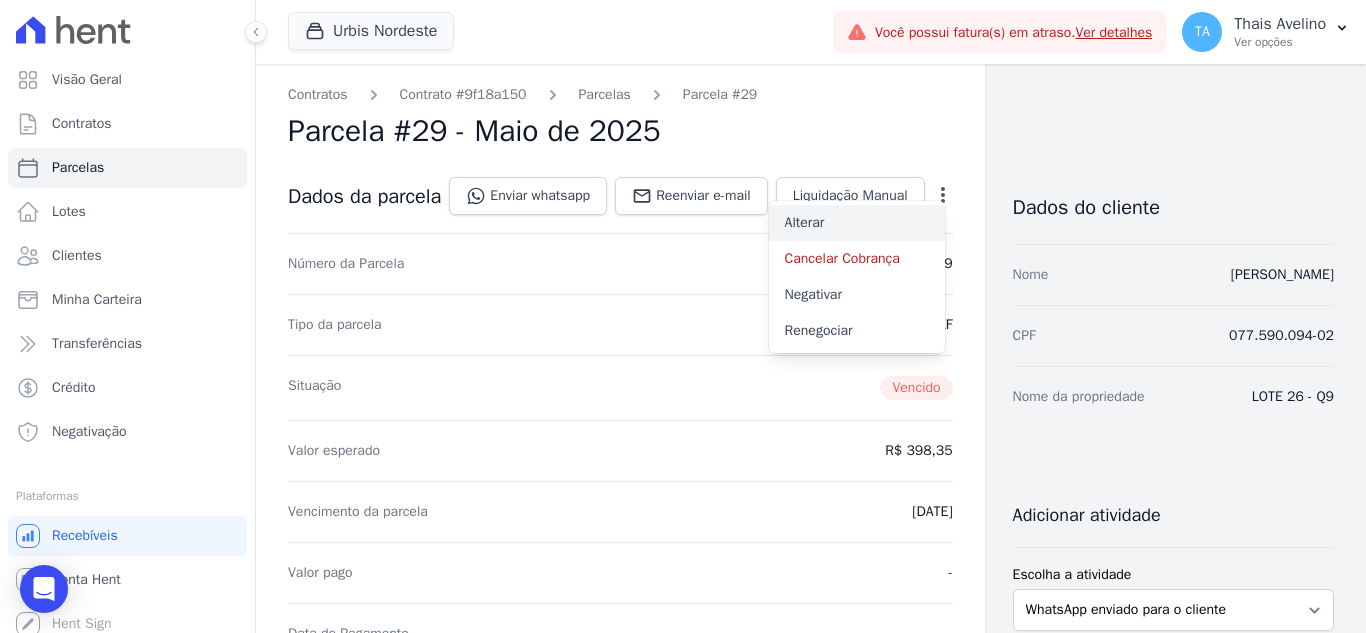 click on "Alterar" at bounding box center (857, 223) 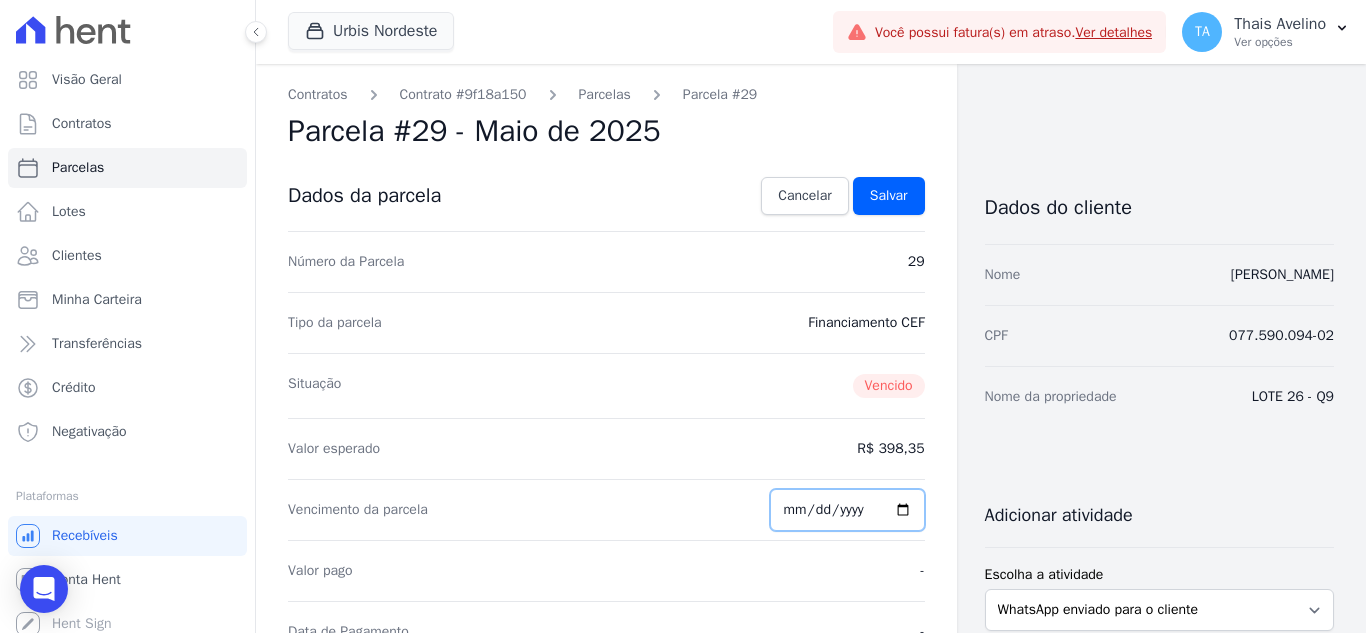 click on "[DATE]" at bounding box center [847, 510] 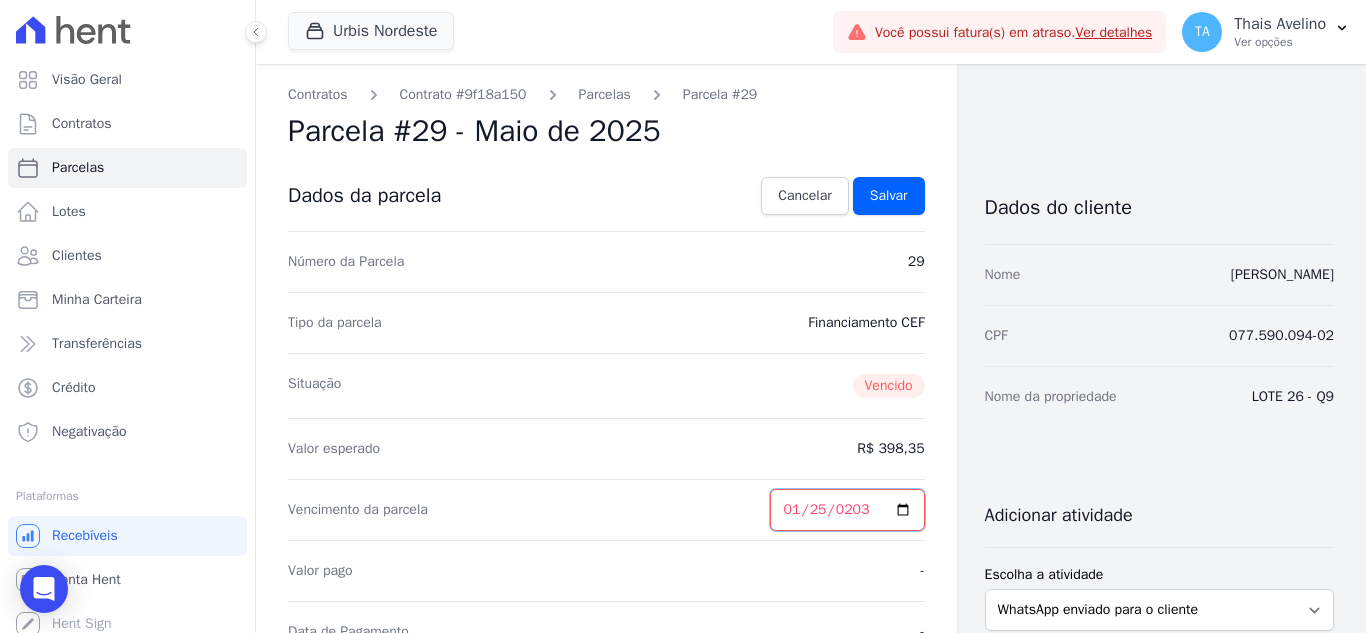 type on "[DATE]" 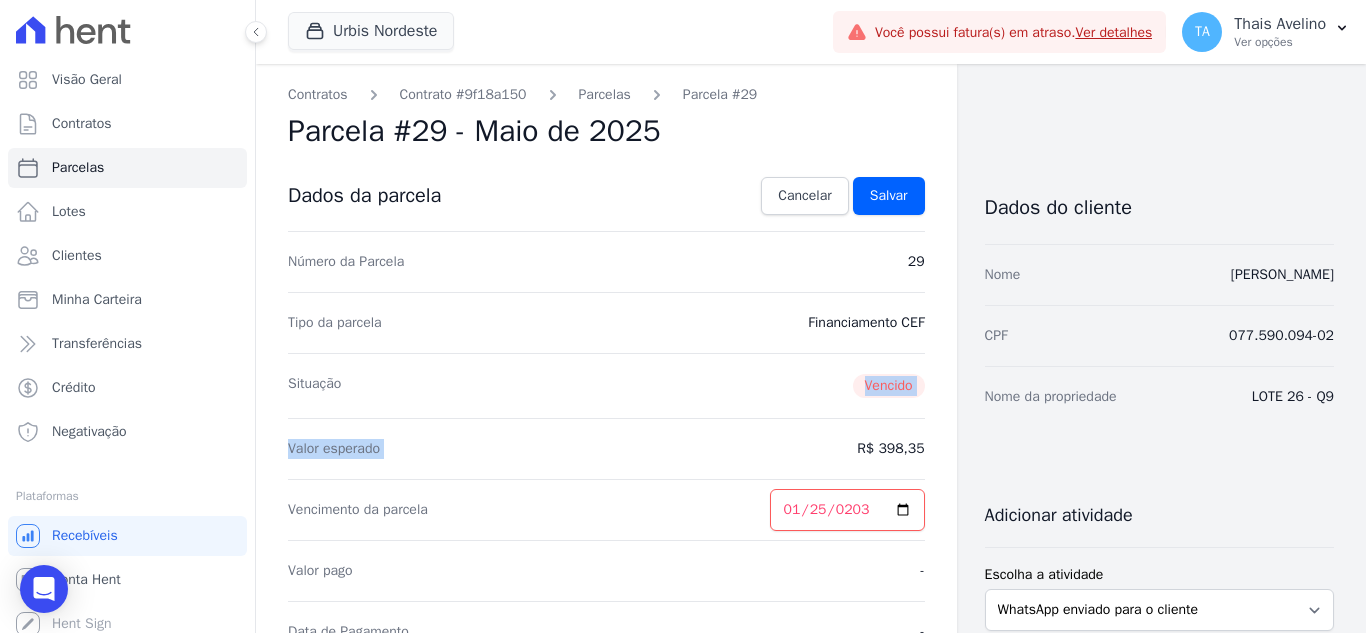 drag, startPoint x: 779, startPoint y: 419, endPoint x: 773, endPoint y: 318, distance: 101.17806 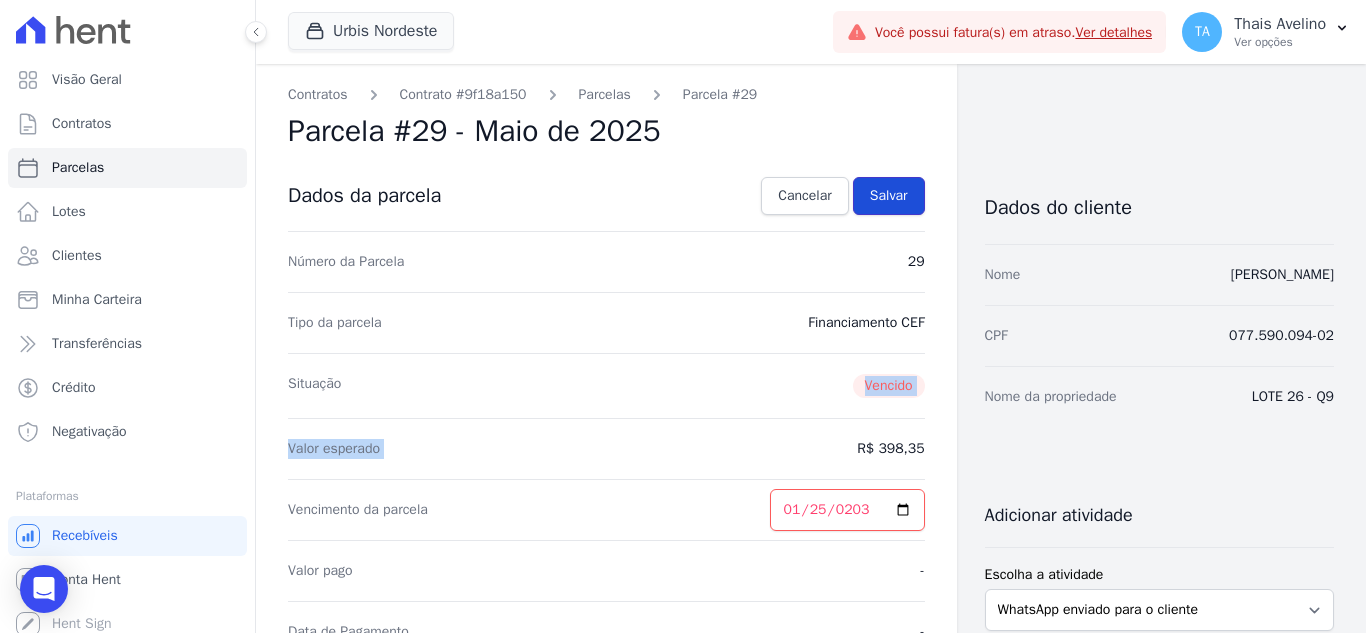 click on "Salvar" at bounding box center (889, 196) 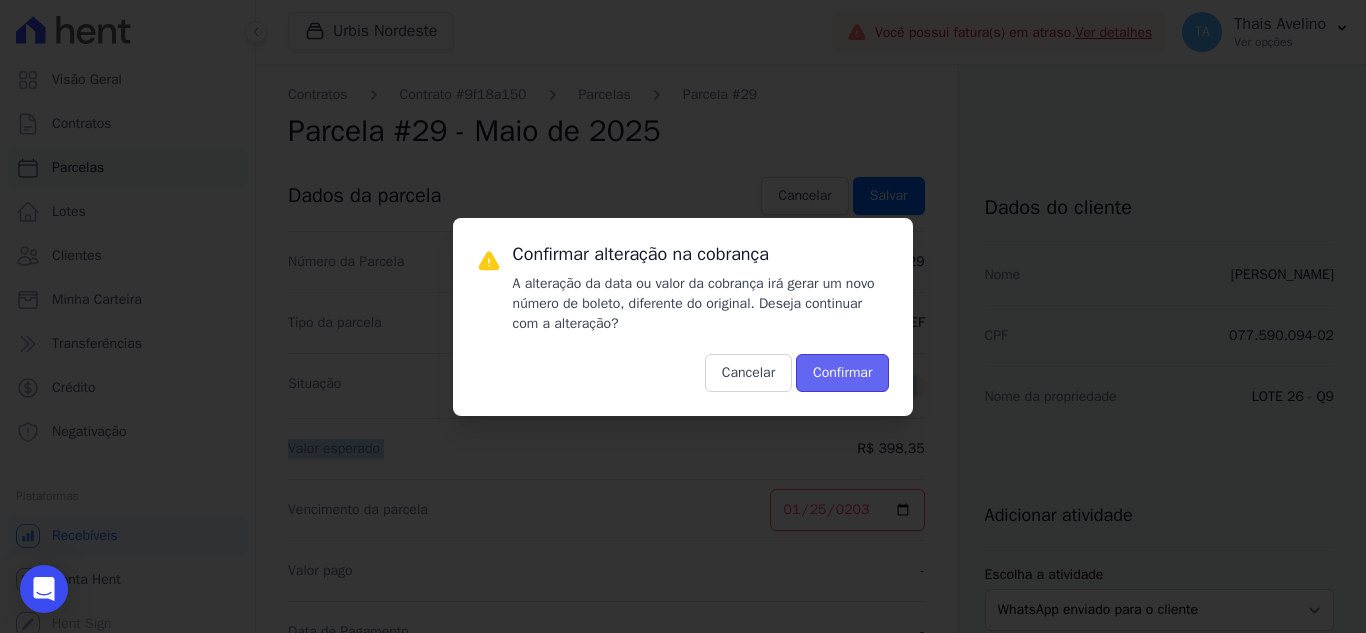 click on "Confirmar" at bounding box center [842, 373] 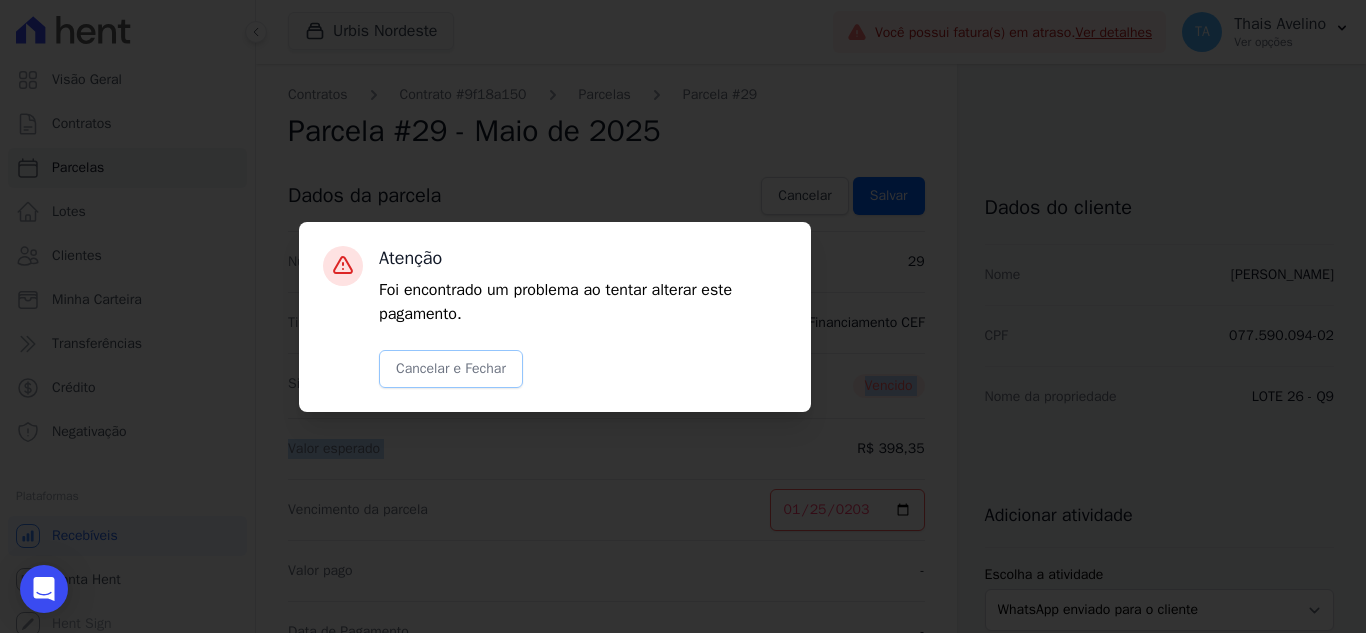 click on "Cancelar e Fechar" at bounding box center [451, 369] 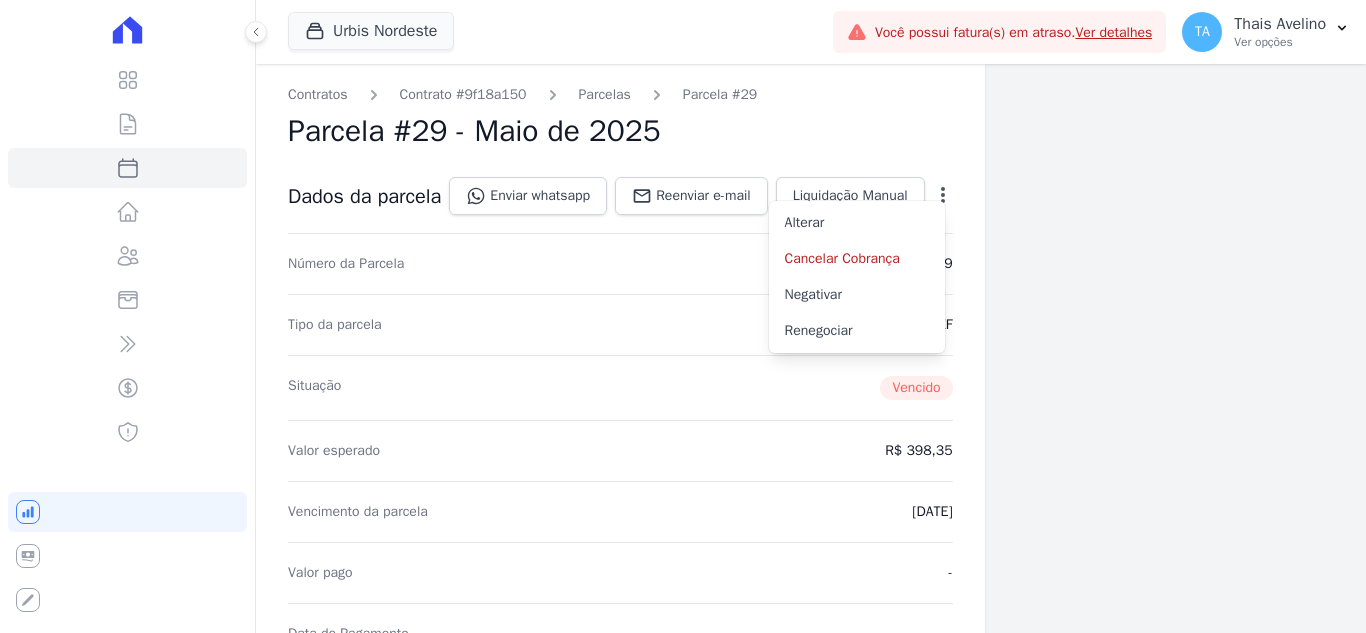 scroll, scrollTop: 0, scrollLeft: 0, axis: both 